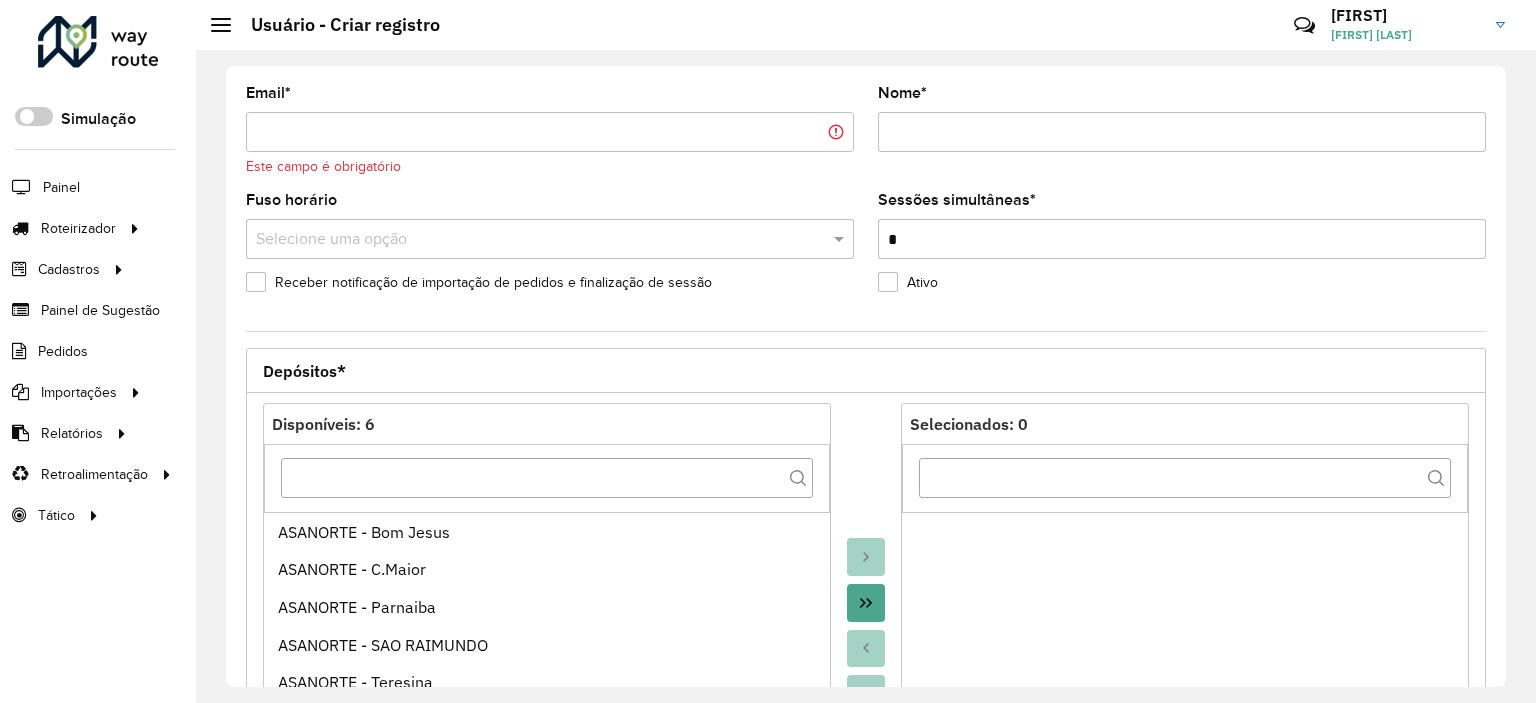 scroll, scrollTop: 0, scrollLeft: 0, axis: both 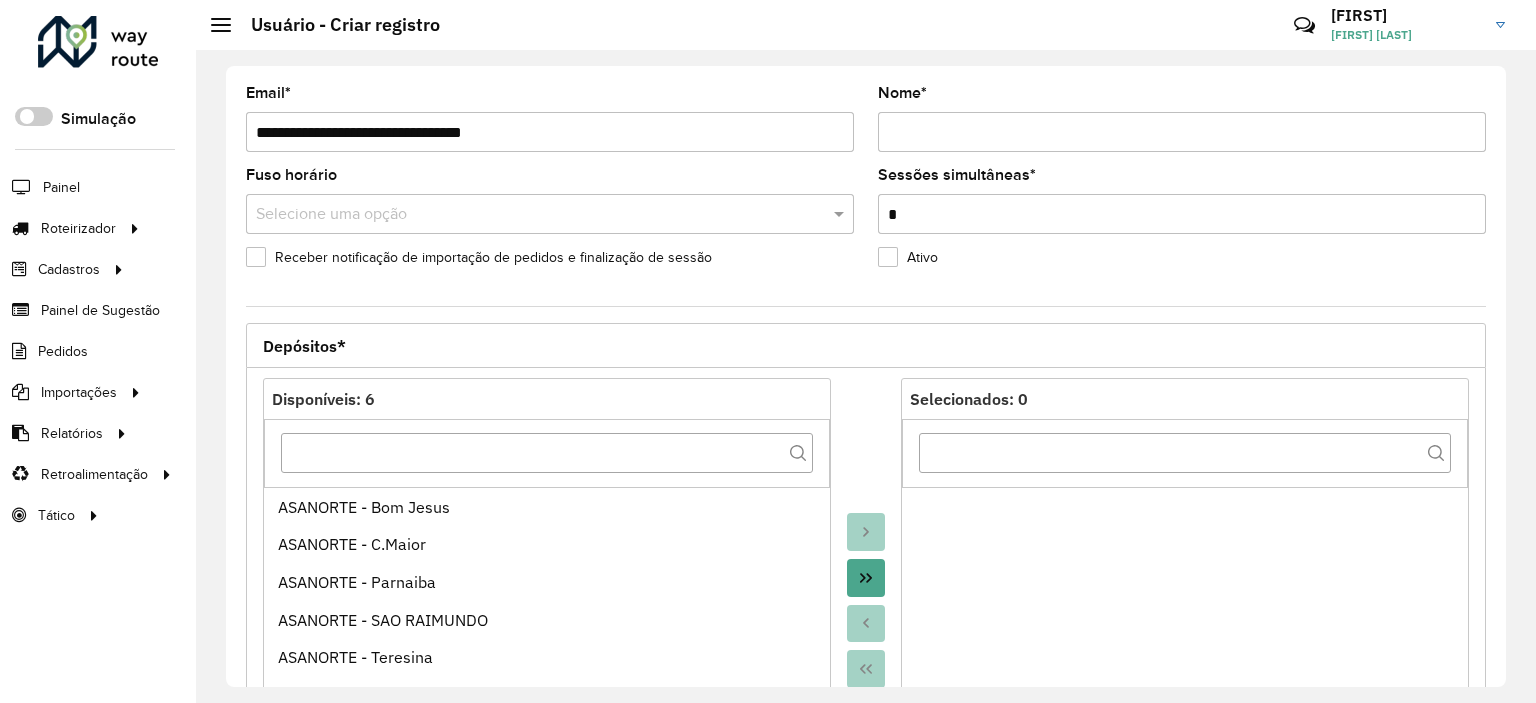 type on "**********" 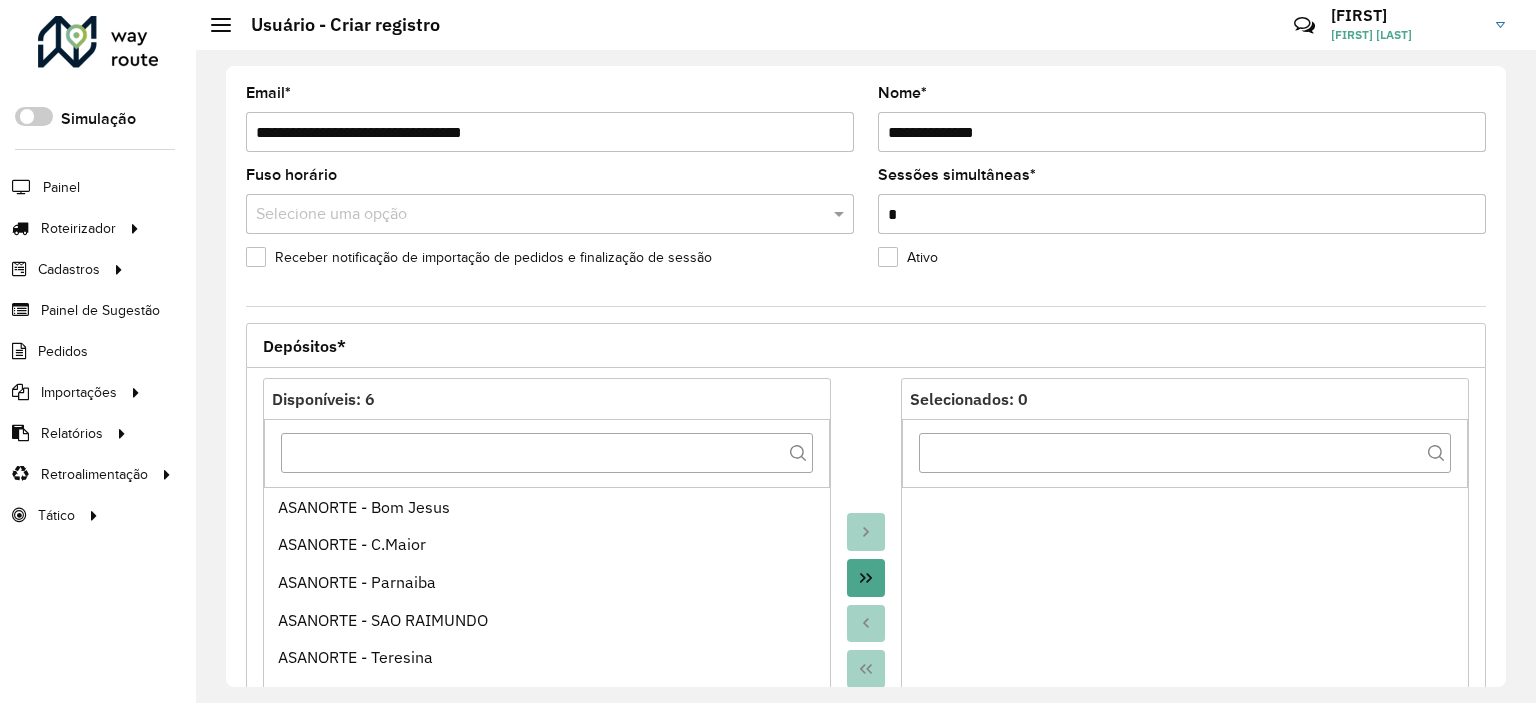 type on "**********" 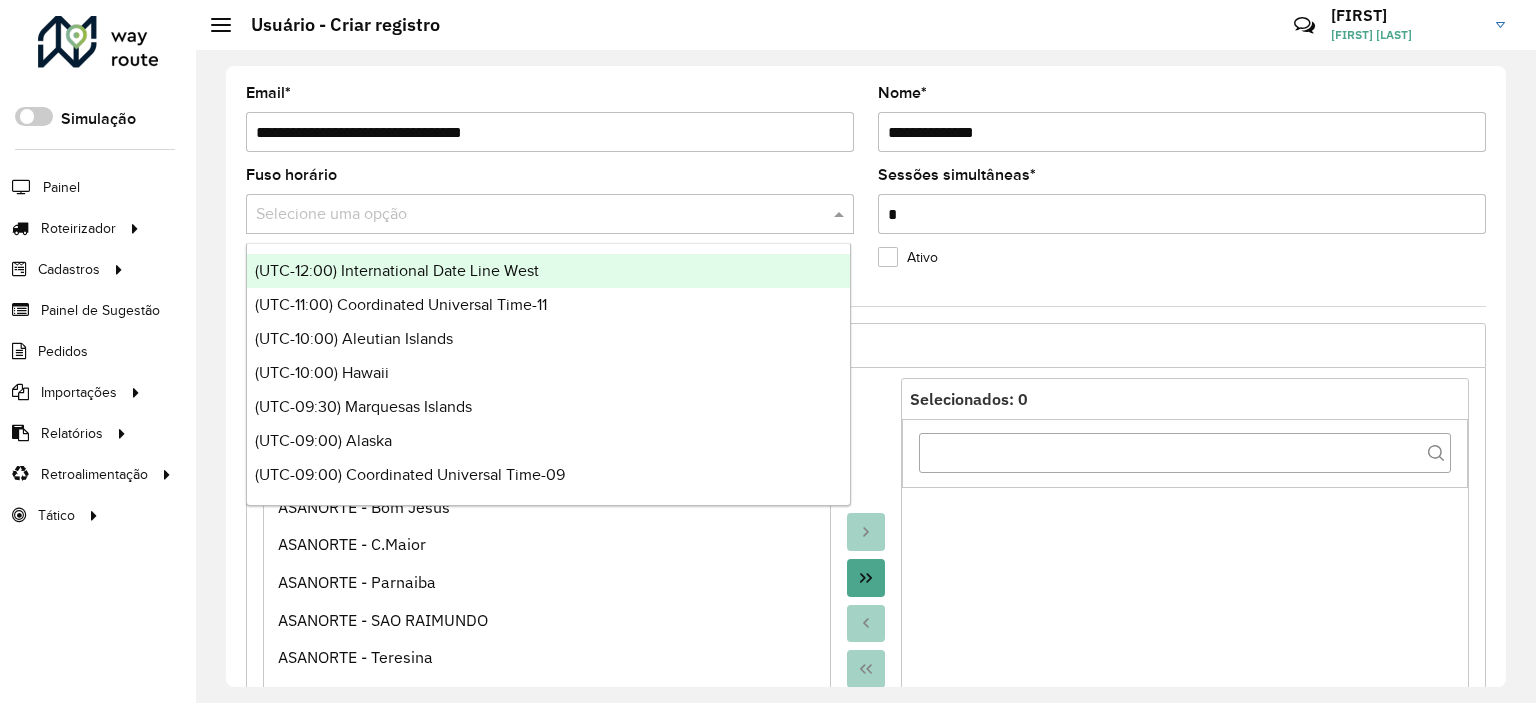 click at bounding box center (530, 215) 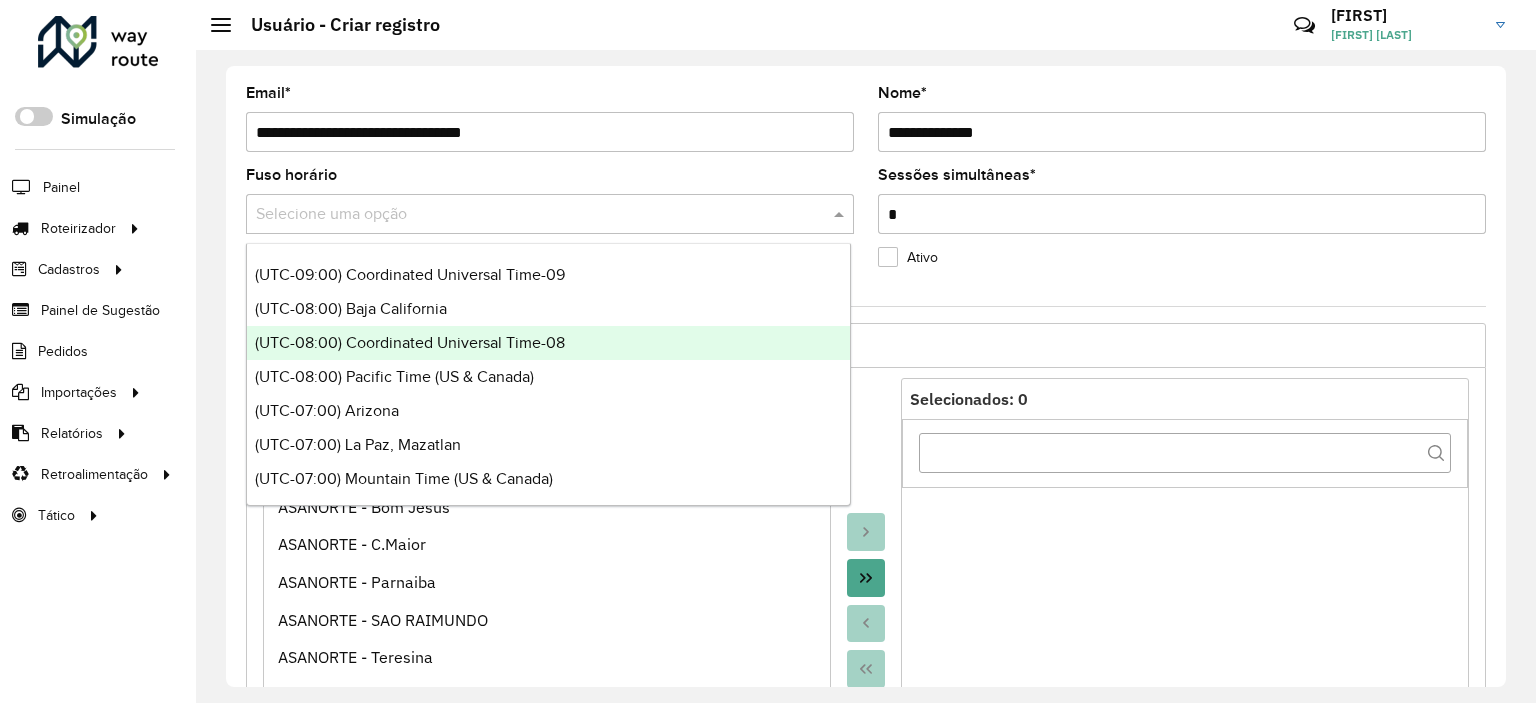 scroll, scrollTop: 300, scrollLeft: 0, axis: vertical 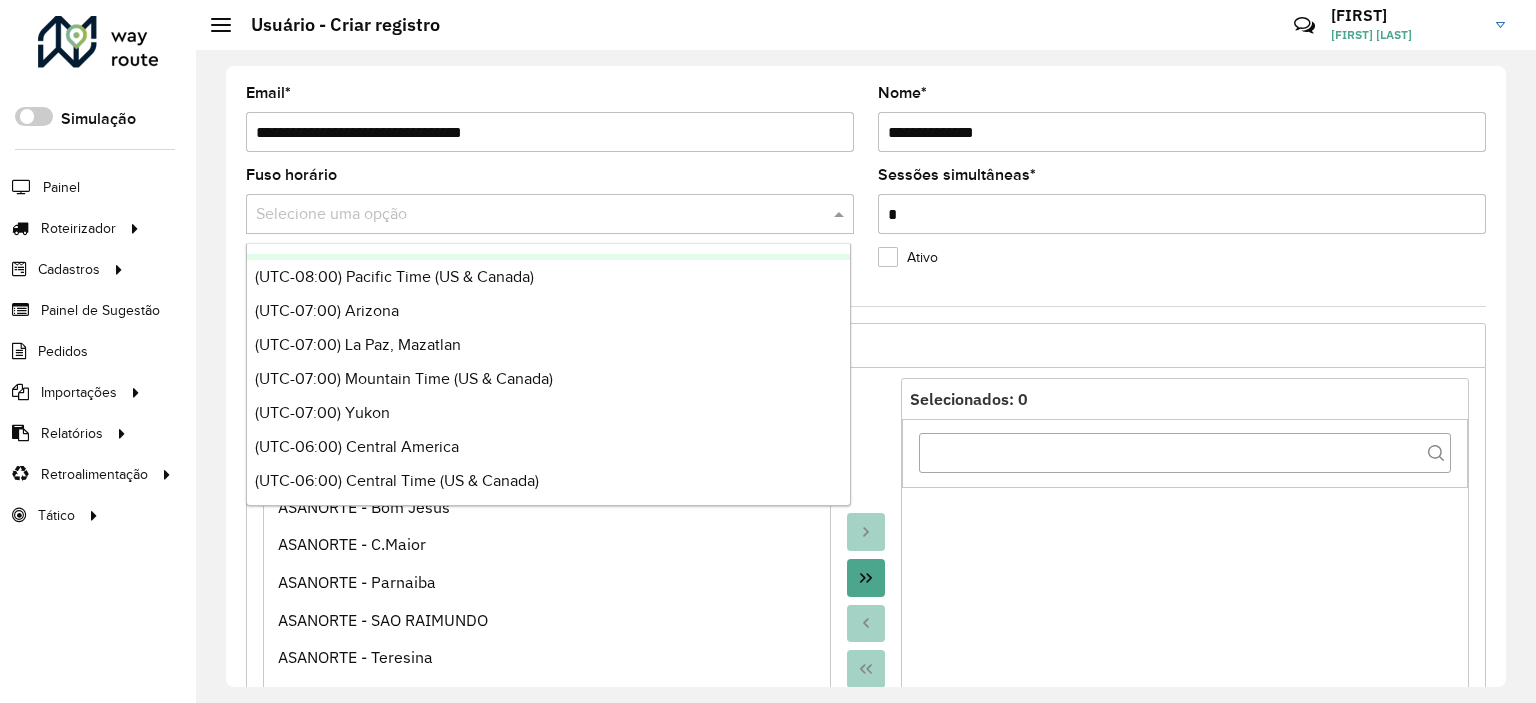 click on "**********" 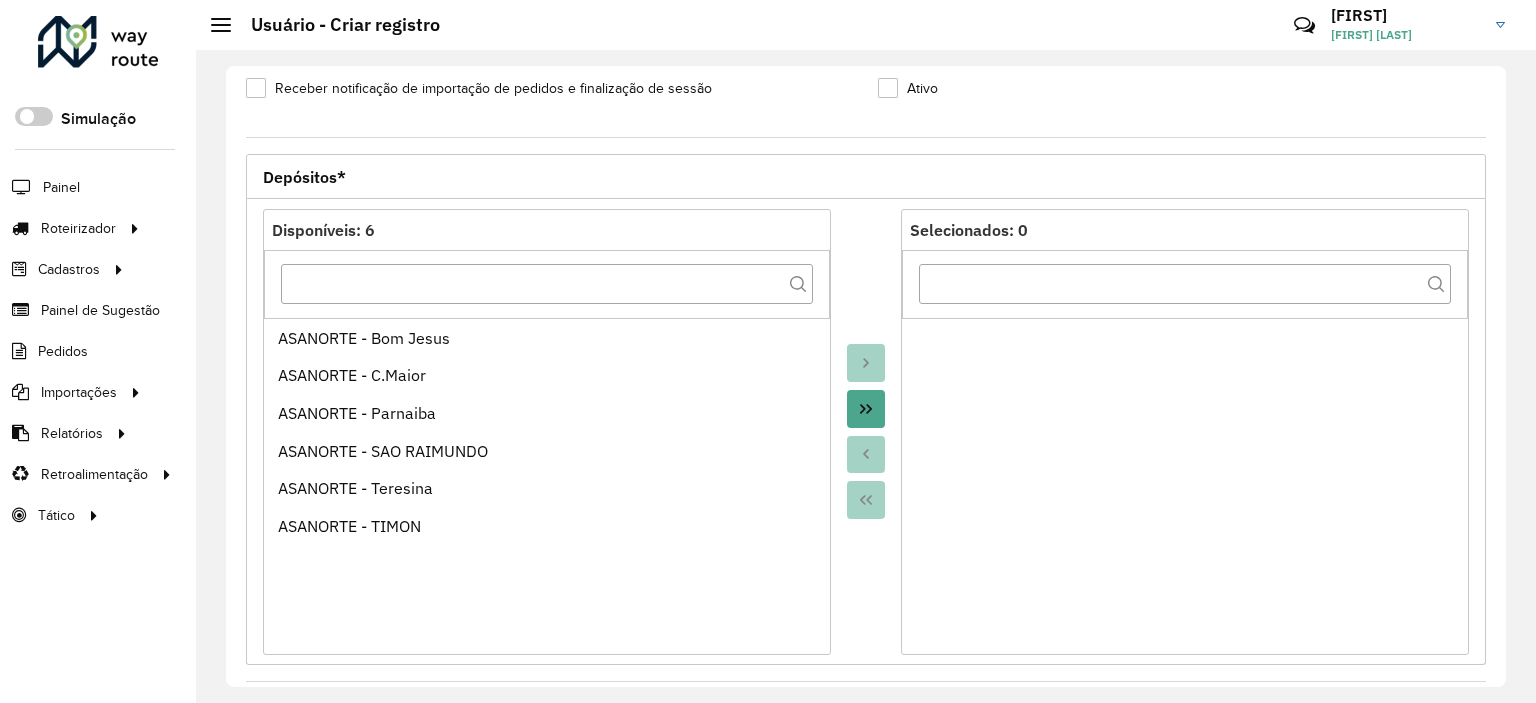 scroll, scrollTop: 200, scrollLeft: 0, axis: vertical 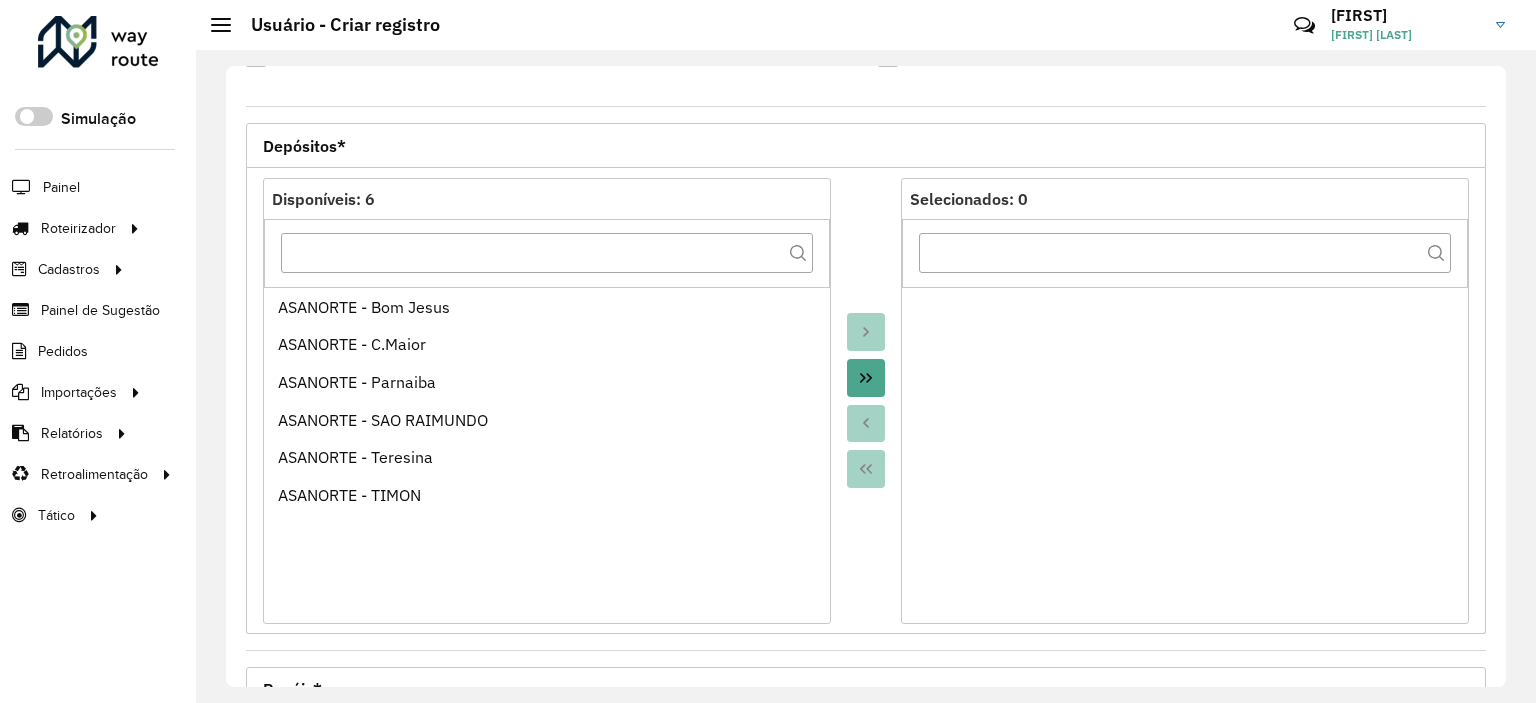 click 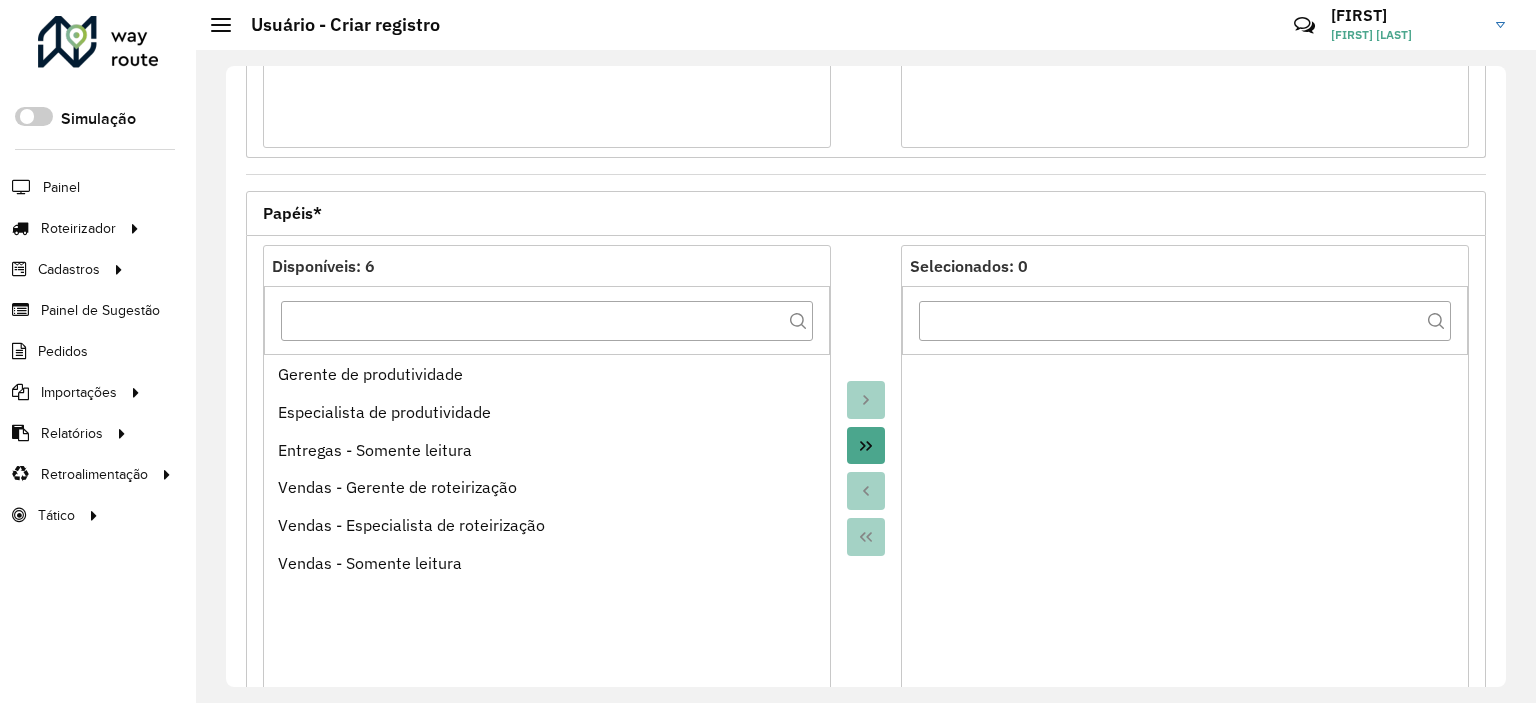 scroll, scrollTop: 700, scrollLeft: 0, axis: vertical 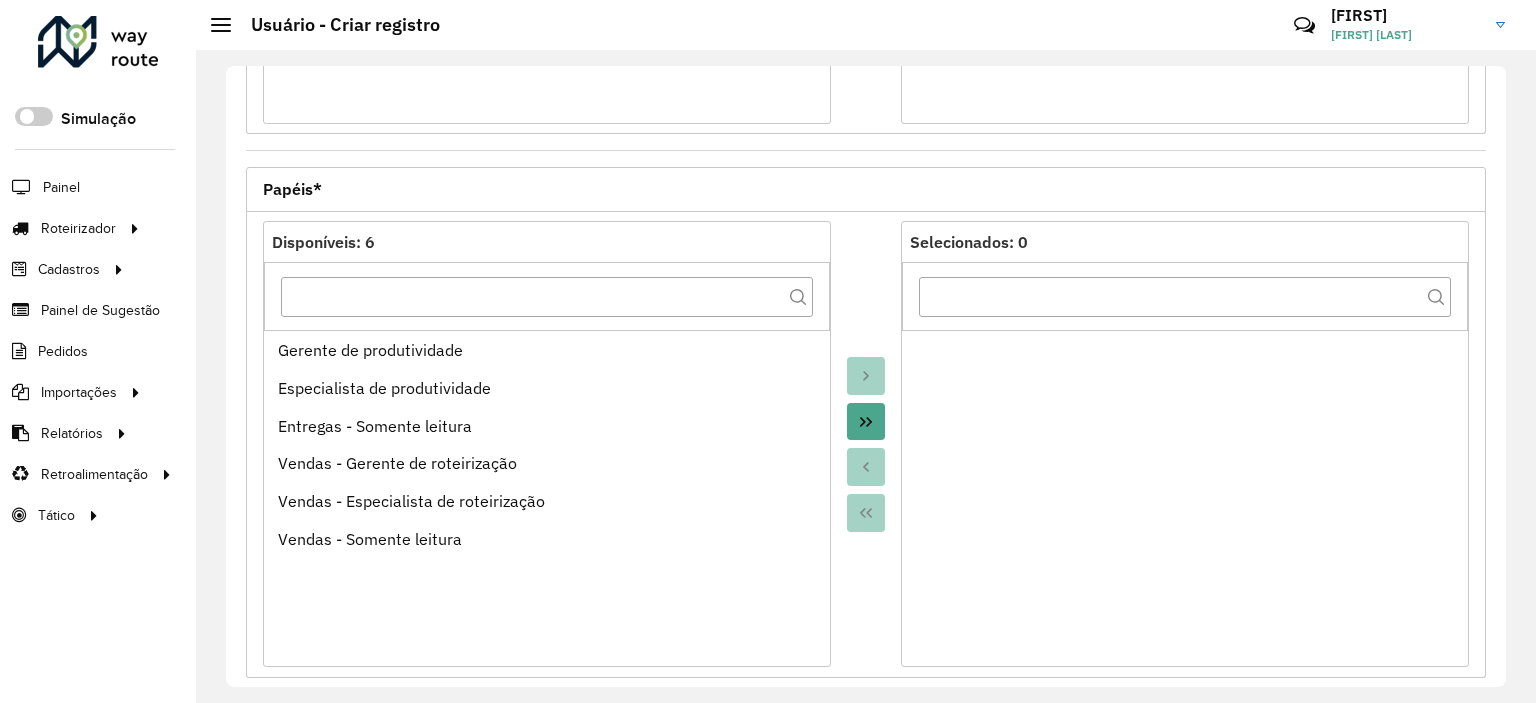 click 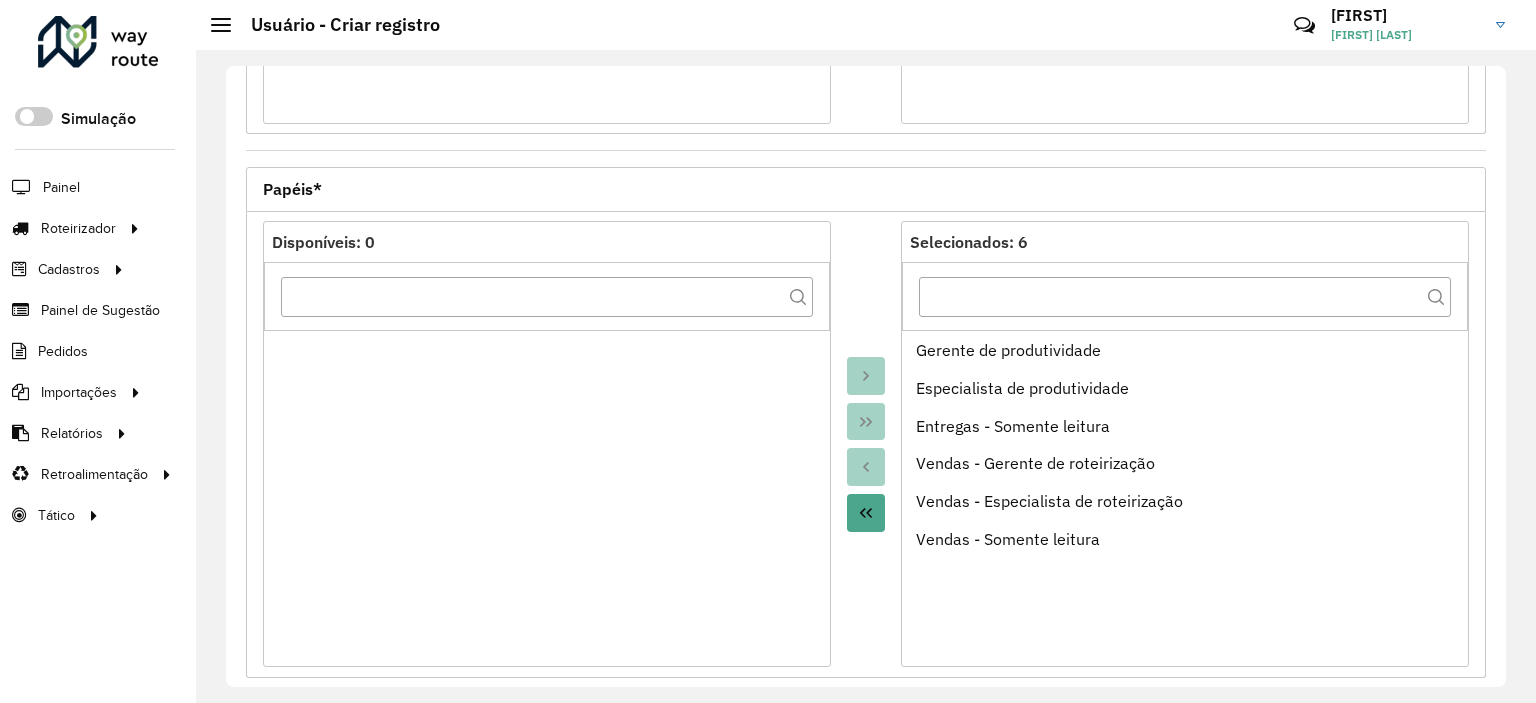 click 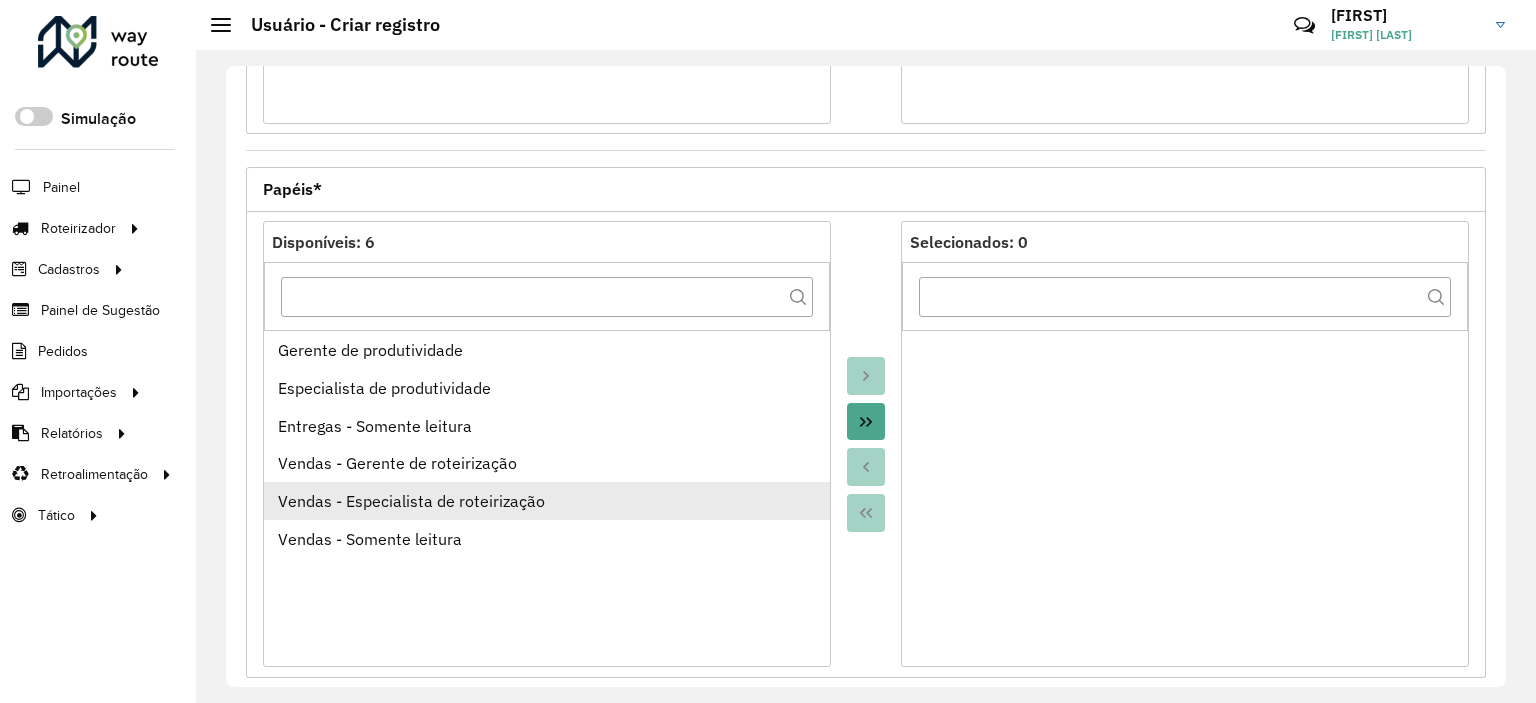click on "Vendas - Especialista de roteirização" at bounding box center [547, 501] 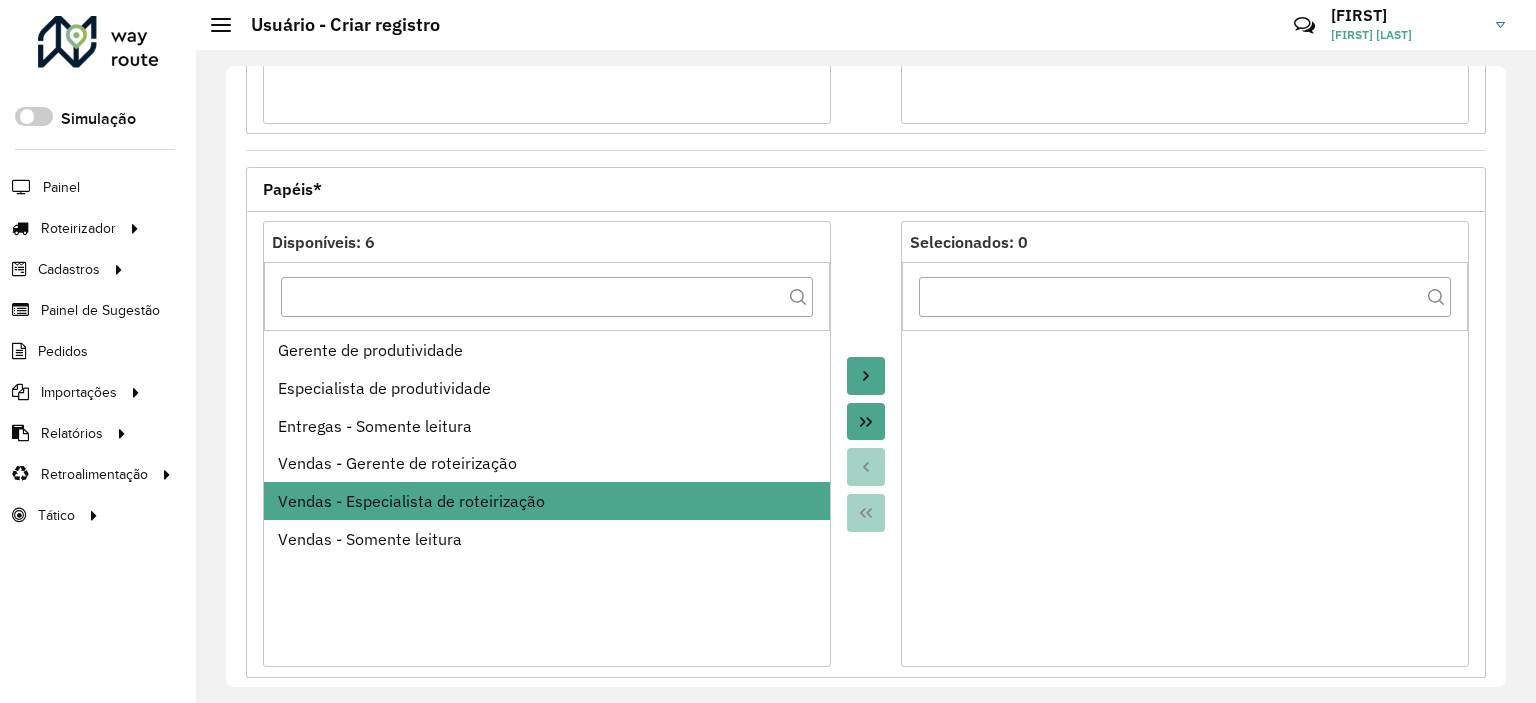 click 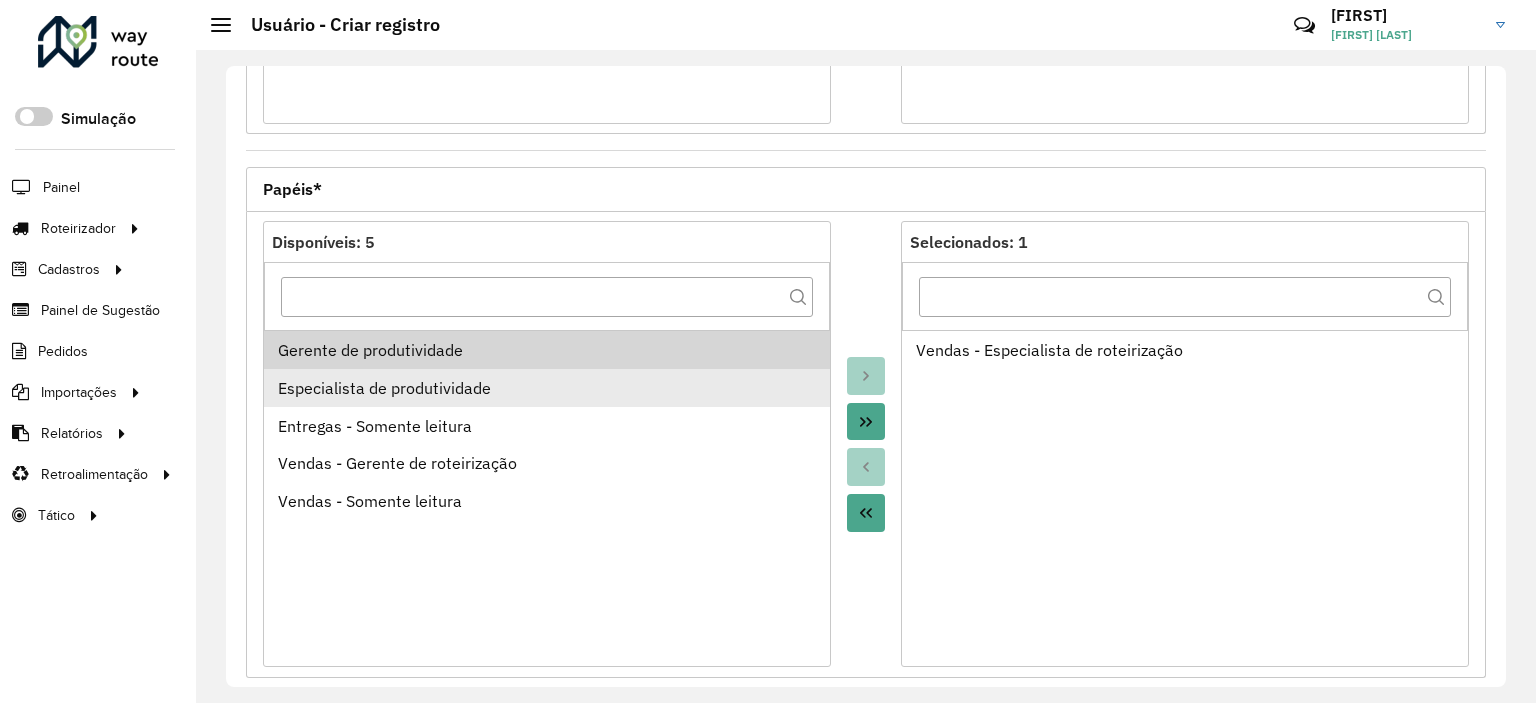 click on "Especialista de produtividade" at bounding box center (547, 388) 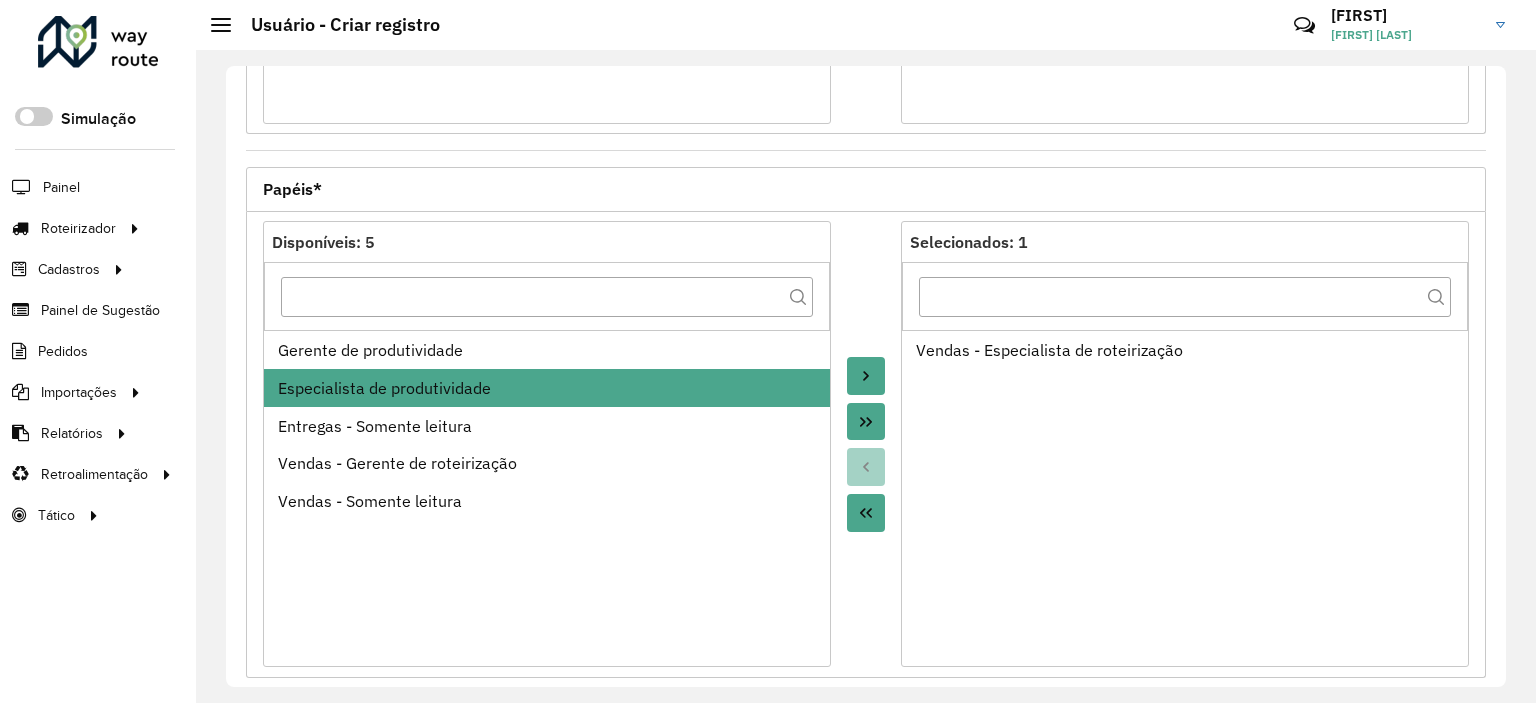click 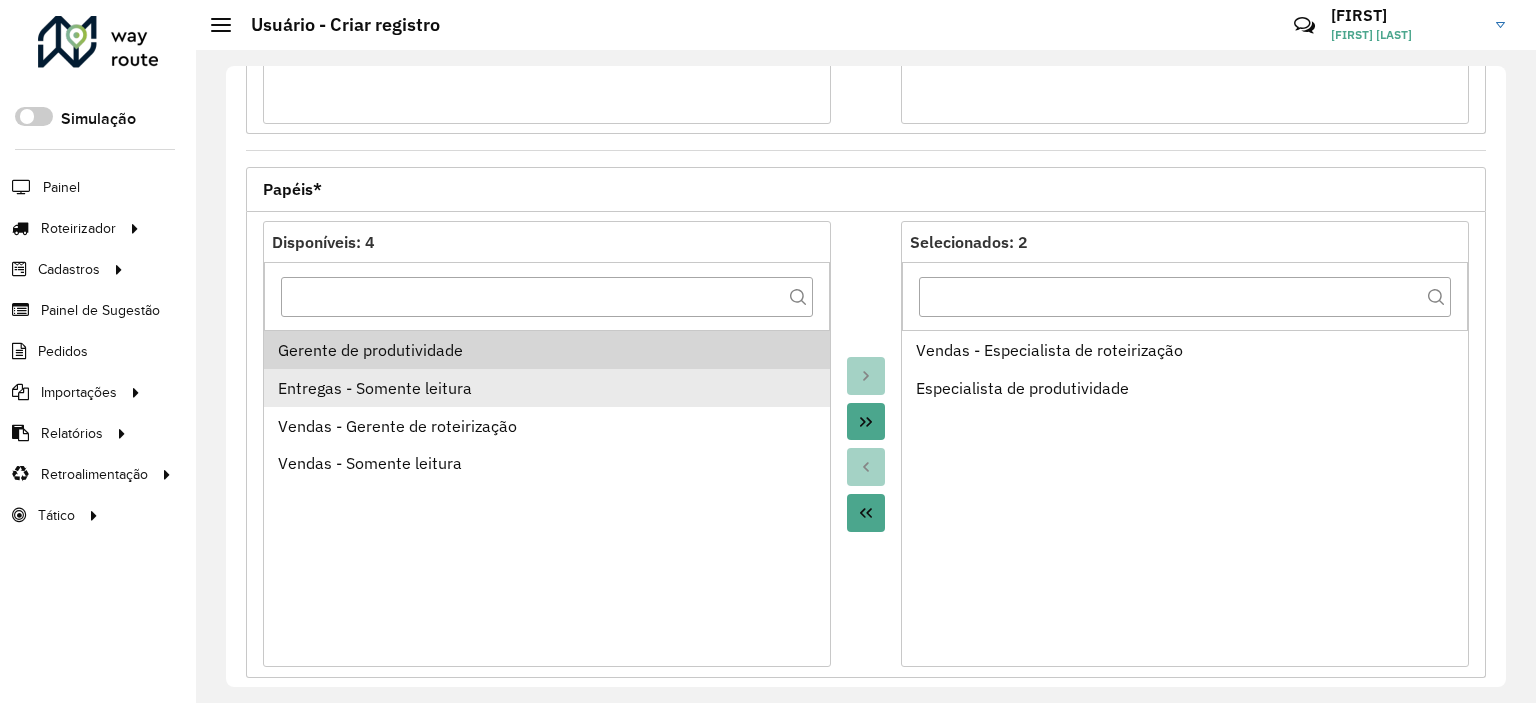 click on "Entregas - Somente leitura" at bounding box center (547, 388) 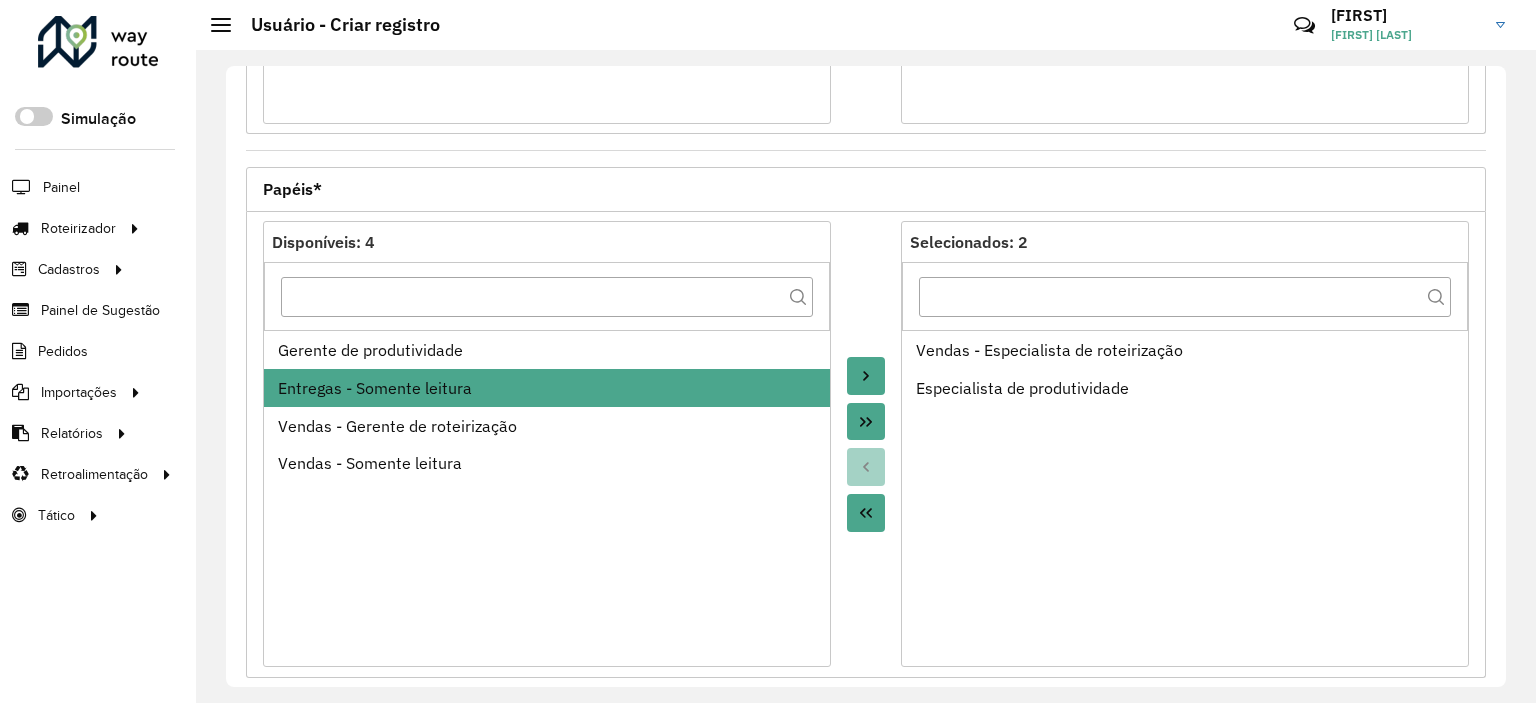 click 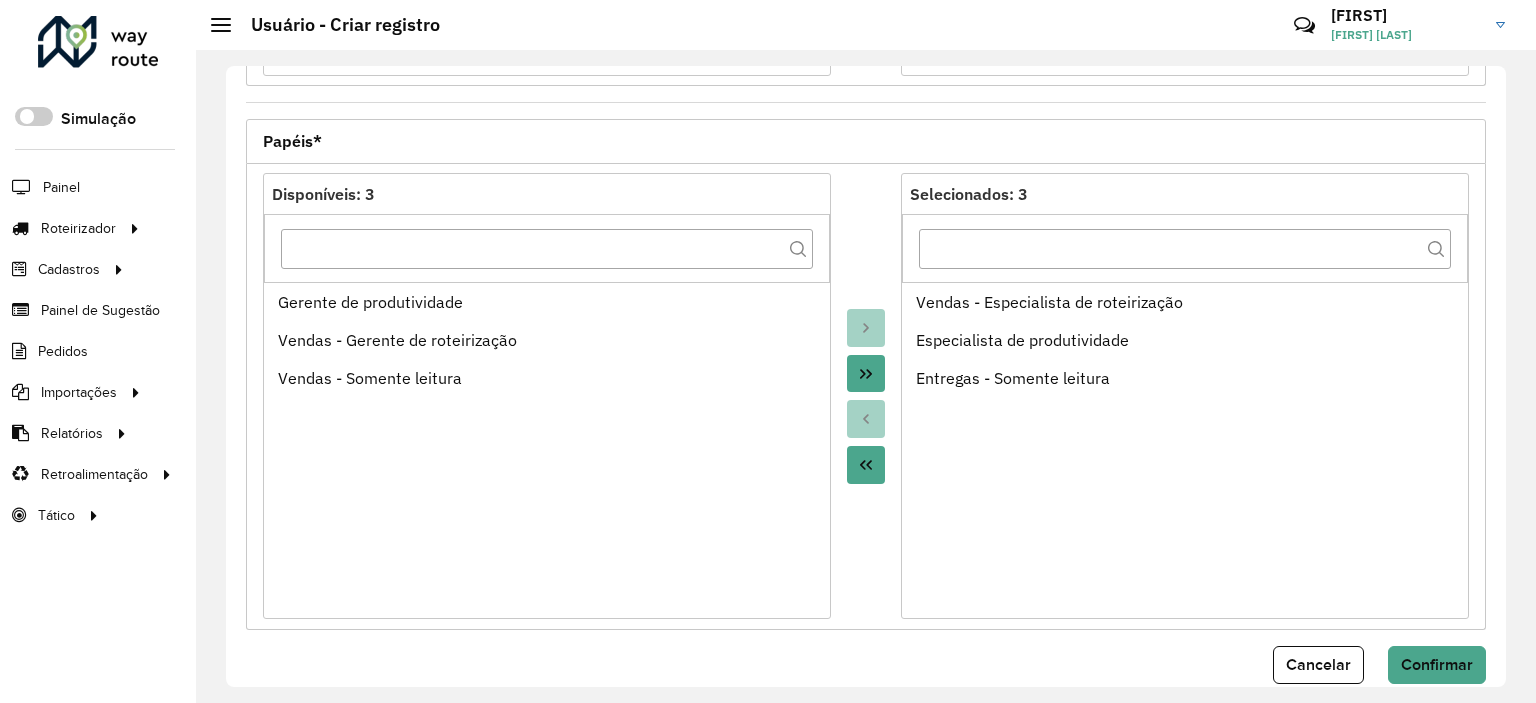 scroll, scrollTop: 774, scrollLeft: 0, axis: vertical 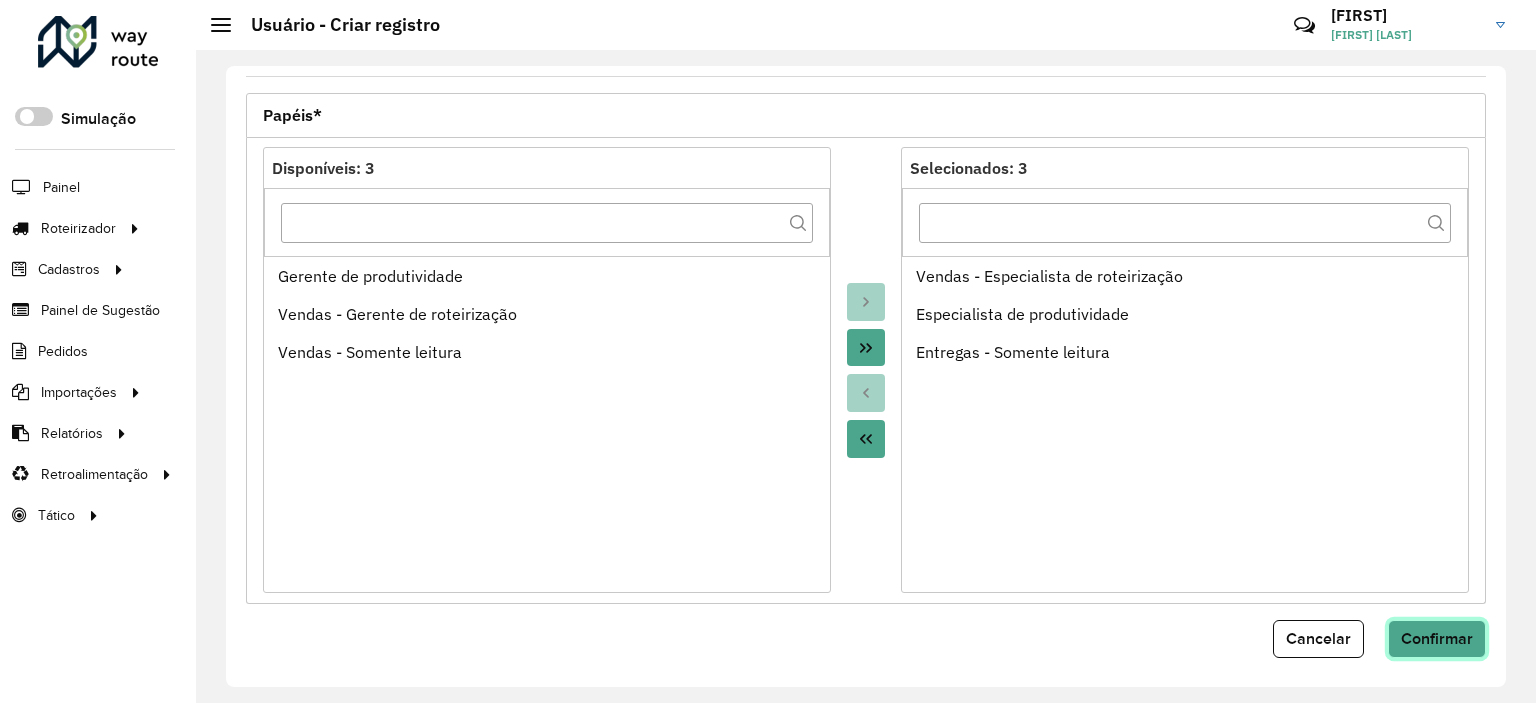 click on "Confirmar" 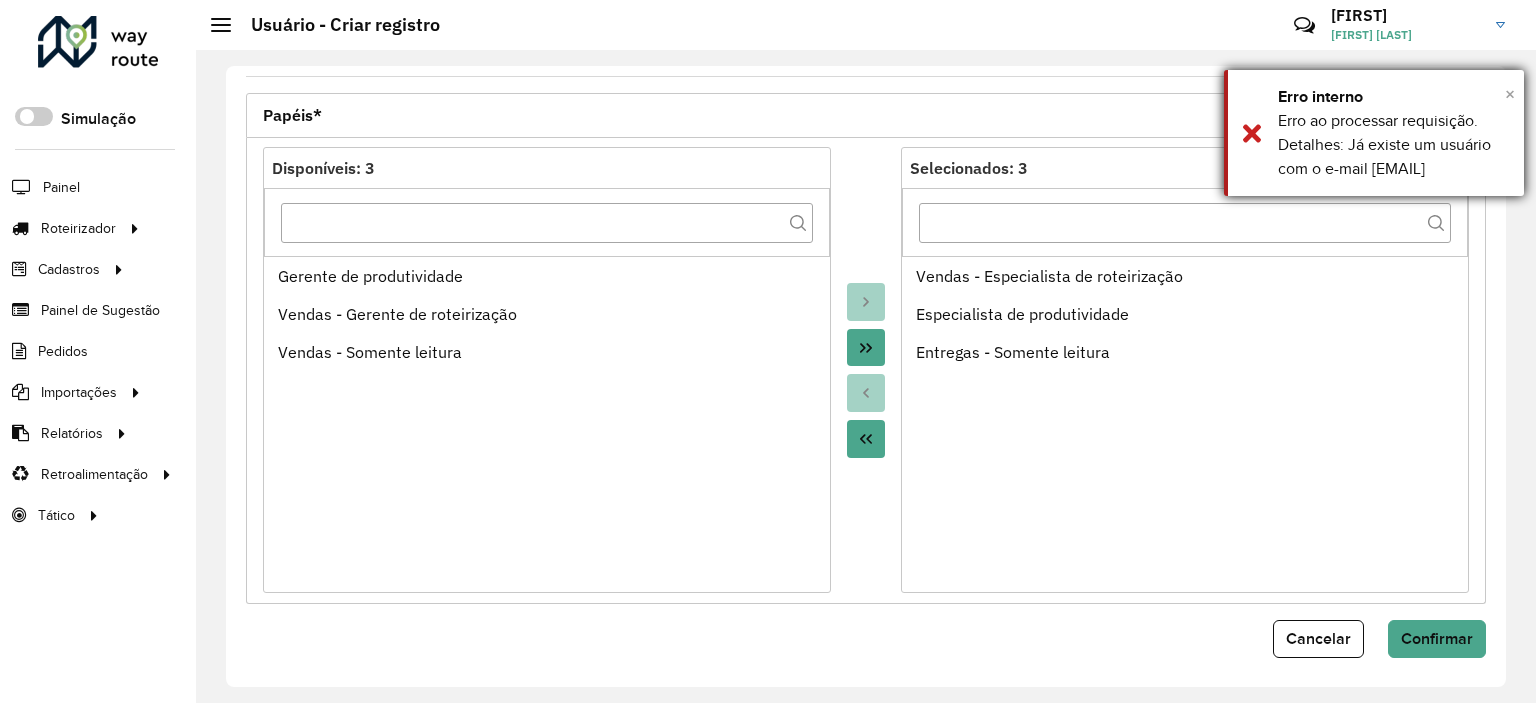 click on "×" at bounding box center [1510, 94] 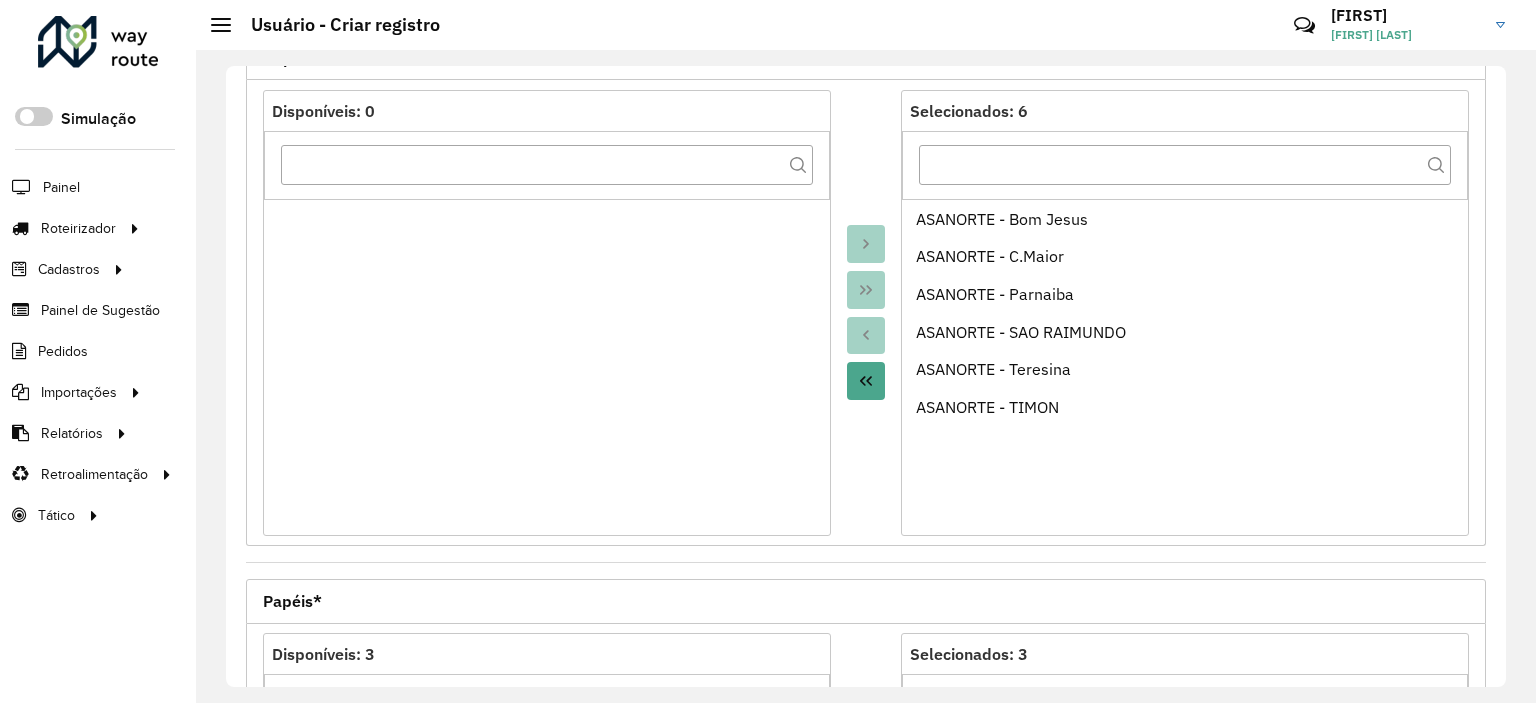 scroll, scrollTop: 174, scrollLeft: 0, axis: vertical 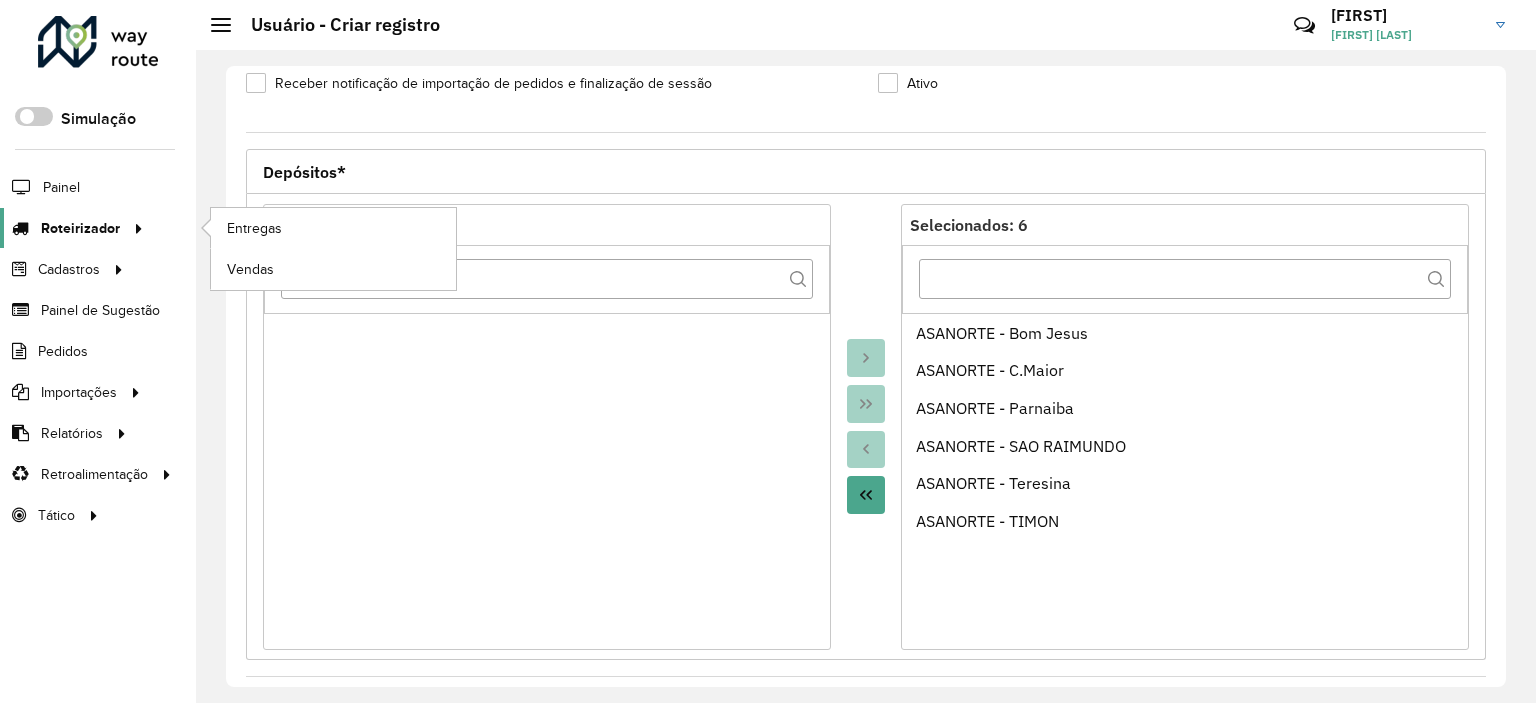 click on "Roteirizador" 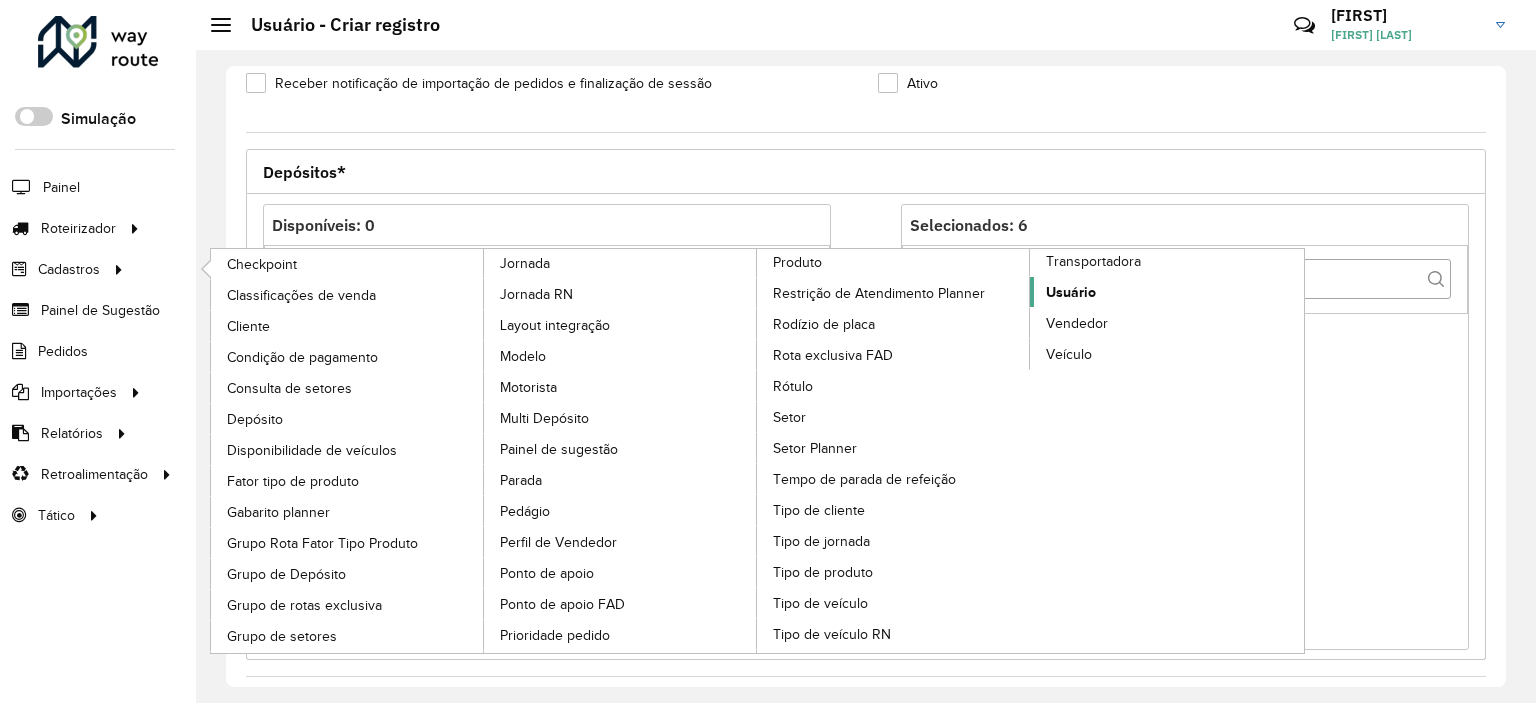click on "Usuário" 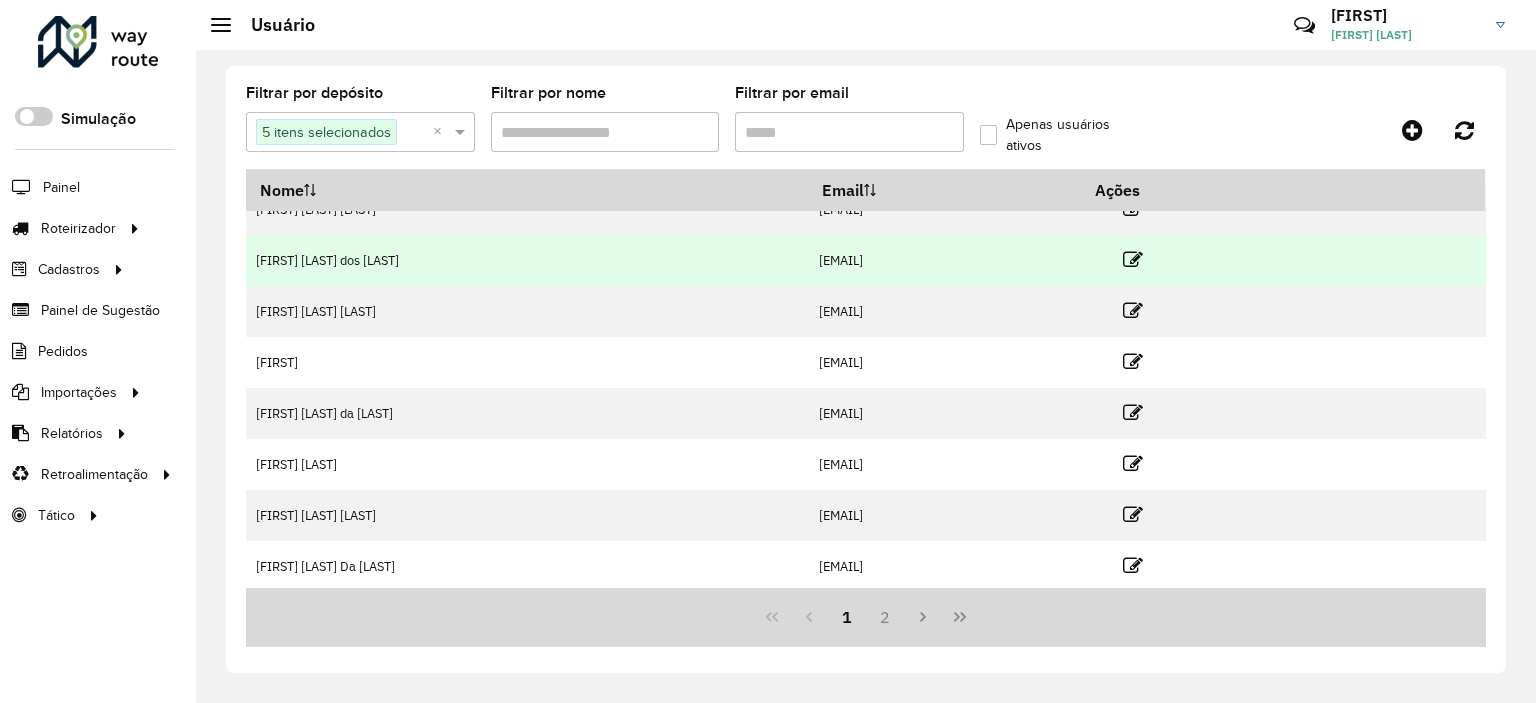 scroll, scrollTop: 0, scrollLeft: 0, axis: both 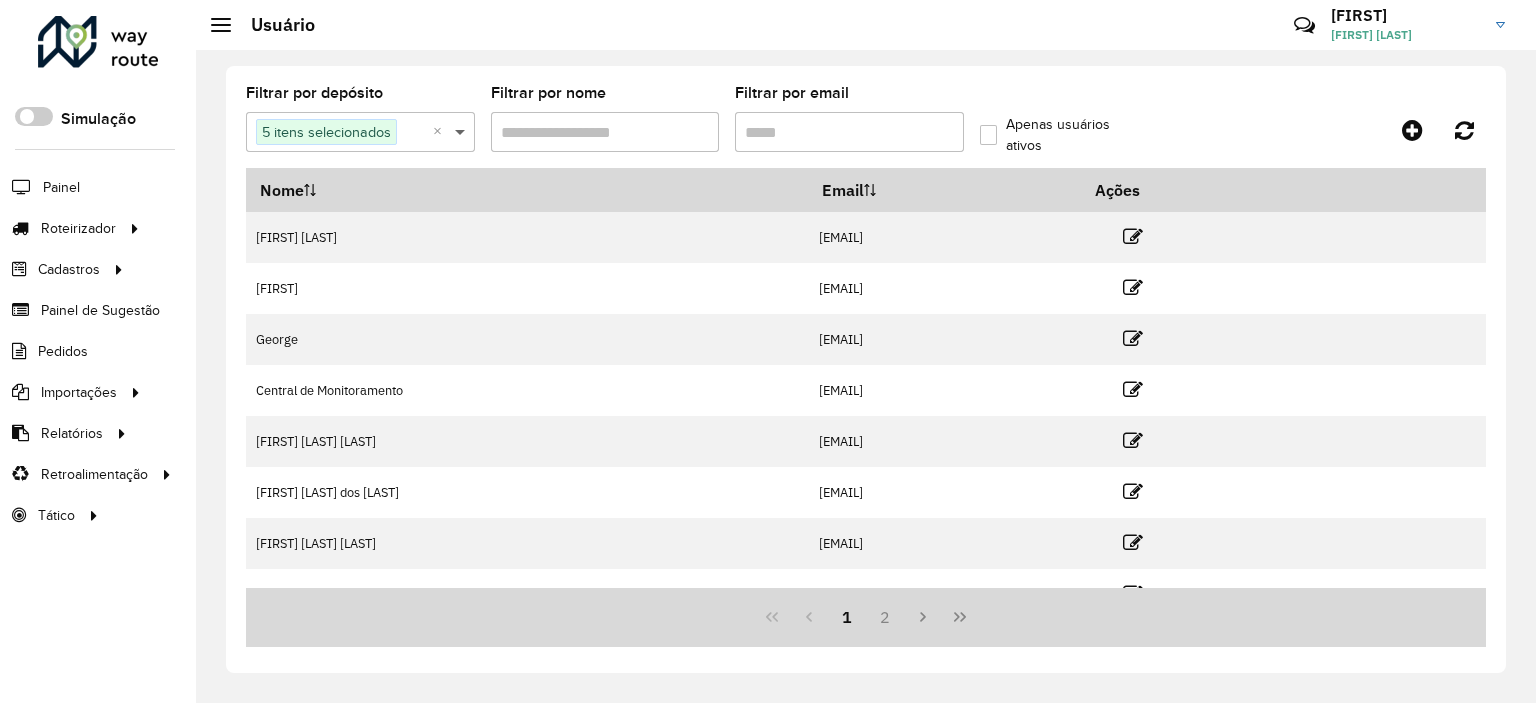 click at bounding box center [462, 132] 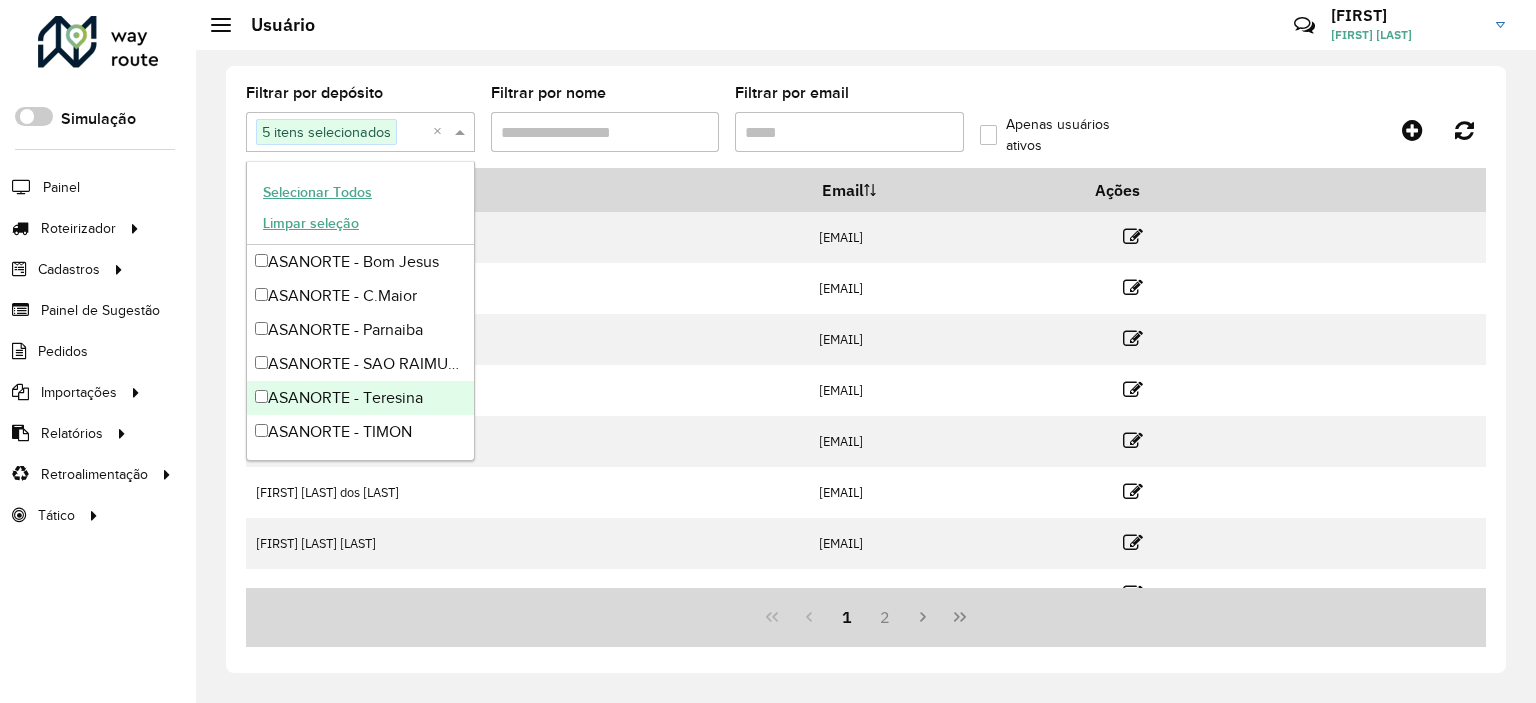 click at bounding box center [462, 132] 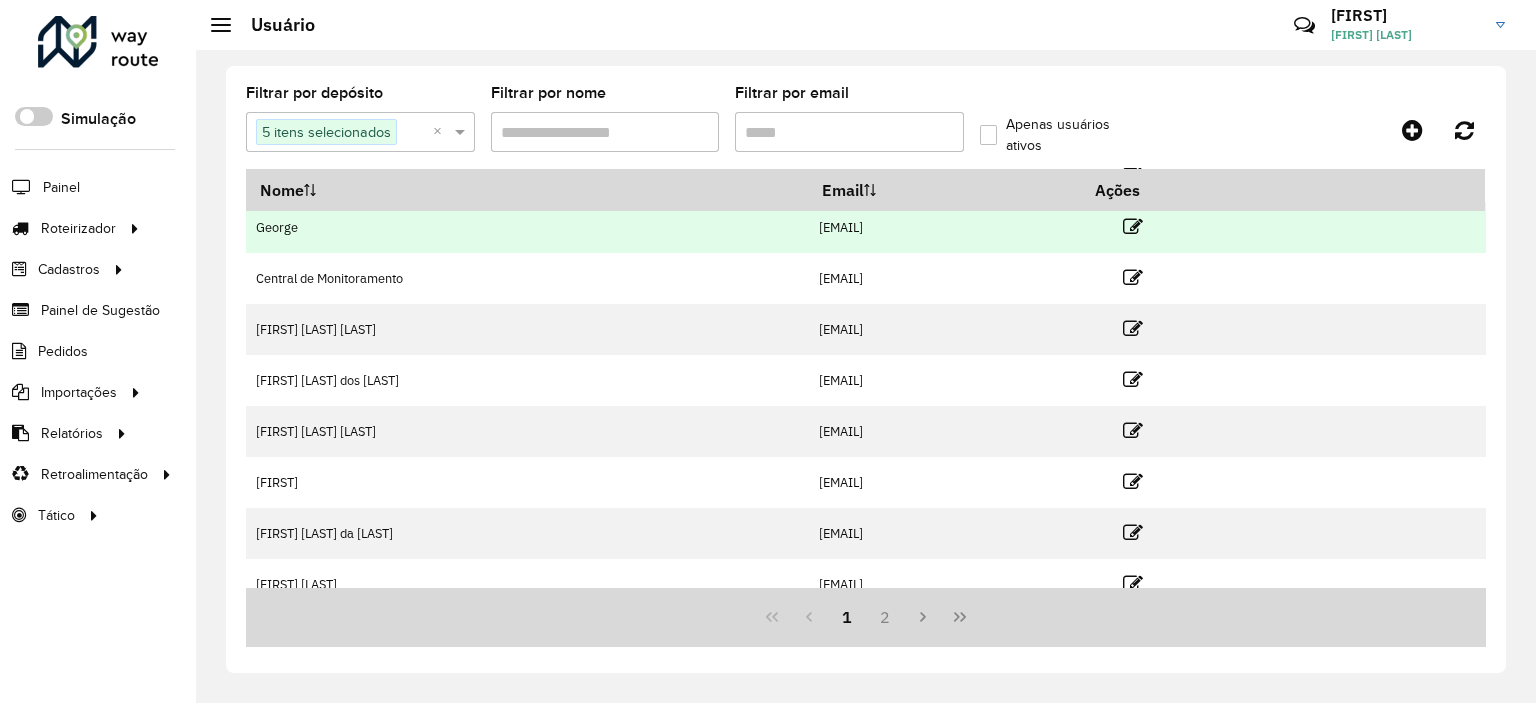 scroll, scrollTop: 0, scrollLeft: 0, axis: both 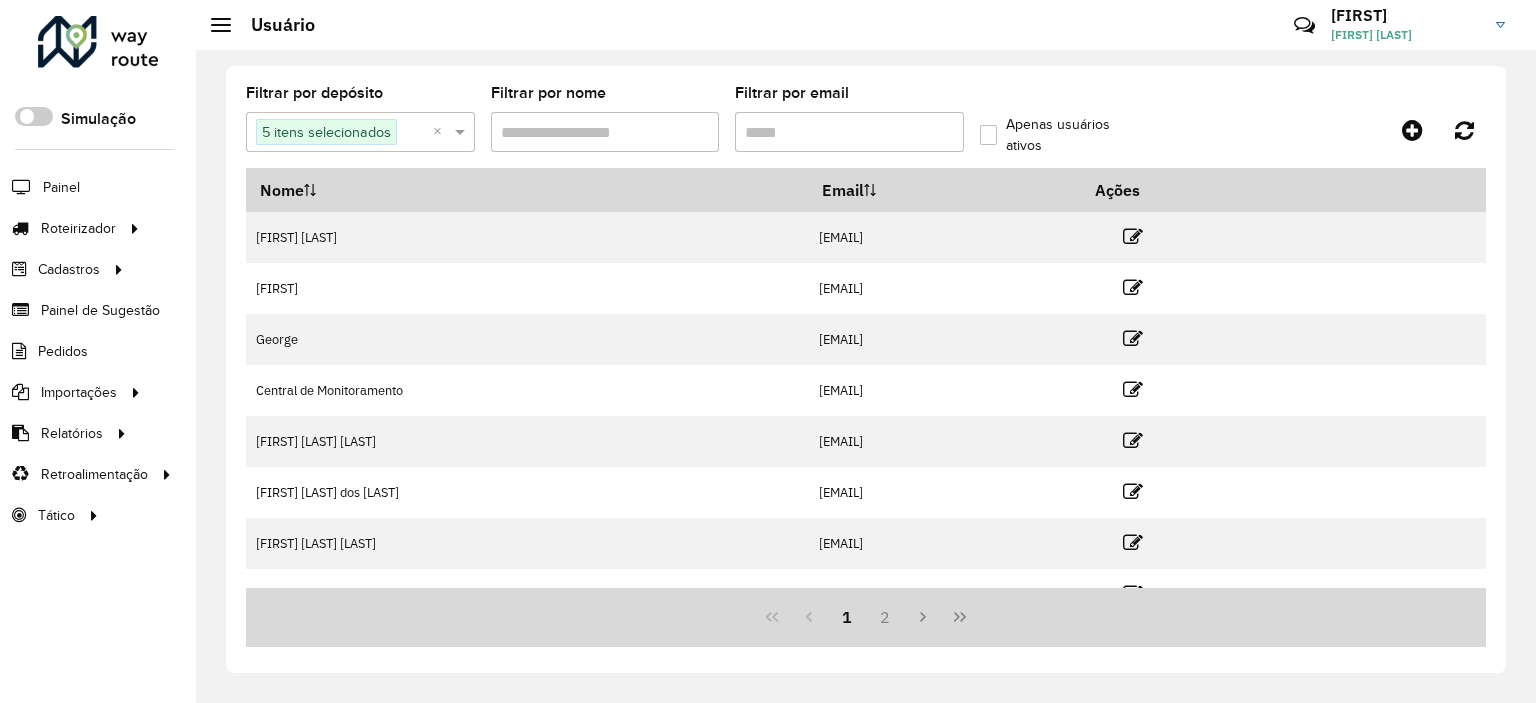 click on "Filtrar por nome" at bounding box center (605, 132) 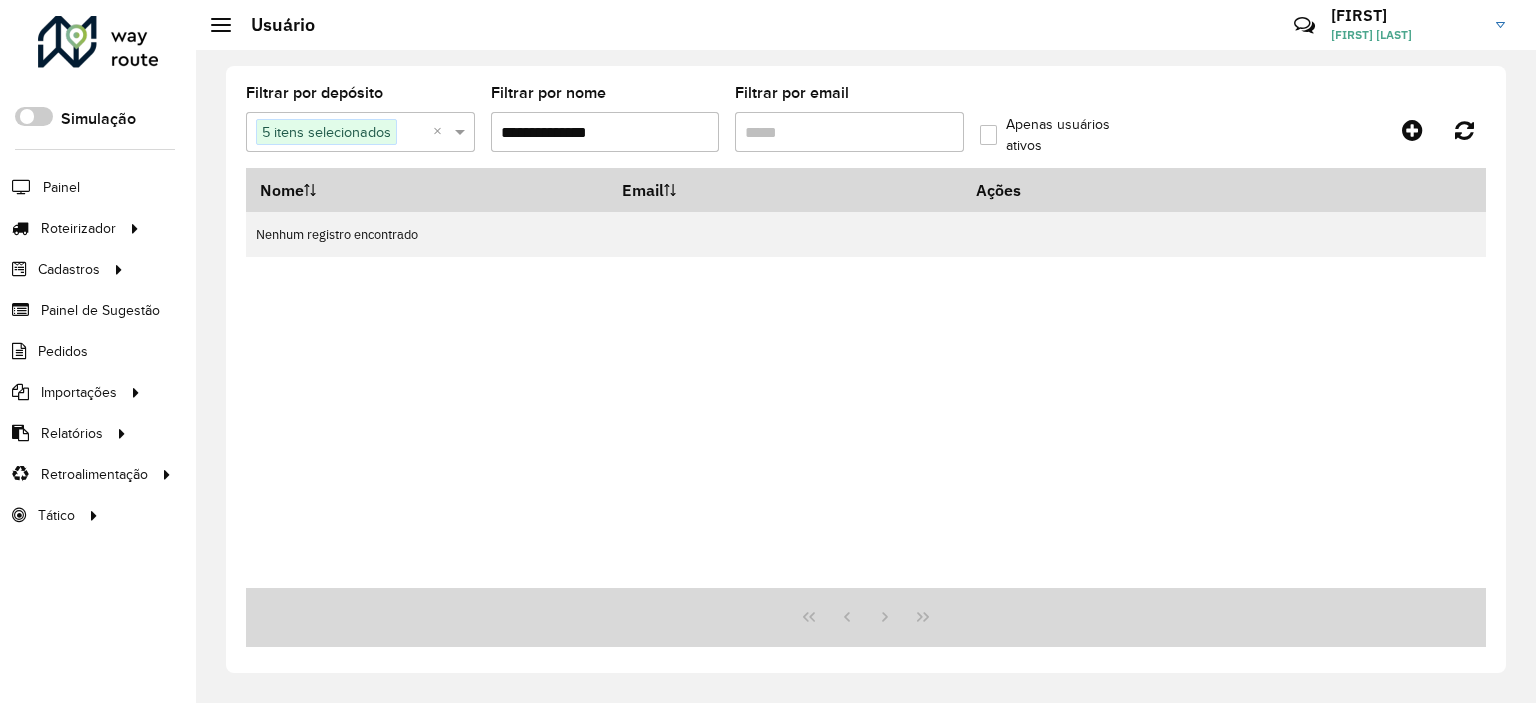 type on "**********" 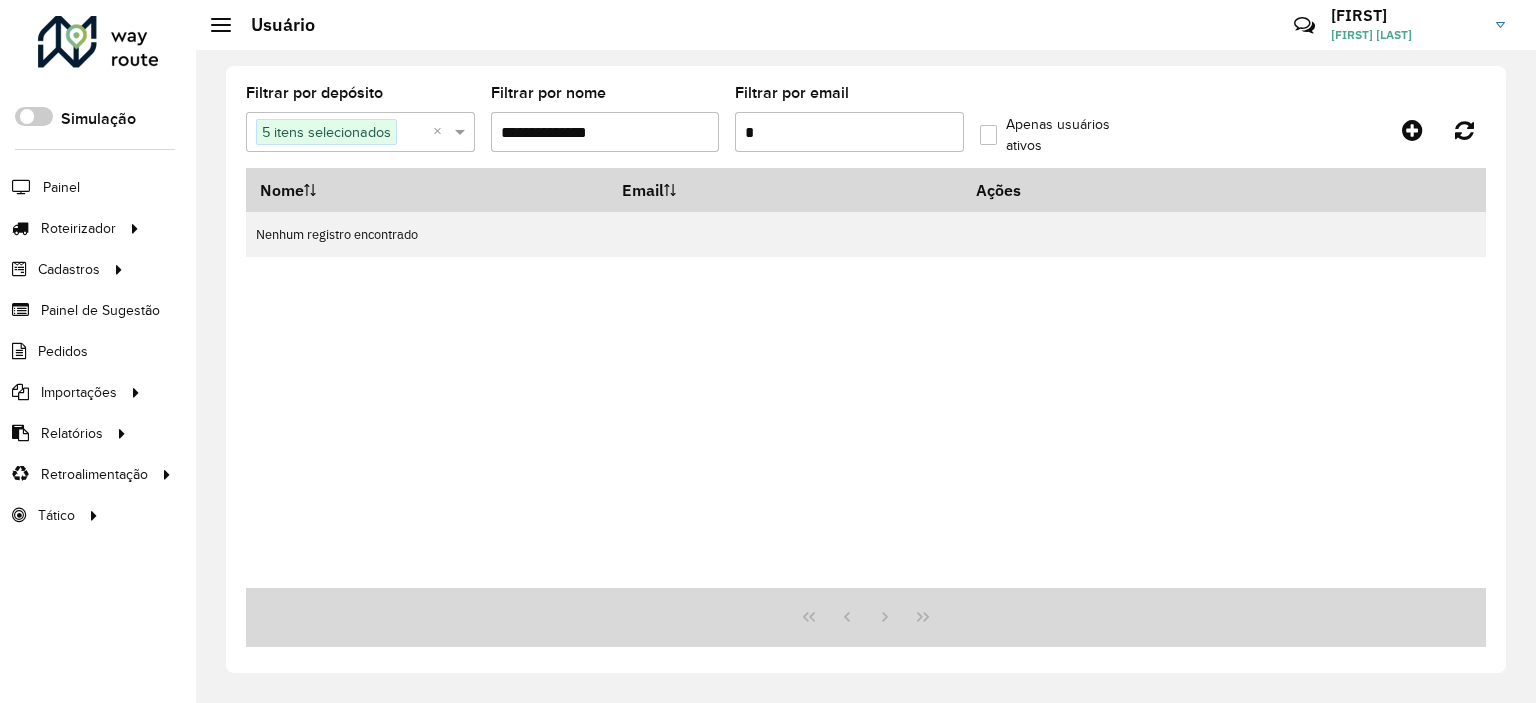 type 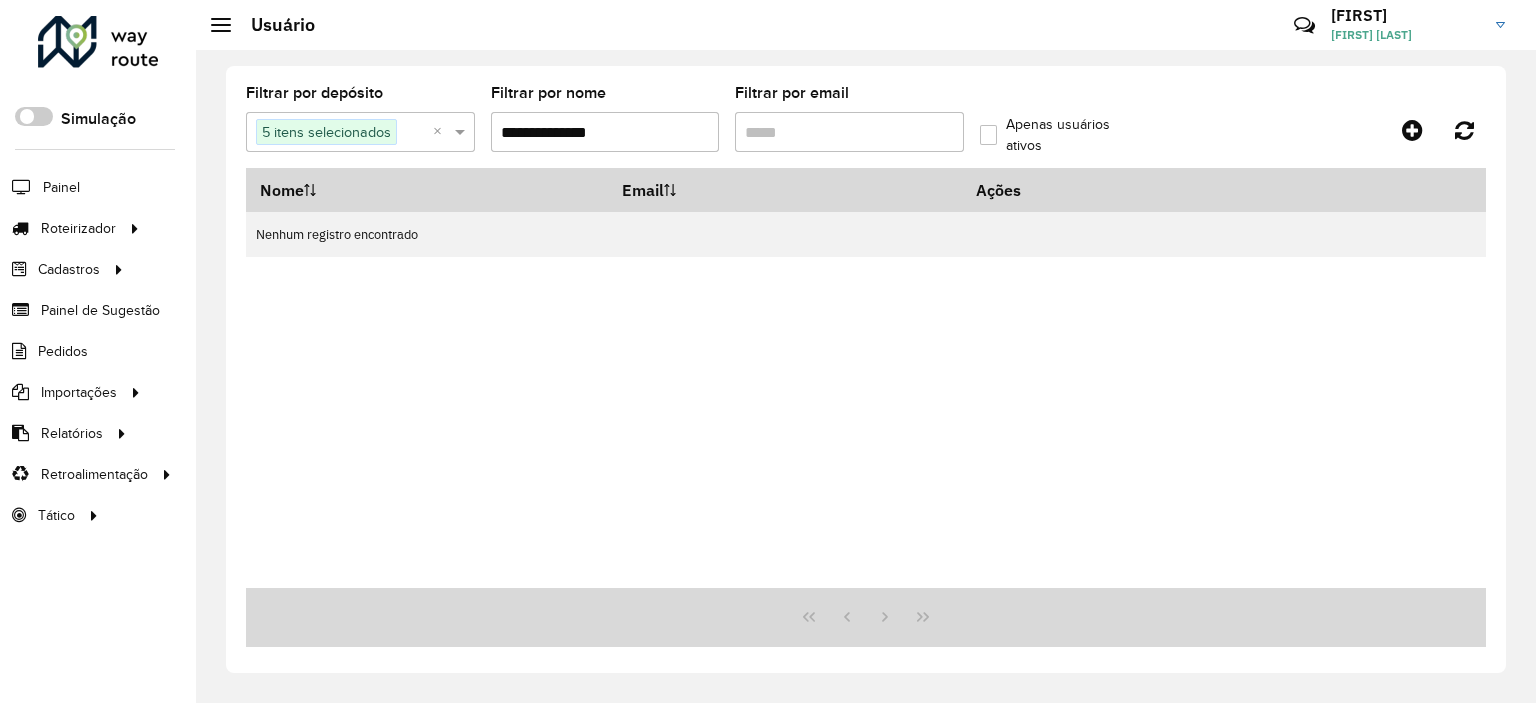 click on "Apenas usuários ativos" 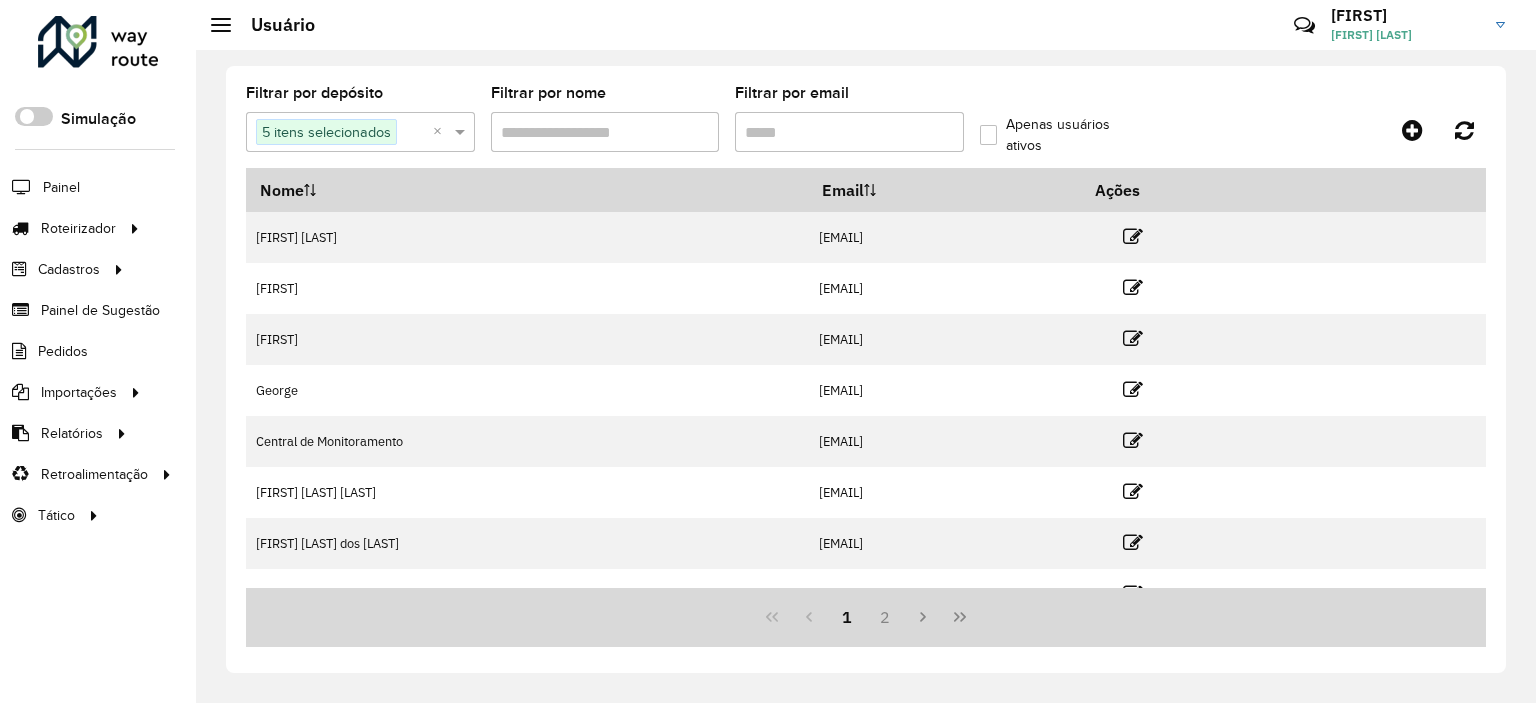 type 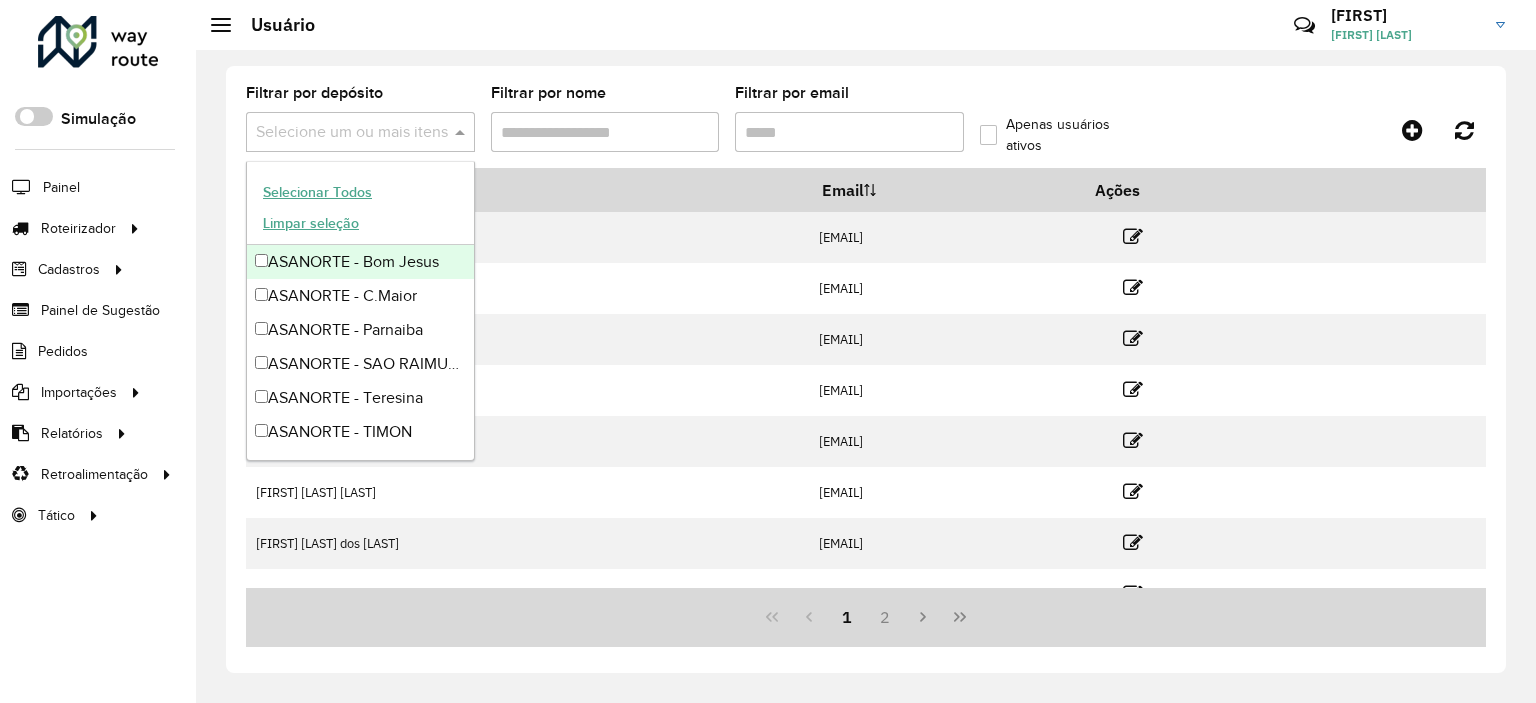 click at bounding box center [462, 132] 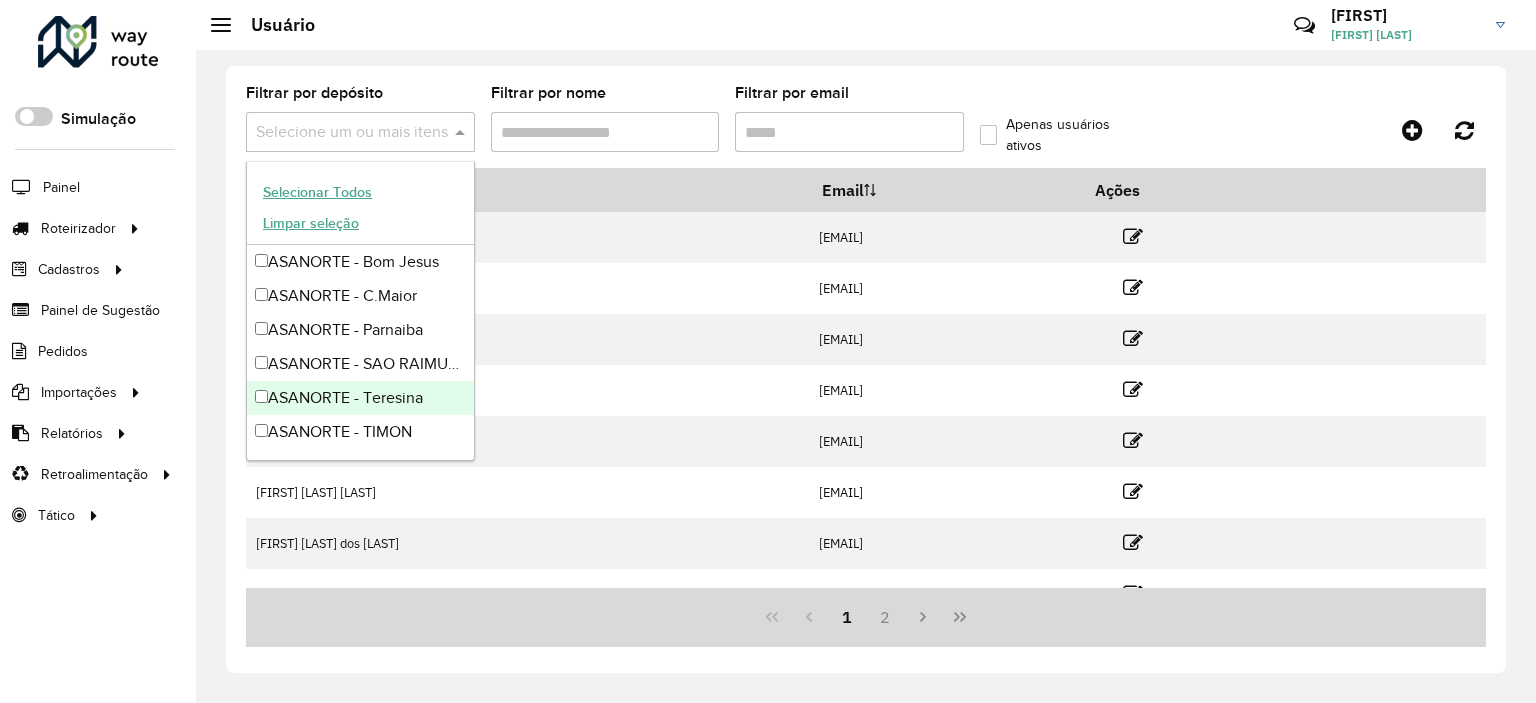 click on "ASANORTE - Teresina" at bounding box center (360, 398) 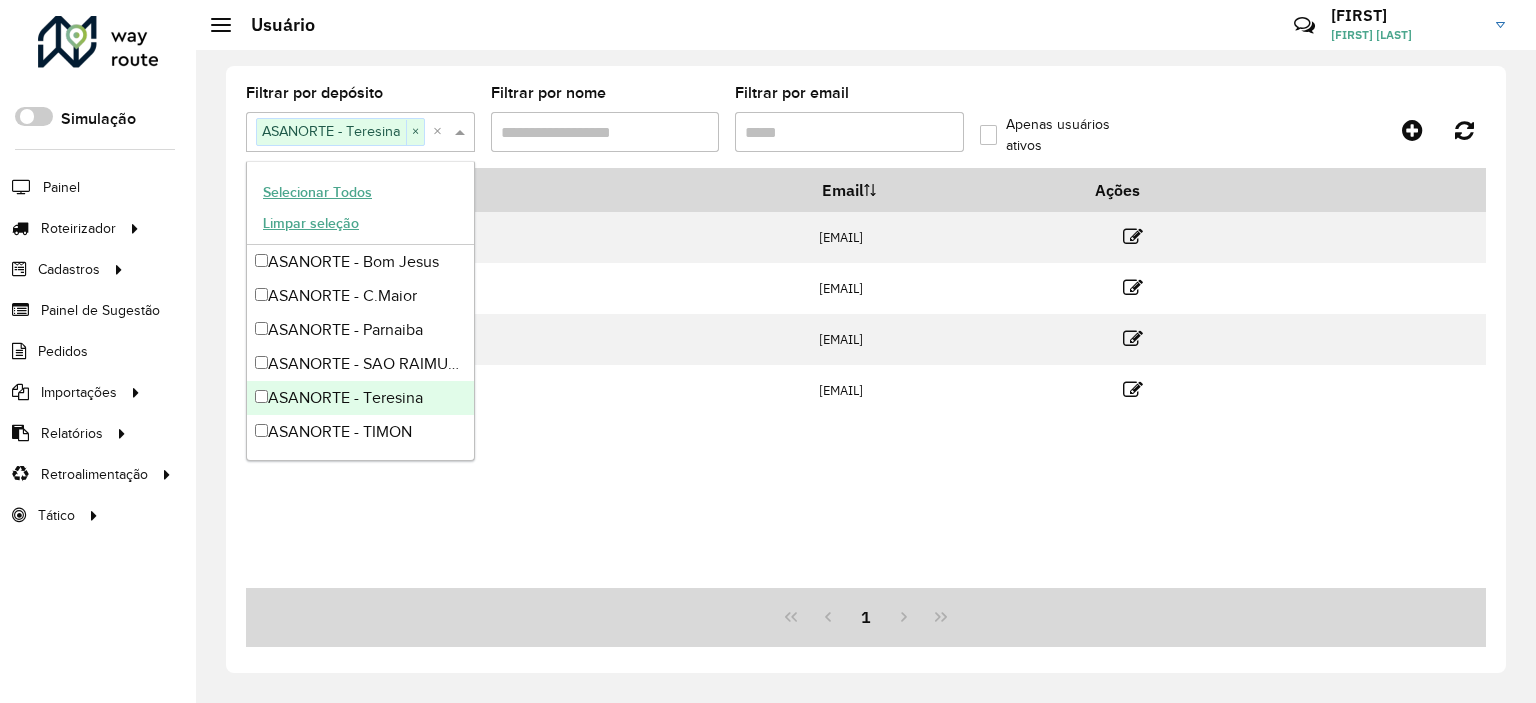 click on "Nome   Email   Ações   [FIRST]   [EMAIL]   Central de Monitoramento   [EMAIL]   [FIRST] [LAST]   [EMAIL]   [FIRST] [LAST] [LAST]" at bounding box center (866, 378) 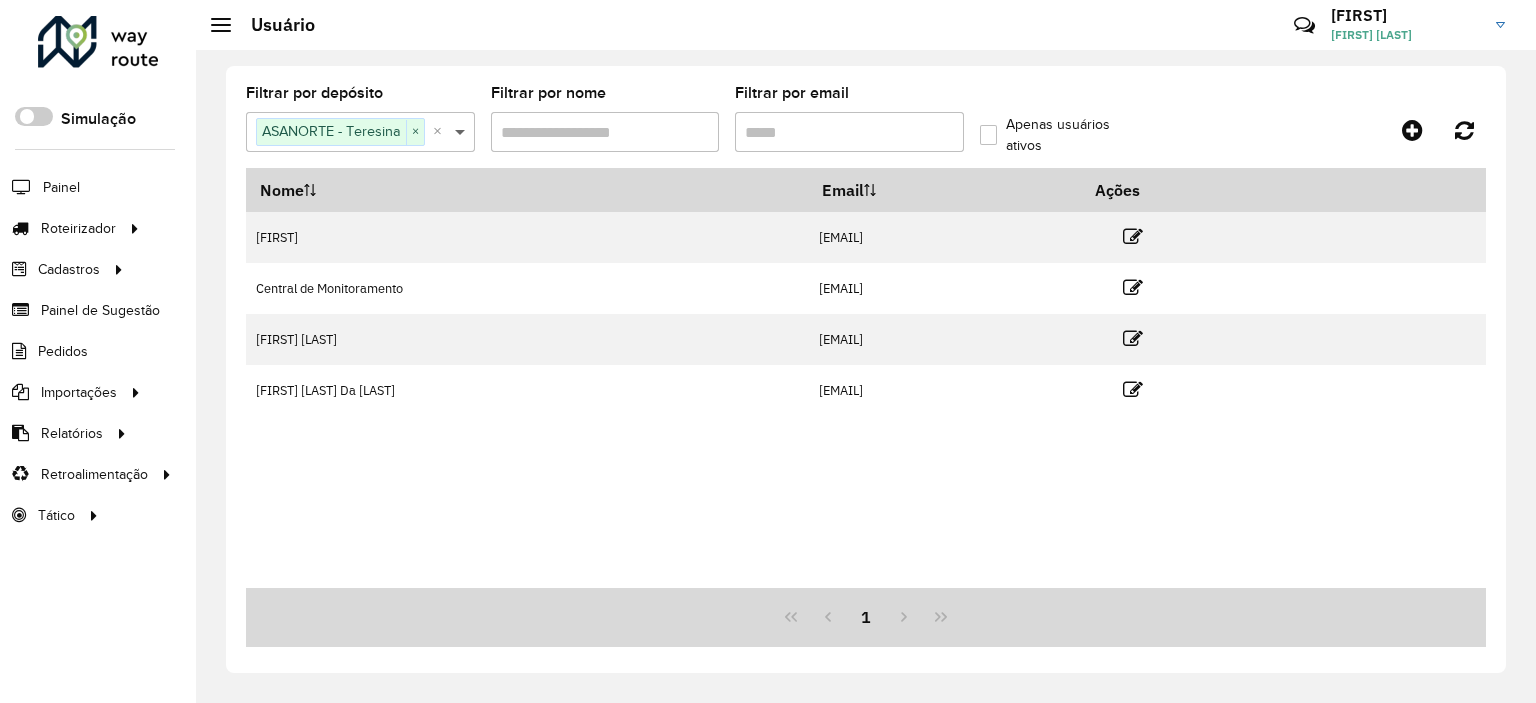 click at bounding box center [462, 132] 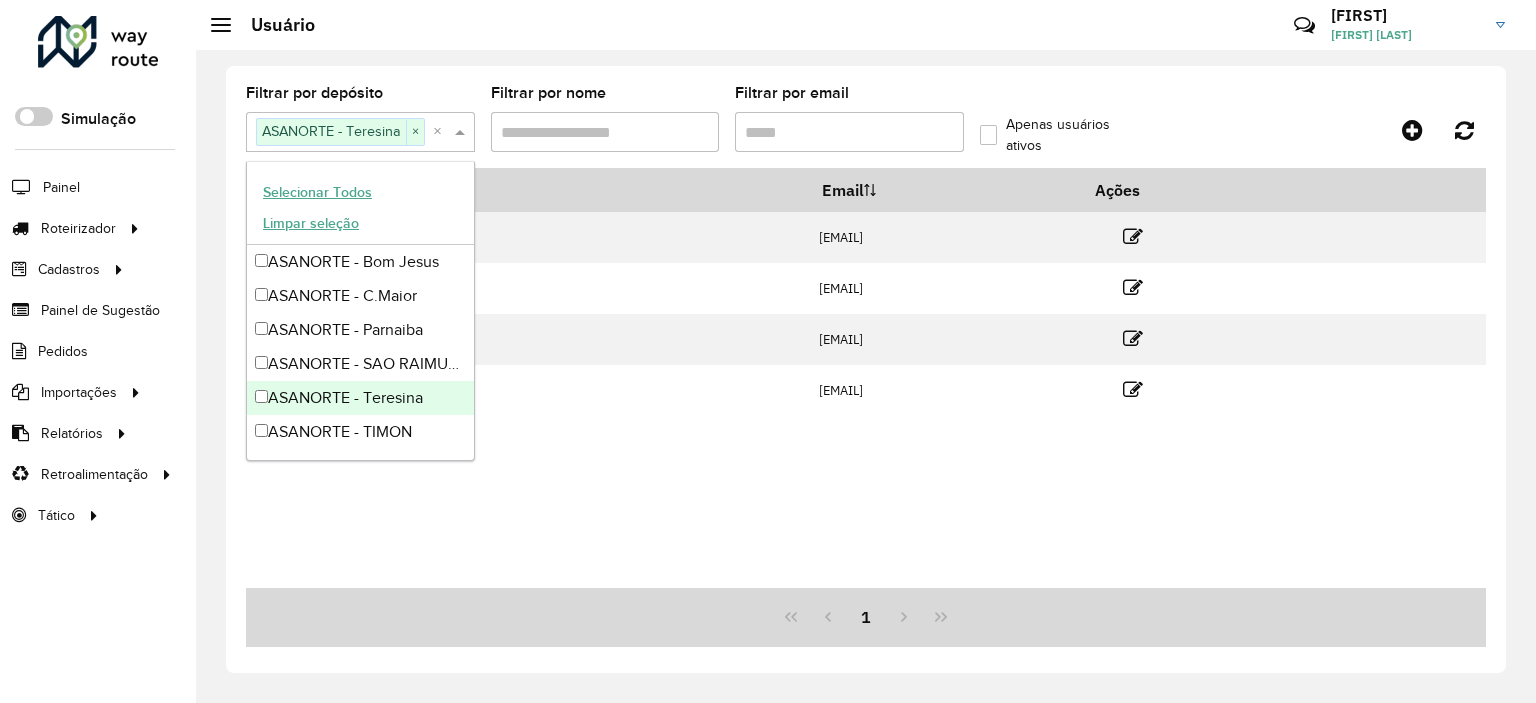 click on "Selecionar Todos" at bounding box center [317, 192] 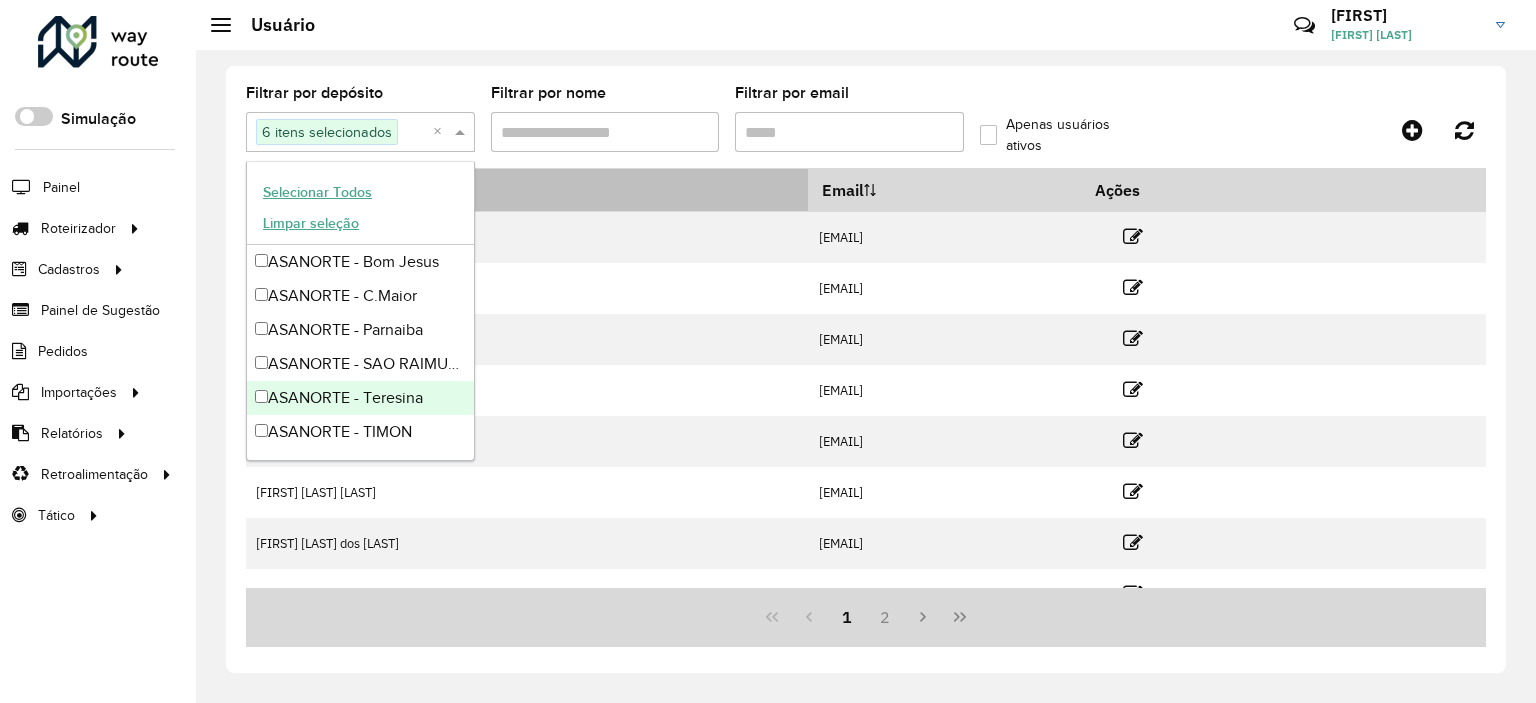 click on "Nome" at bounding box center [527, 190] 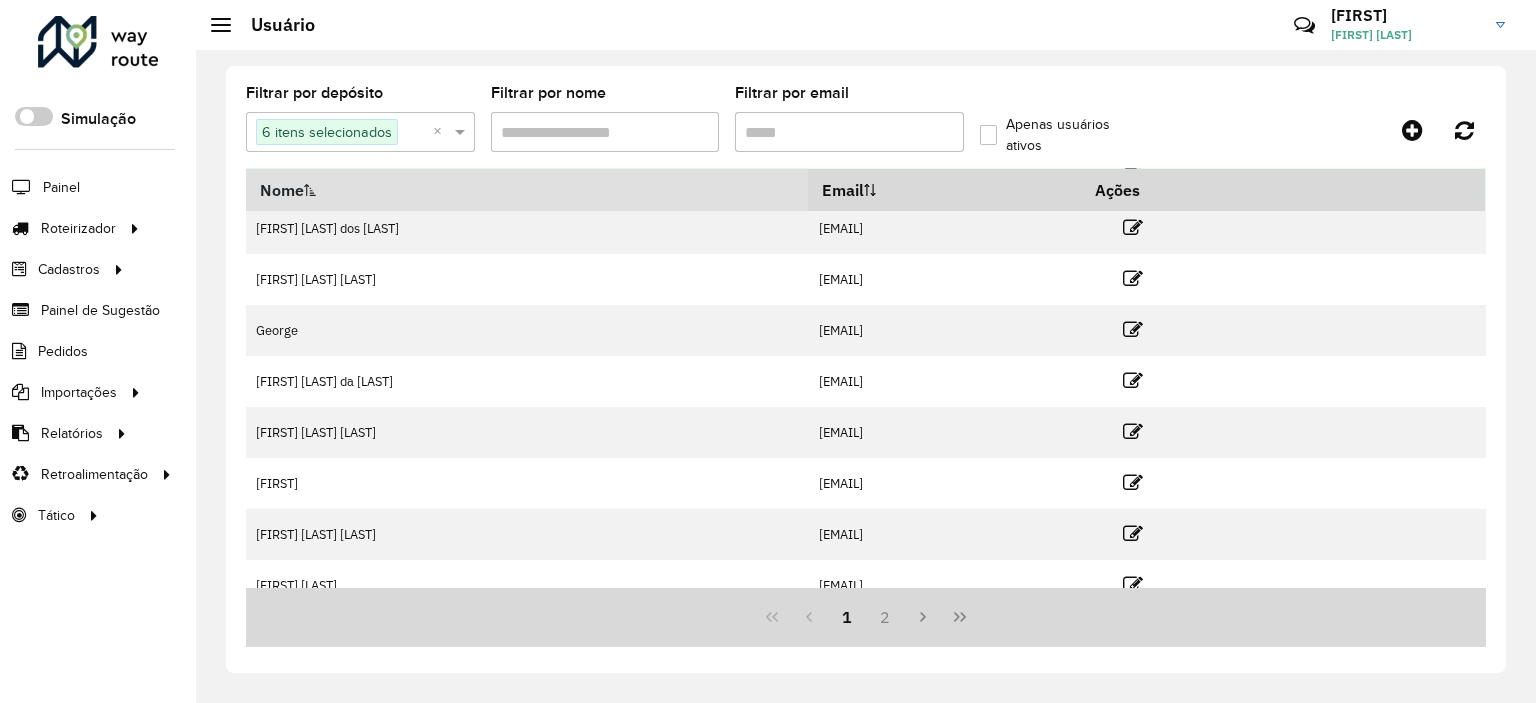 scroll, scrollTop: 0, scrollLeft: 0, axis: both 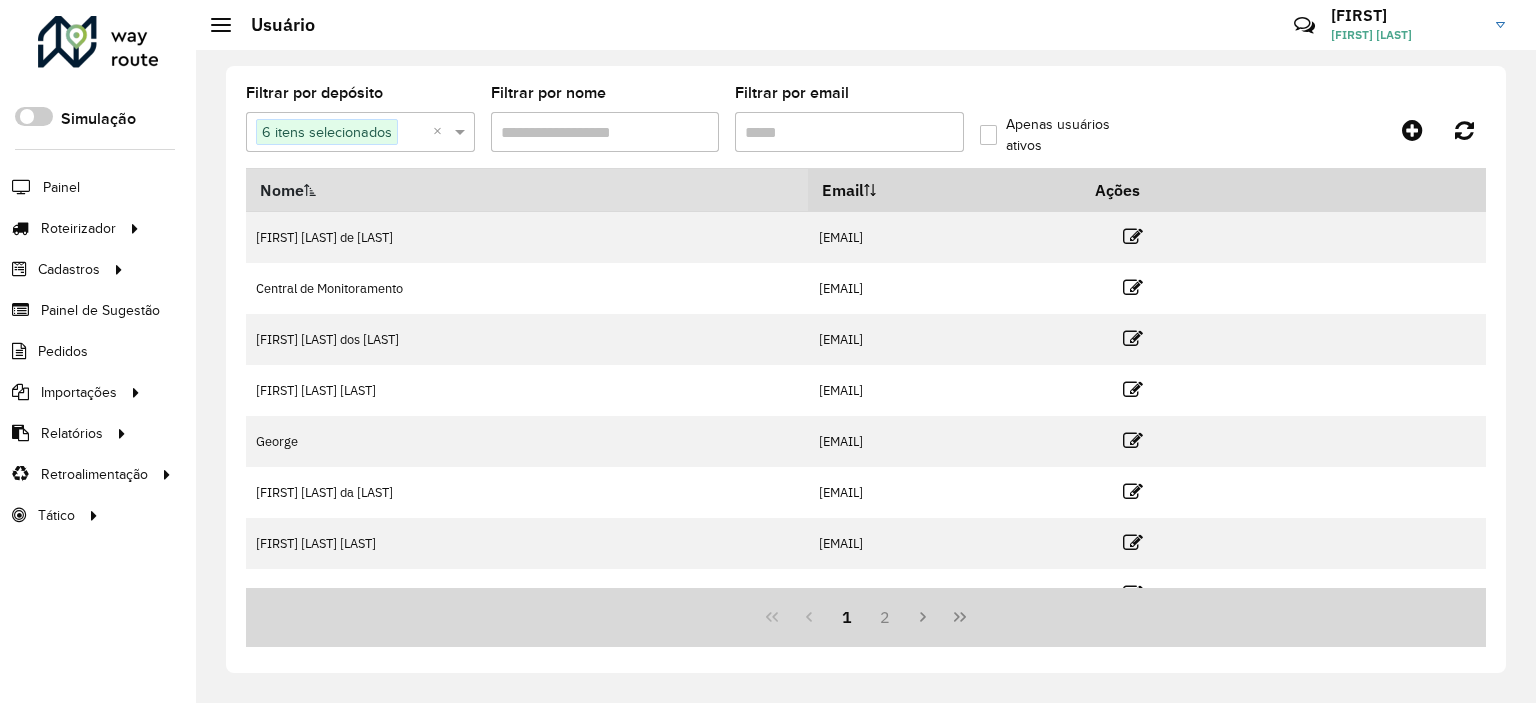 click on "Filtrar por nome" at bounding box center [605, 132] 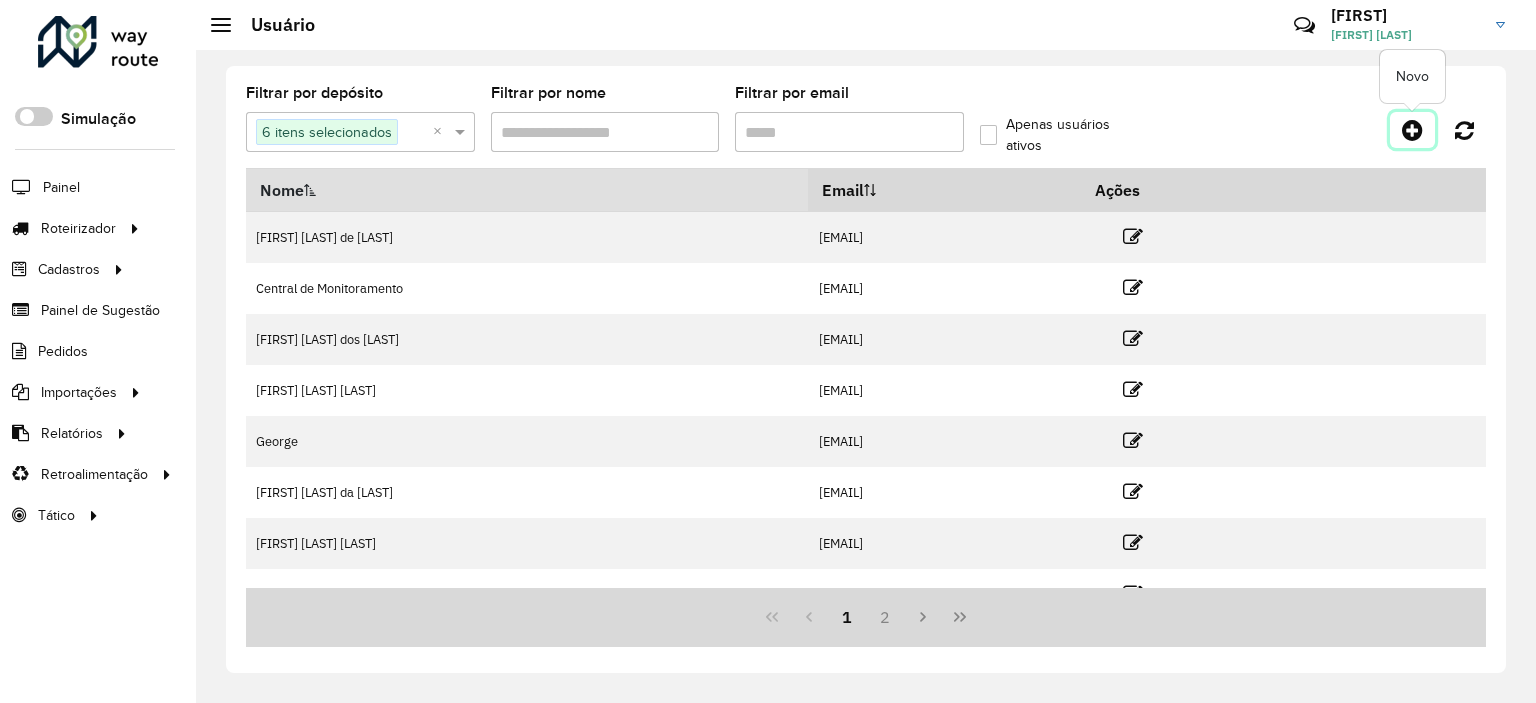 drag, startPoint x: 1395, startPoint y: 143, endPoint x: 1410, endPoint y: 142, distance: 15.033297 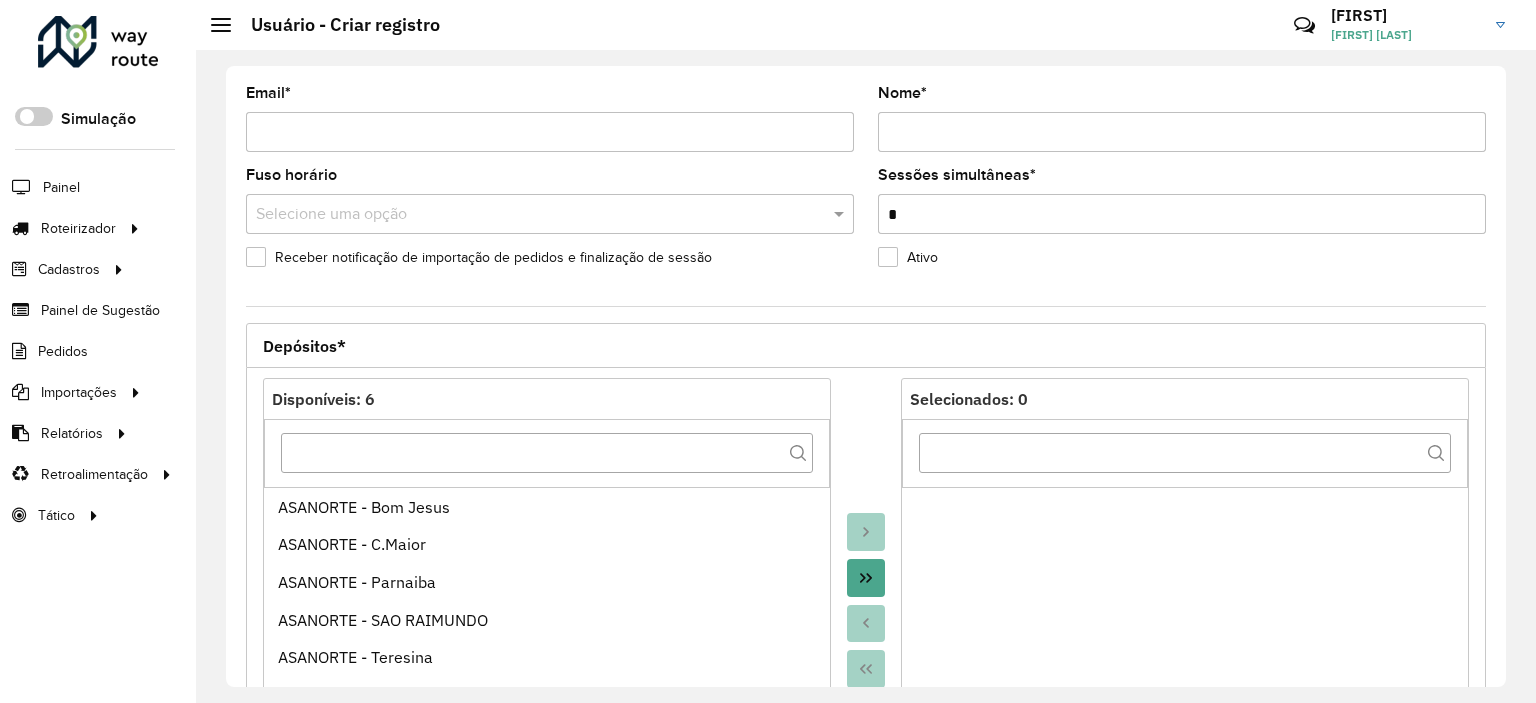 click on "Email  *" at bounding box center (550, 132) 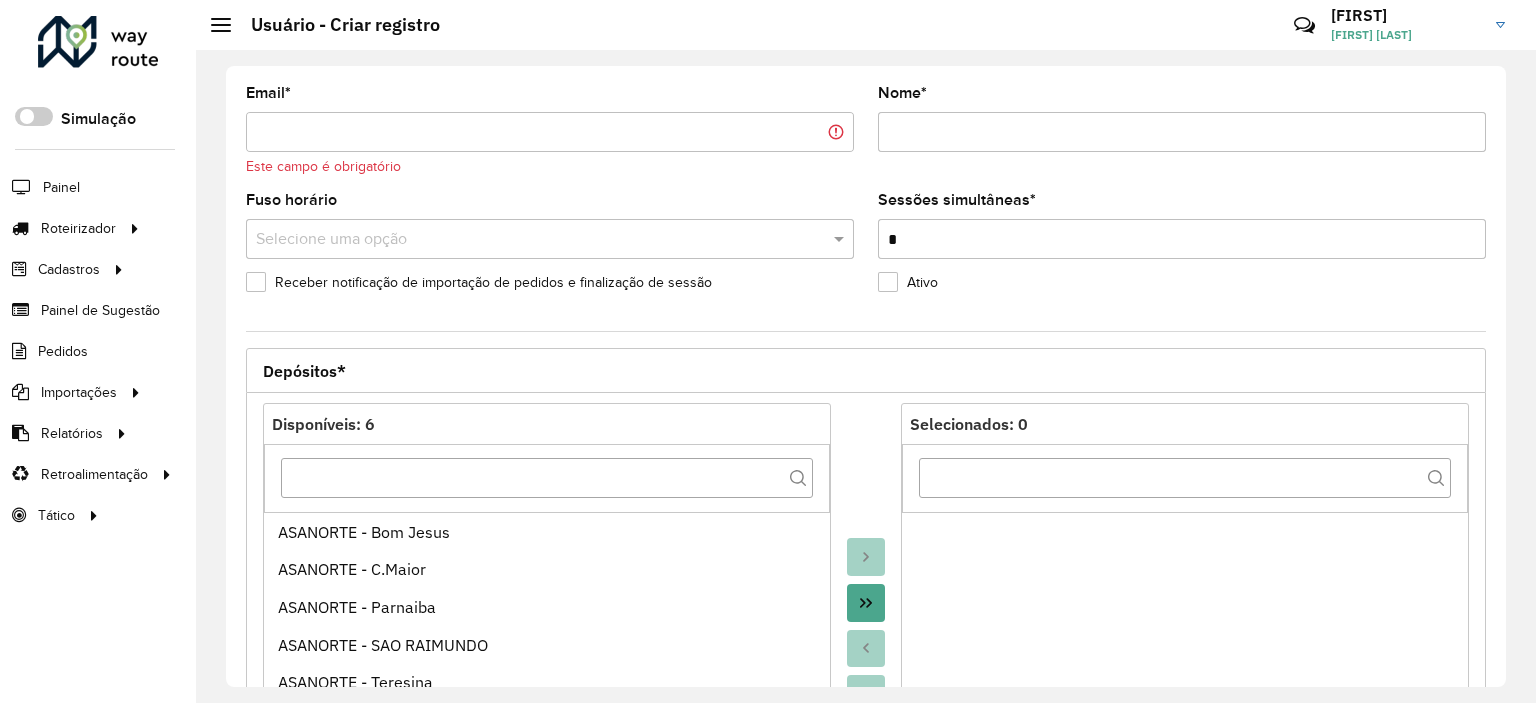 click on "Email  *" at bounding box center [550, 132] 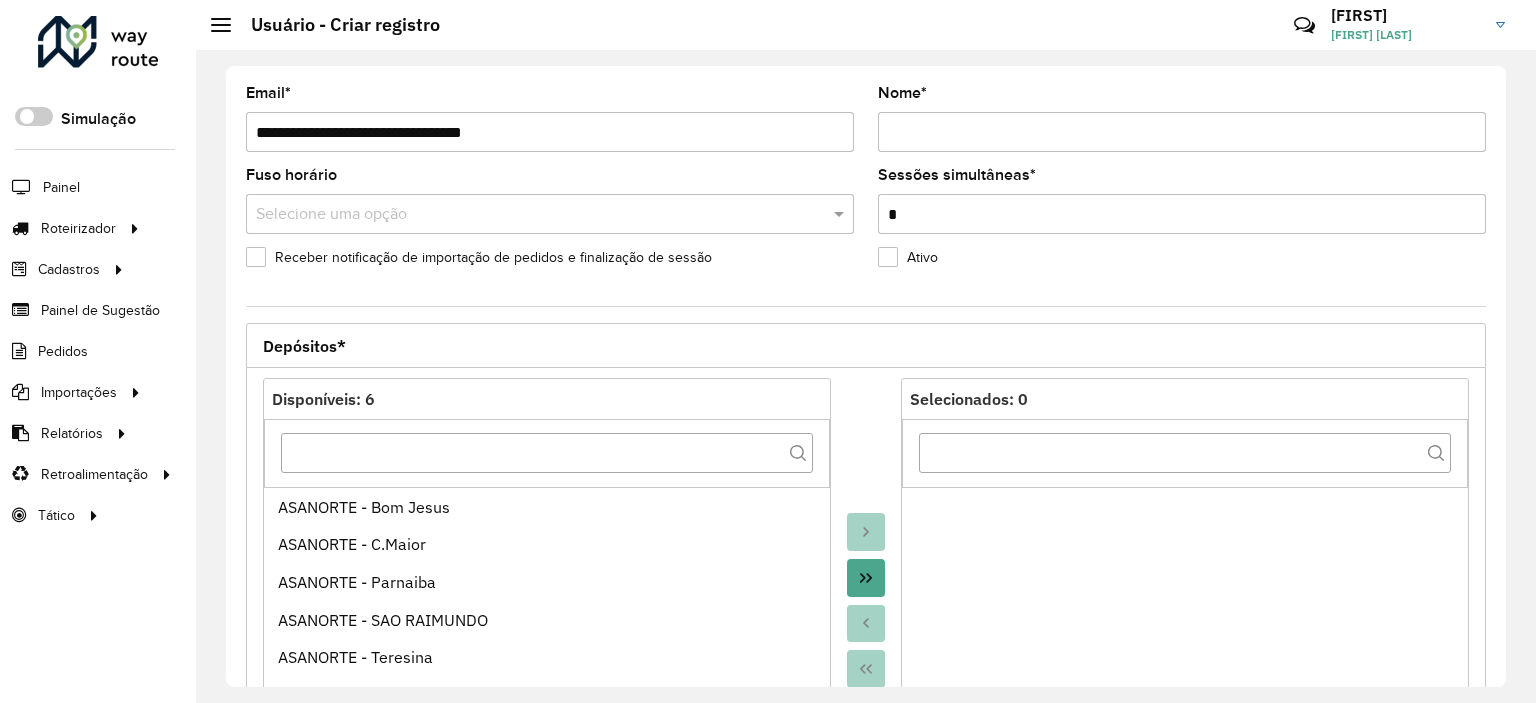type on "**********" 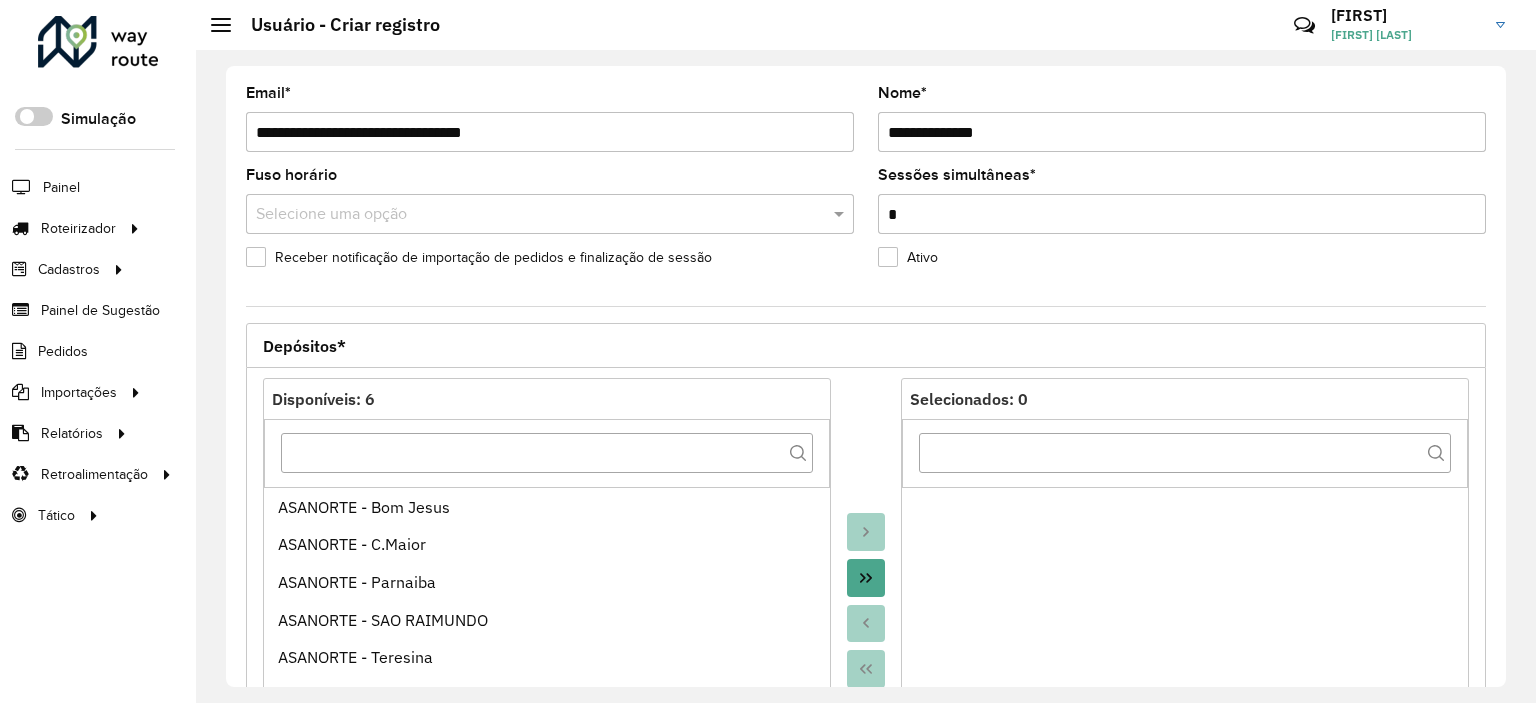 type on "**********" 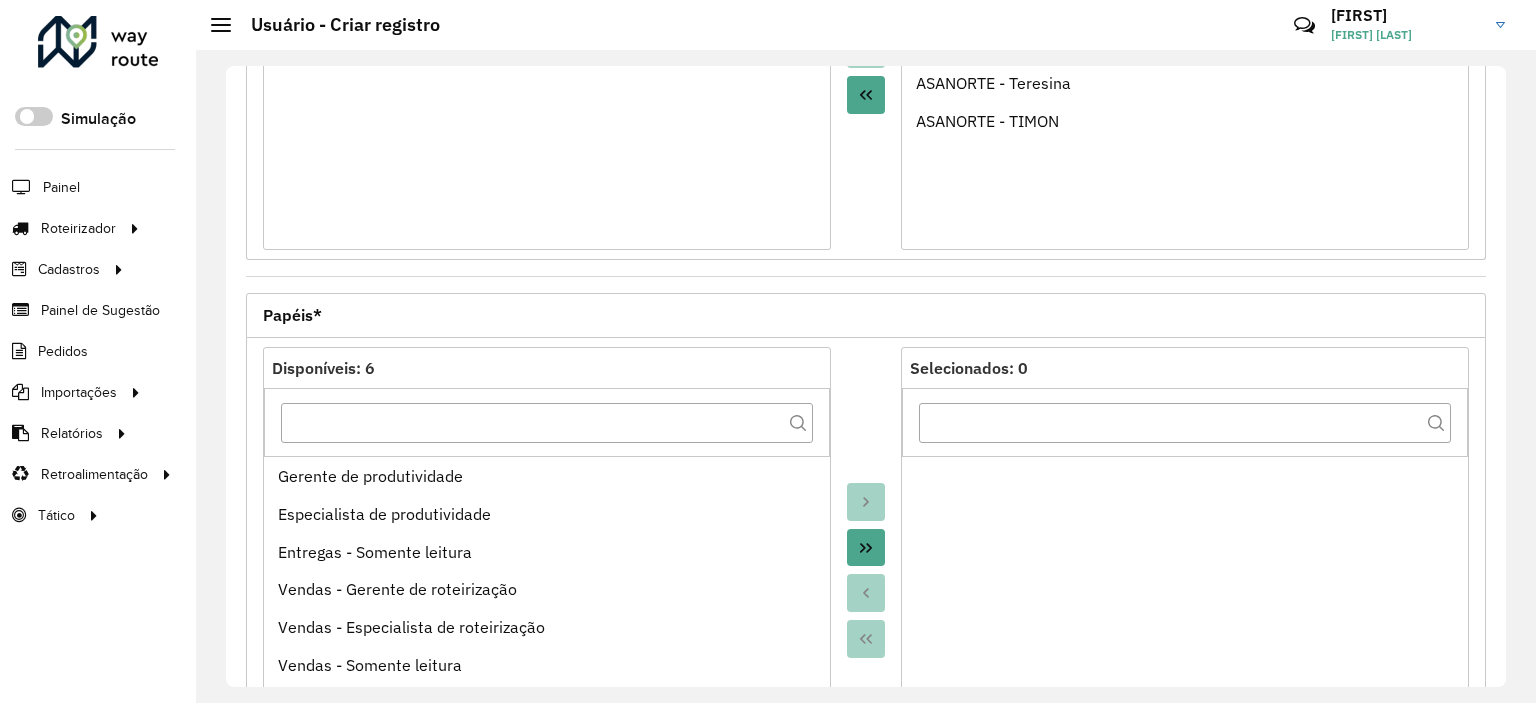 scroll, scrollTop: 700, scrollLeft: 0, axis: vertical 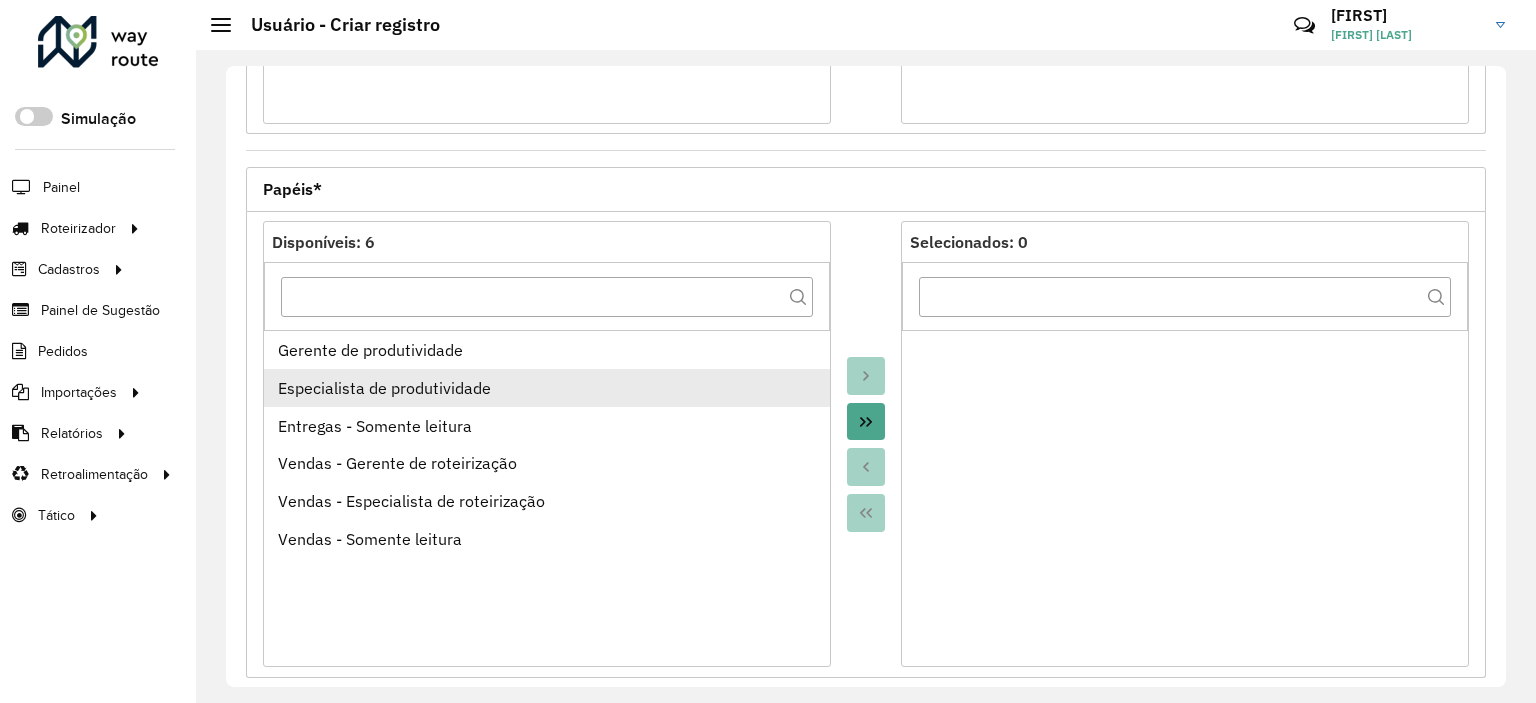 click on "Especialista de produtividade" at bounding box center (547, 388) 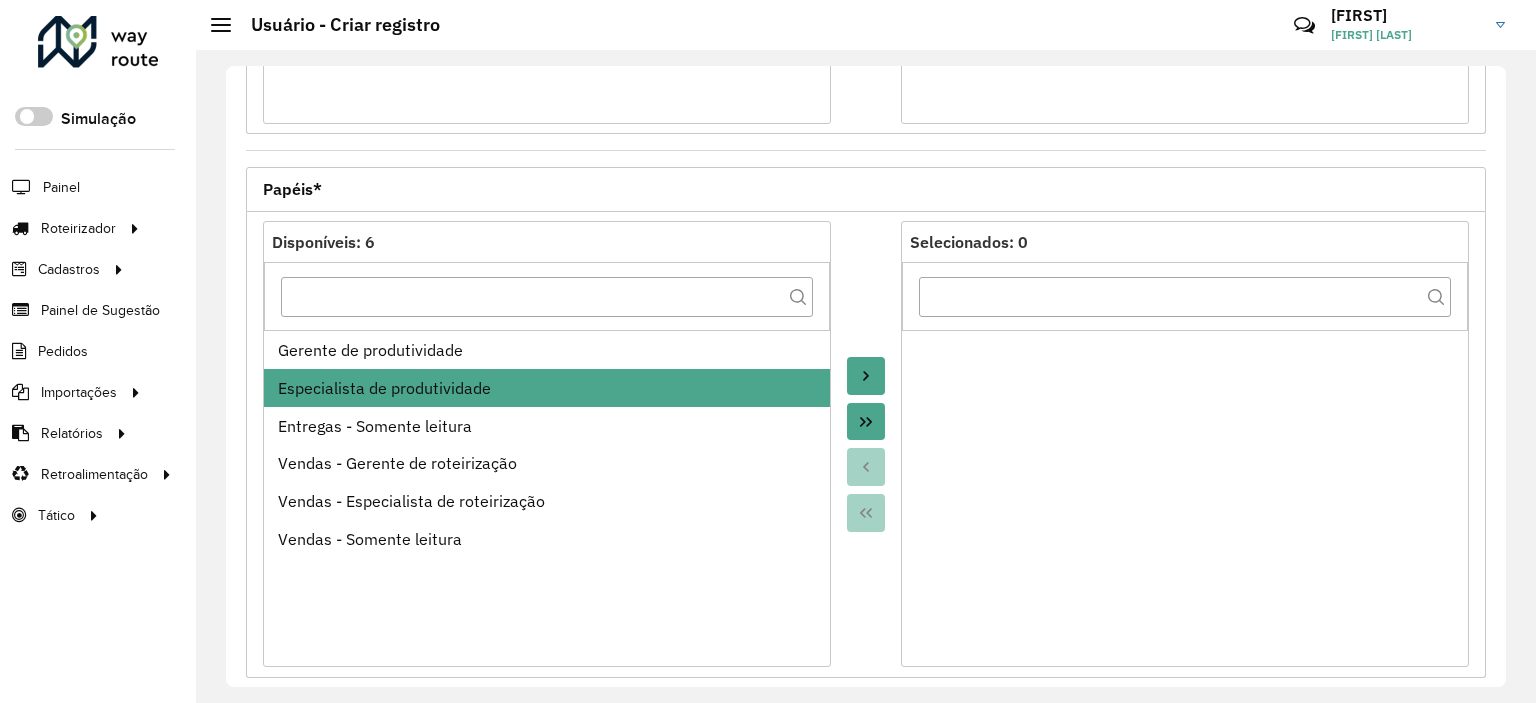 click 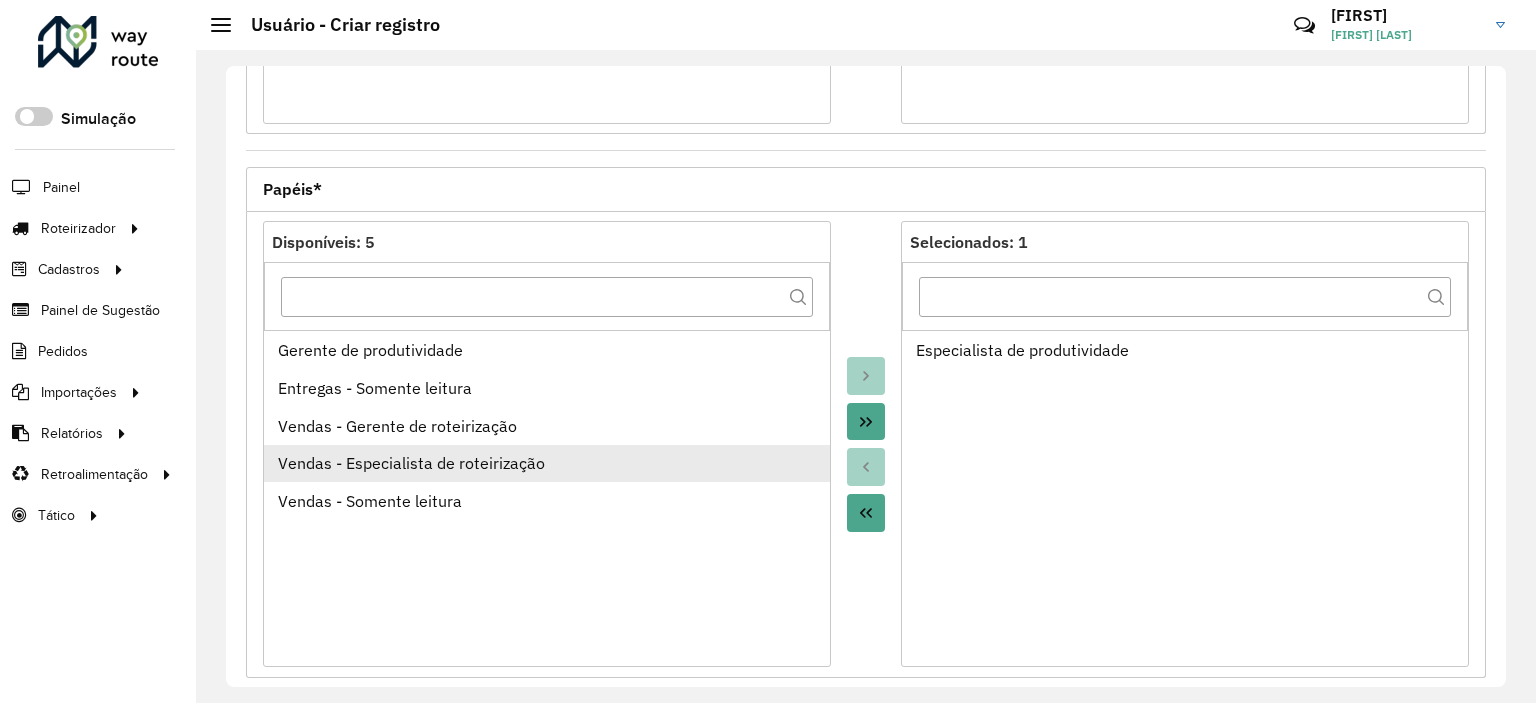 click on "Vendas - Especialista de roteirização" at bounding box center [547, 463] 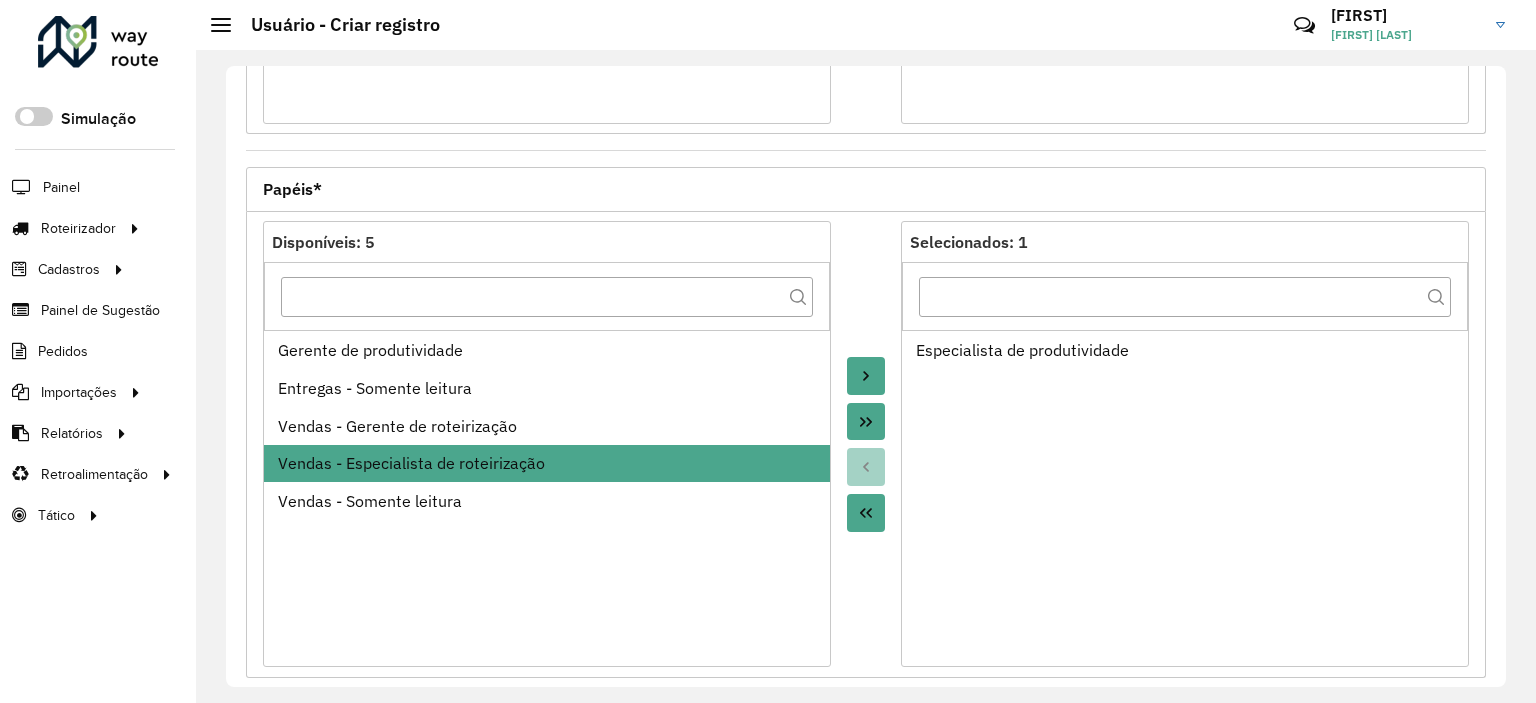 click 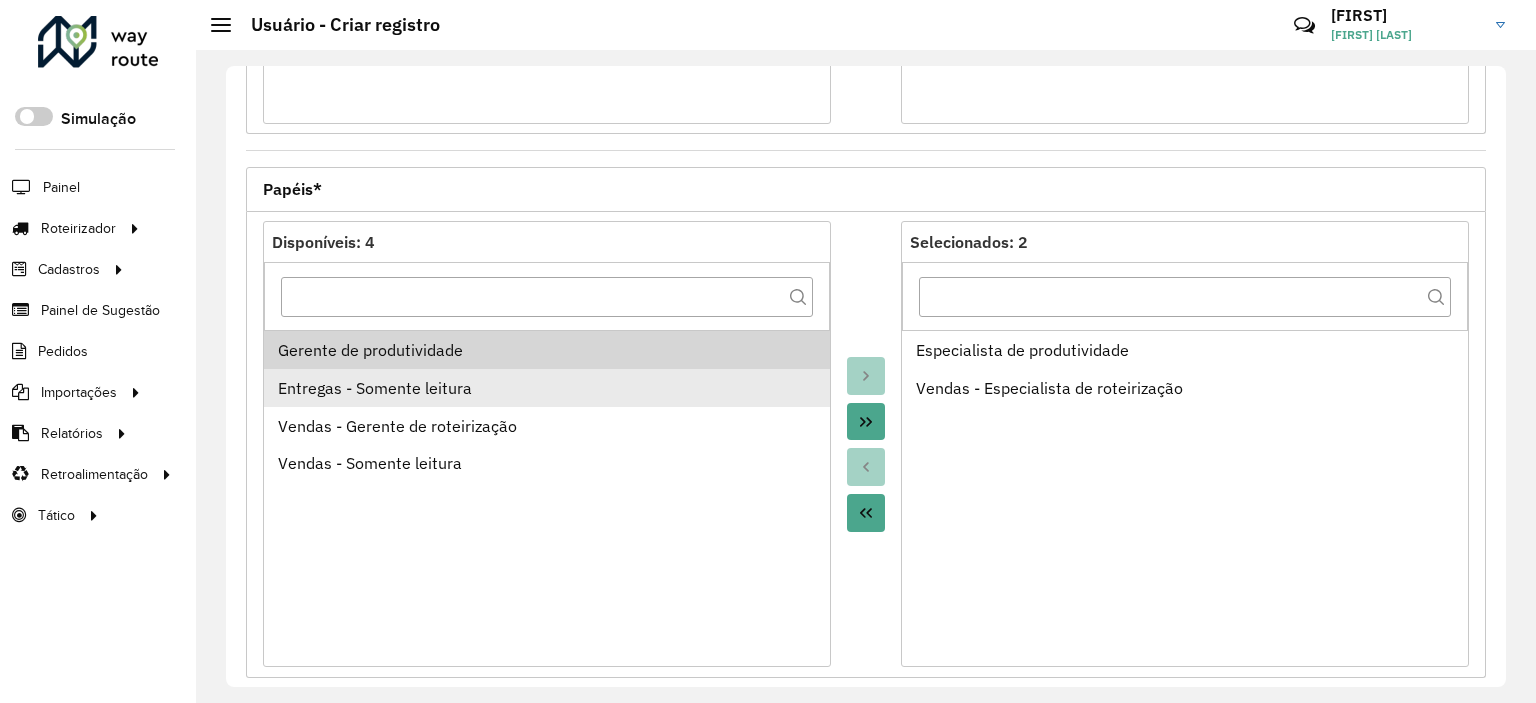 click on "Entregas - Somente leitura" at bounding box center [547, 388] 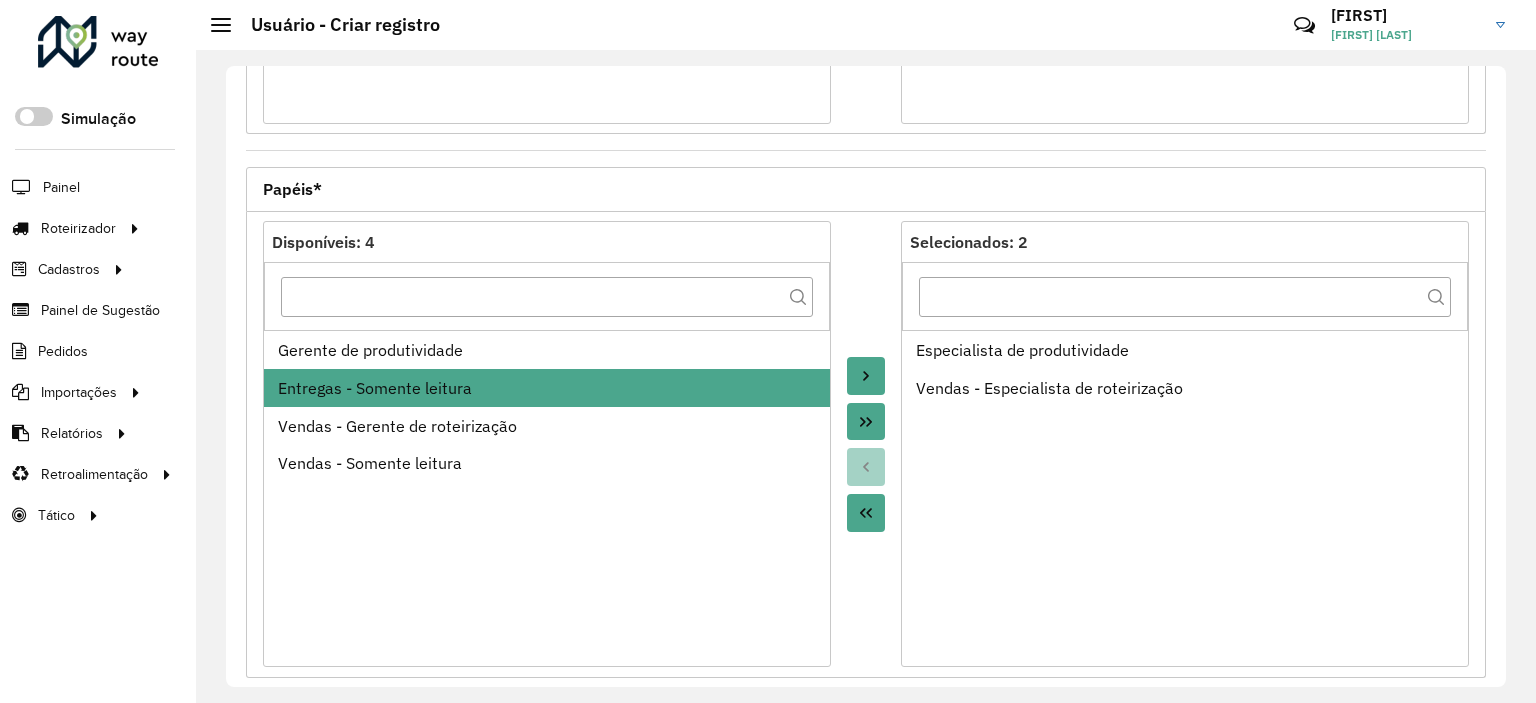 click 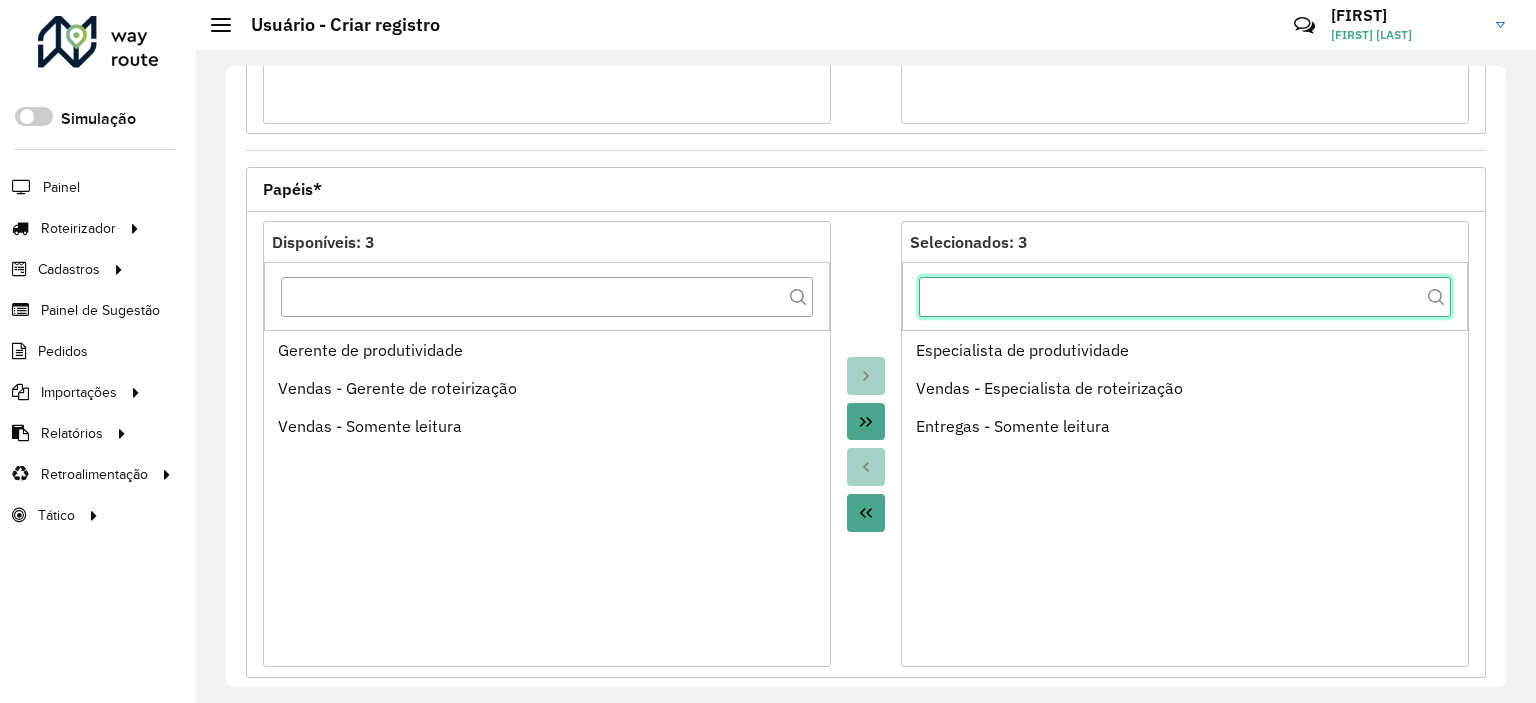 click at bounding box center (1185, 297) 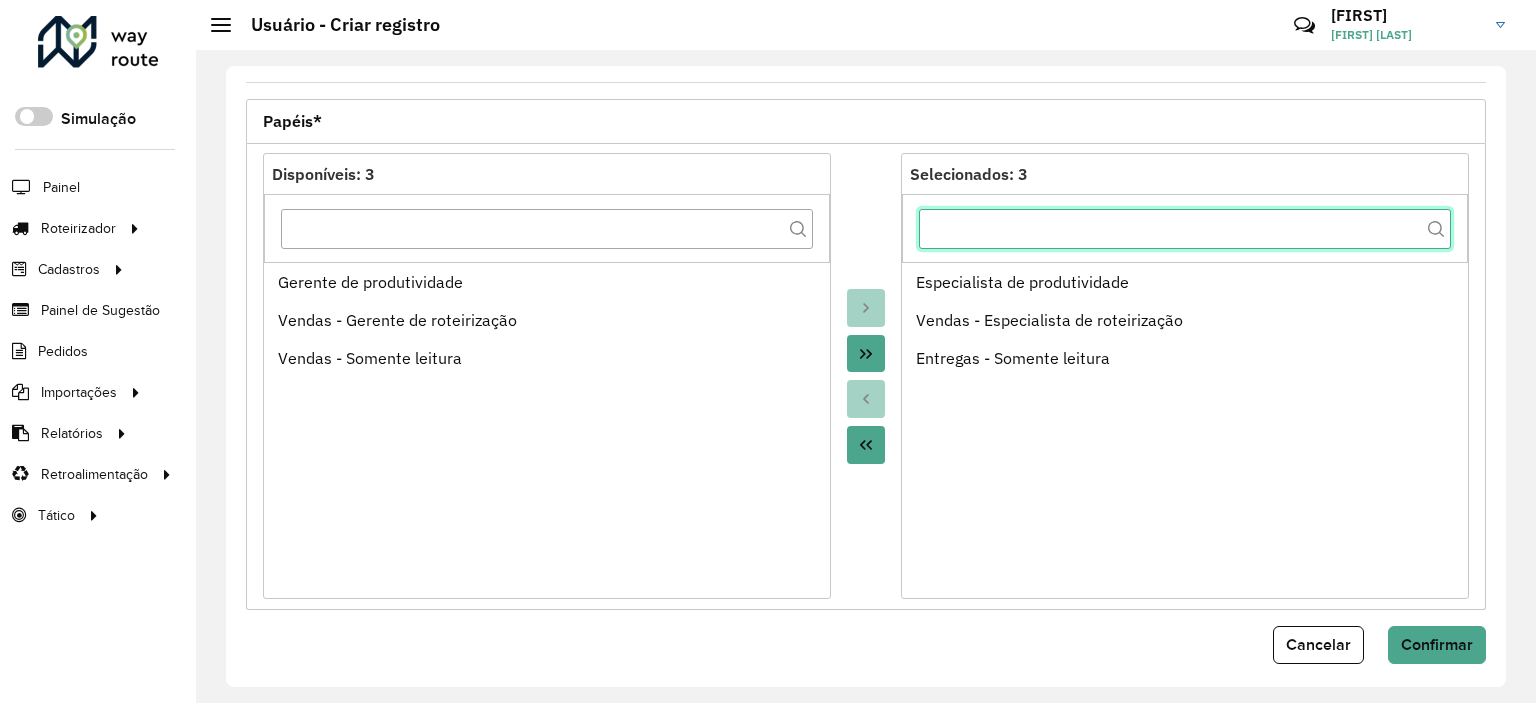 scroll, scrollTop: 774, scrollLeft: 0, axis: vertical 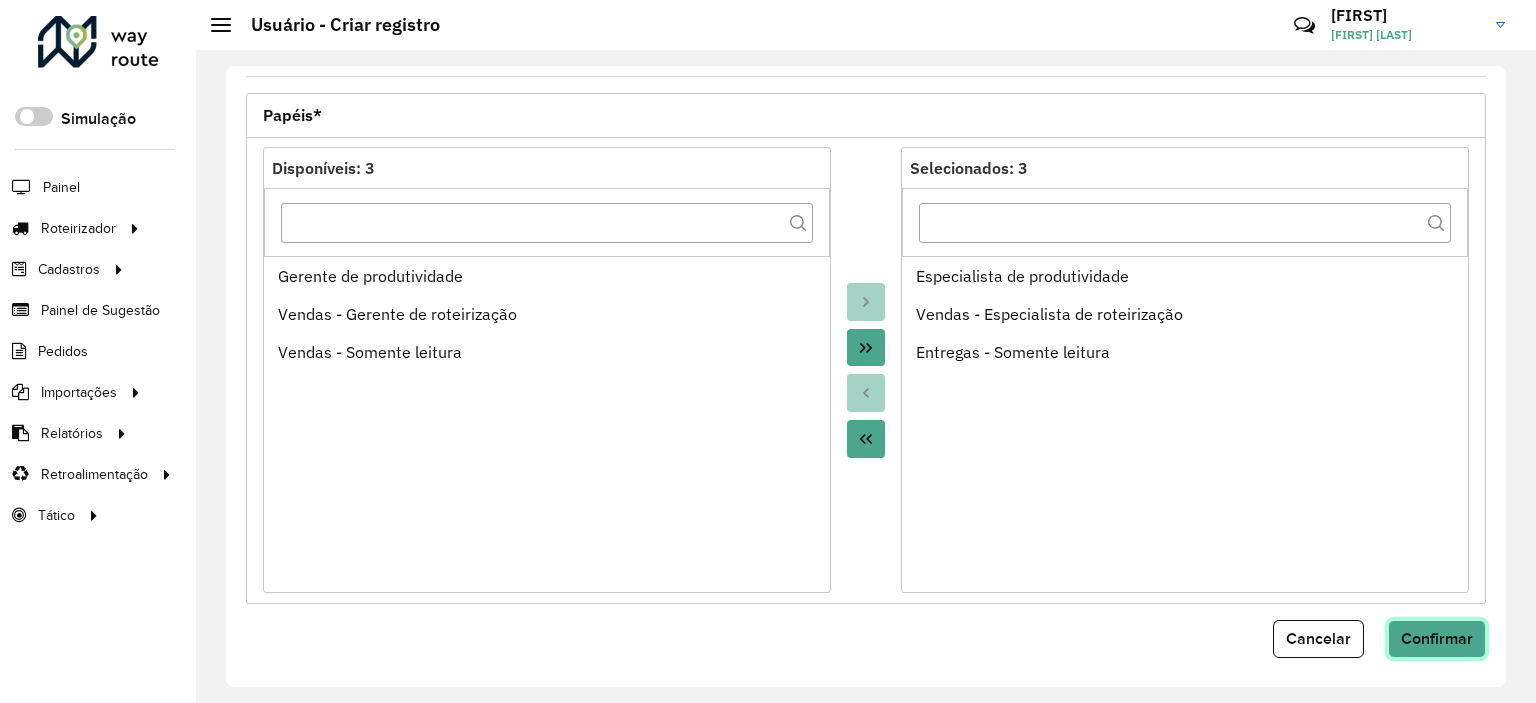 click on "Confirmar" 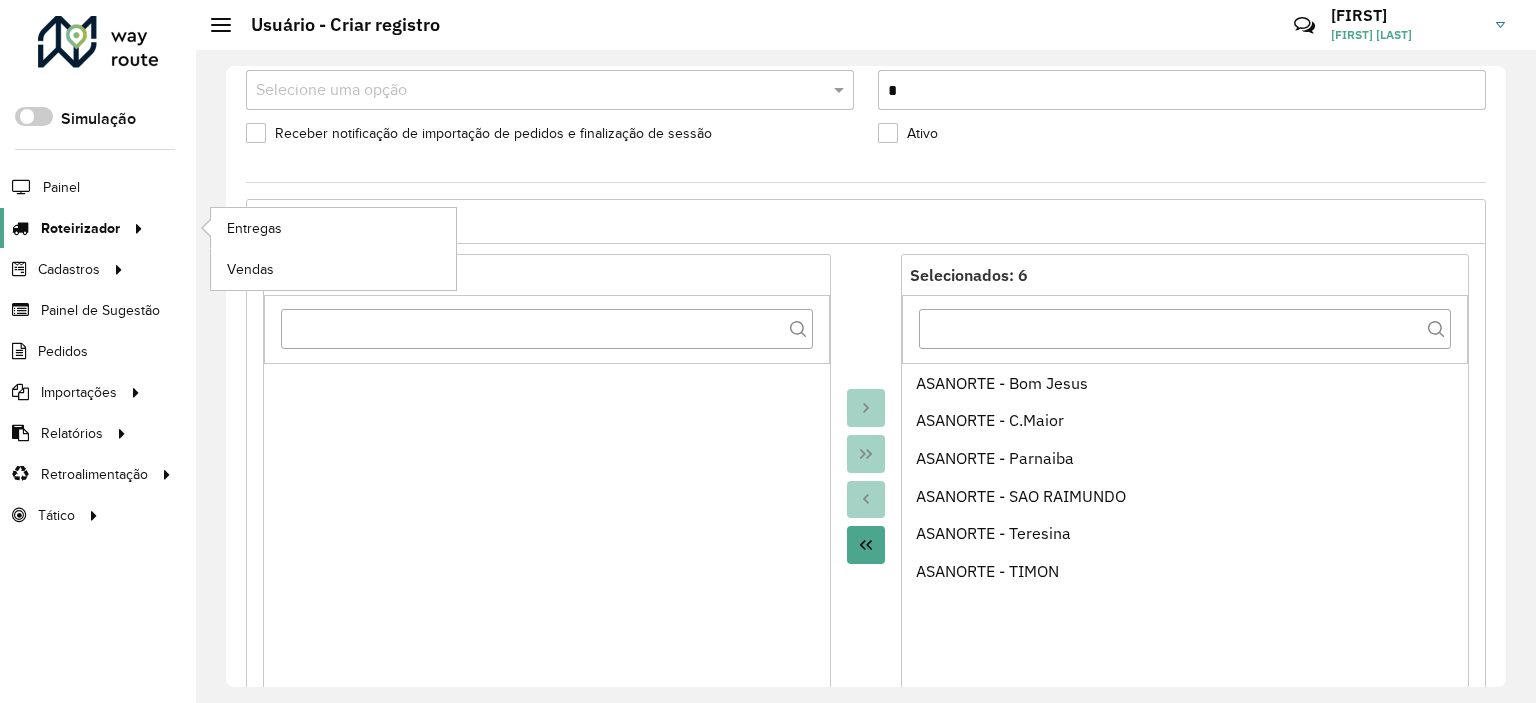 scroll, scrollTop: 0, scrollLeft: 0, axis: both 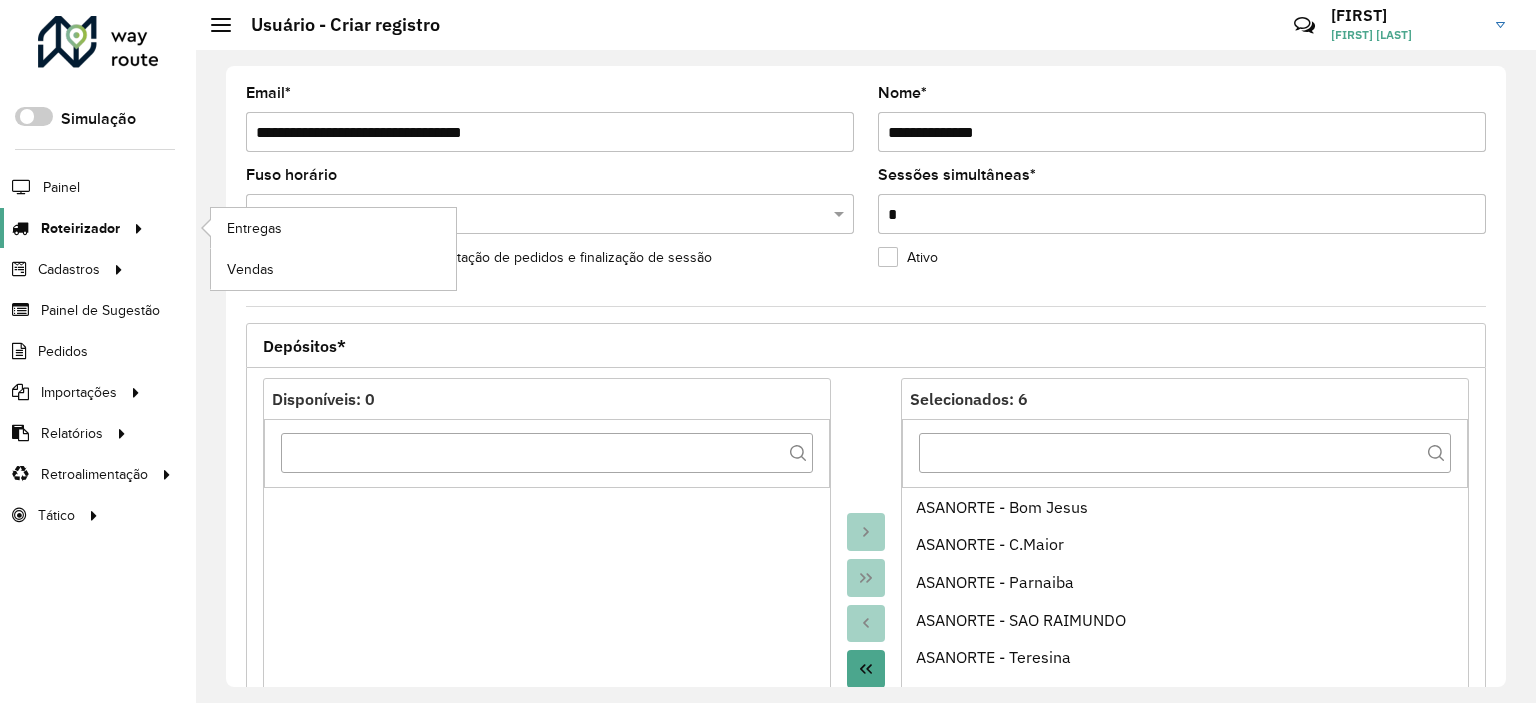 click on "Roteirizador" 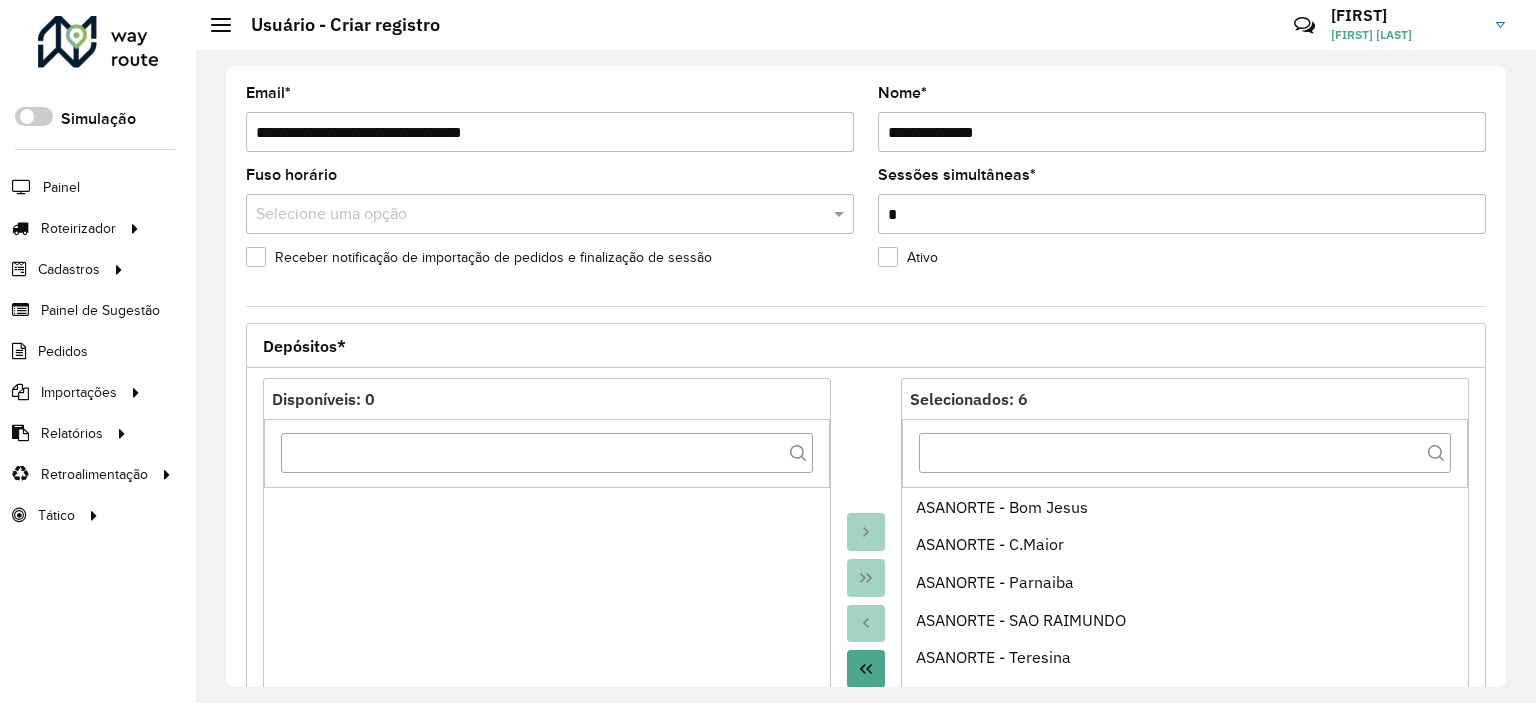 click on "Painel" 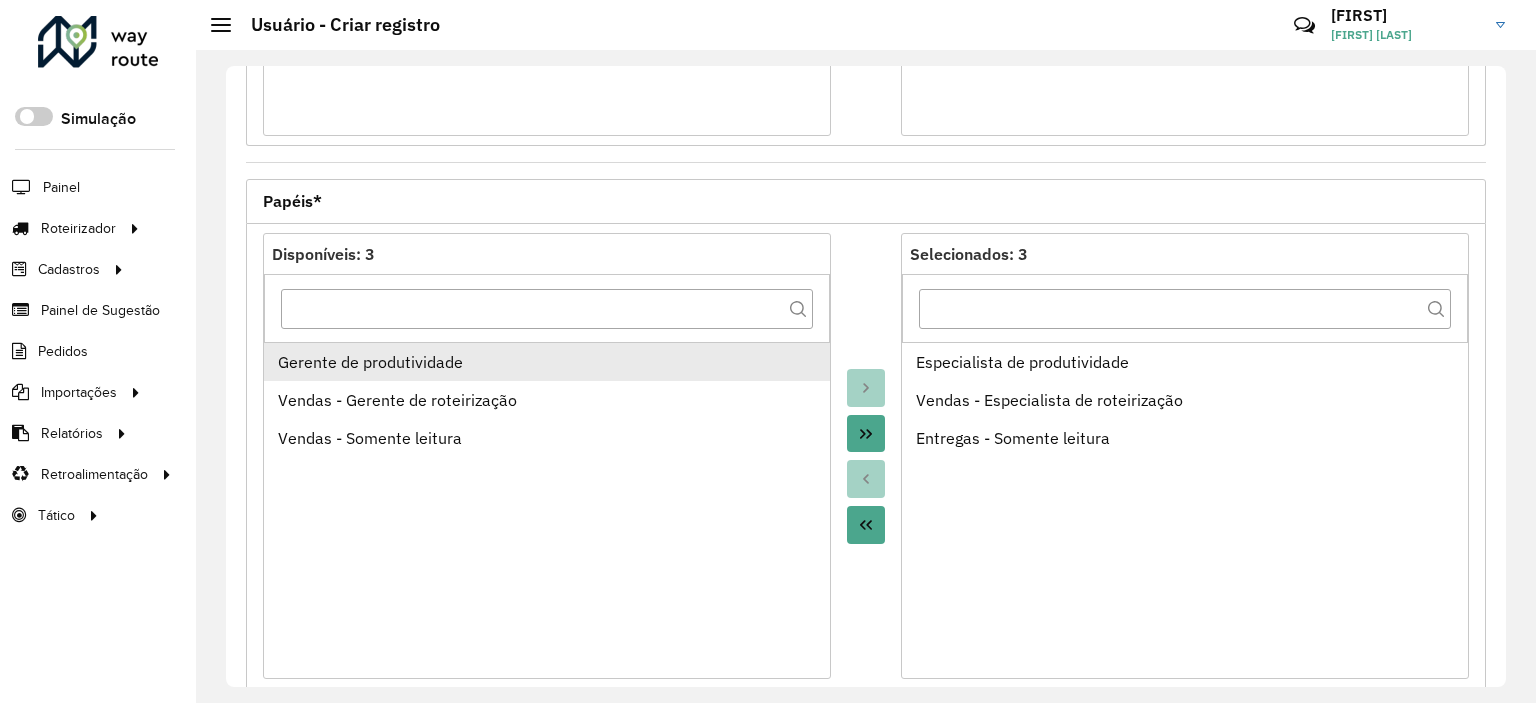 scroll, scrollTop: 800, scrollLeft: 0, axis: vertical 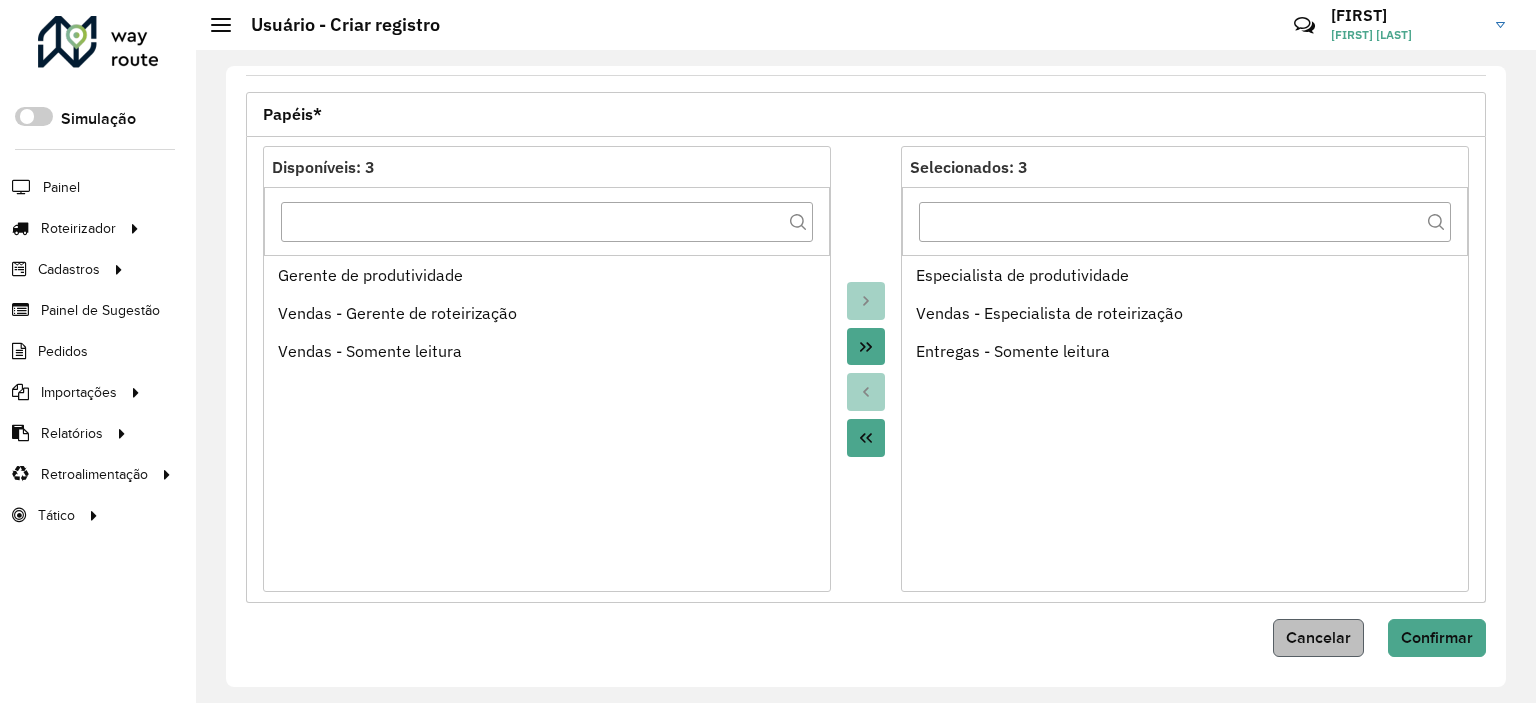 type 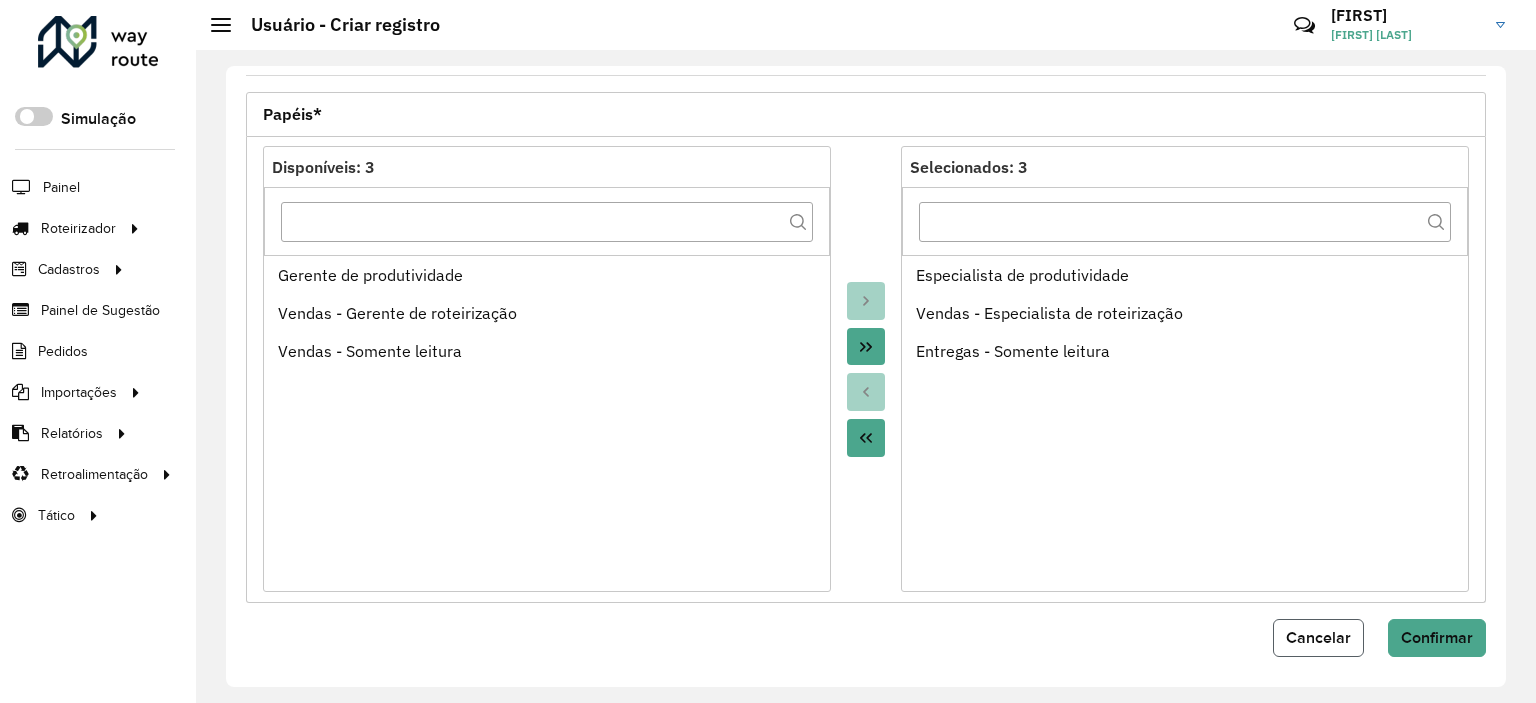 click on "Cancelar" 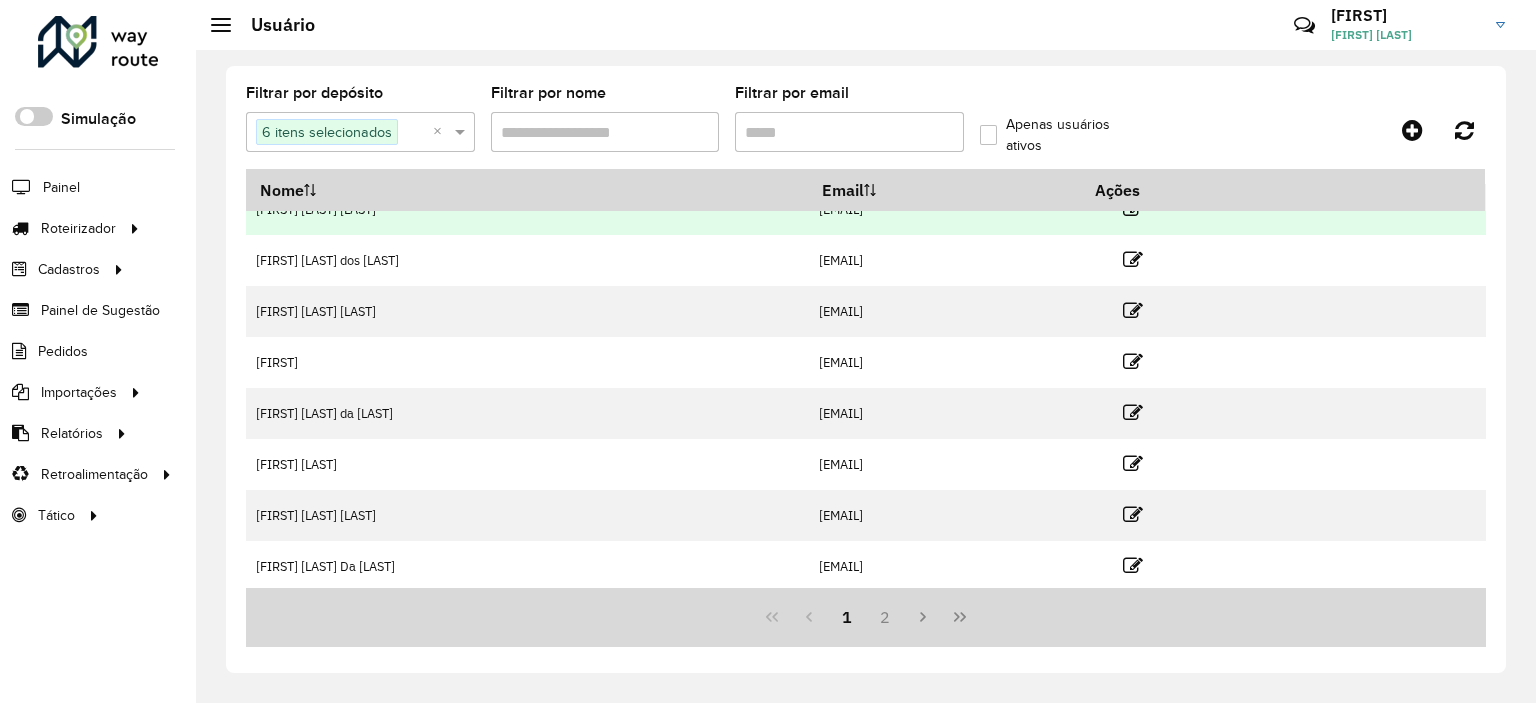 scroll, scrollTop: 0, scrollLeft: 0, axis: both 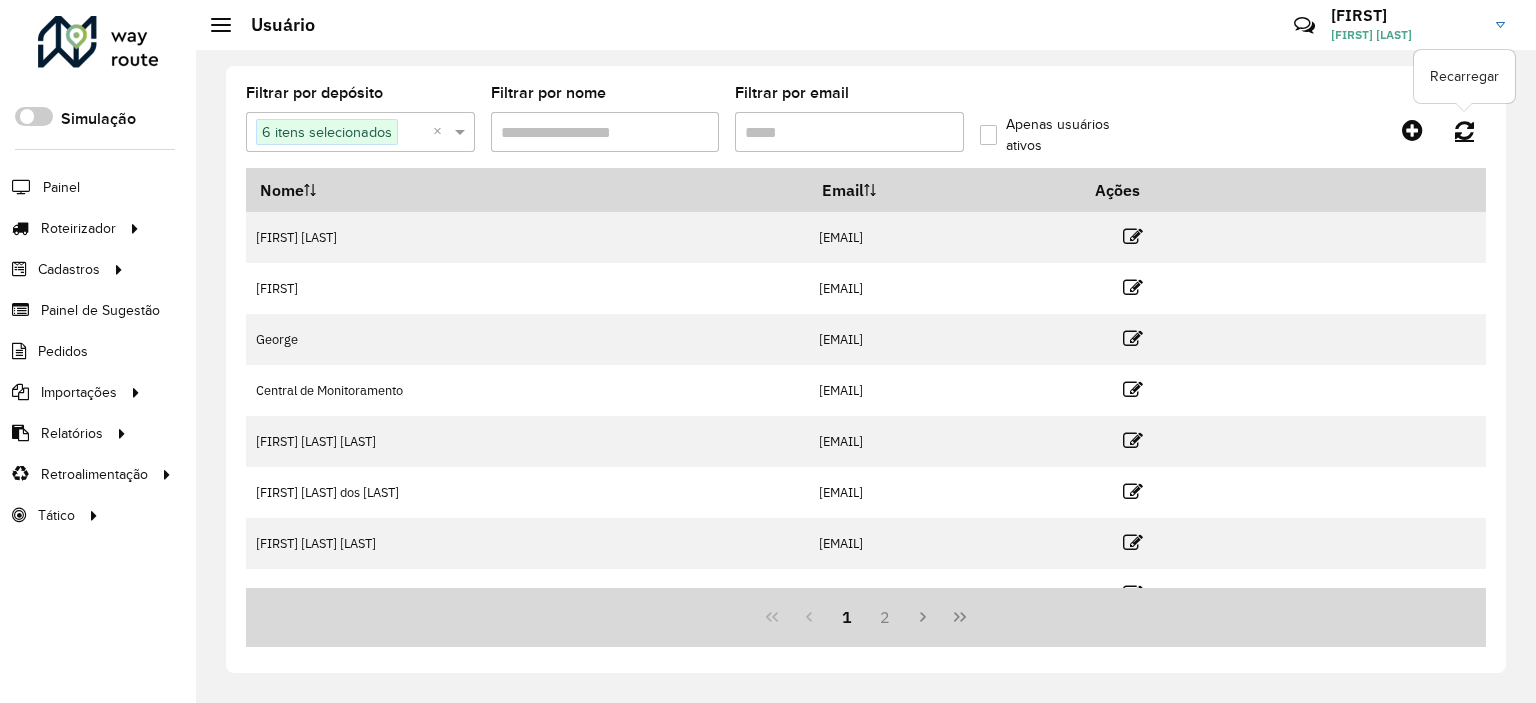 click 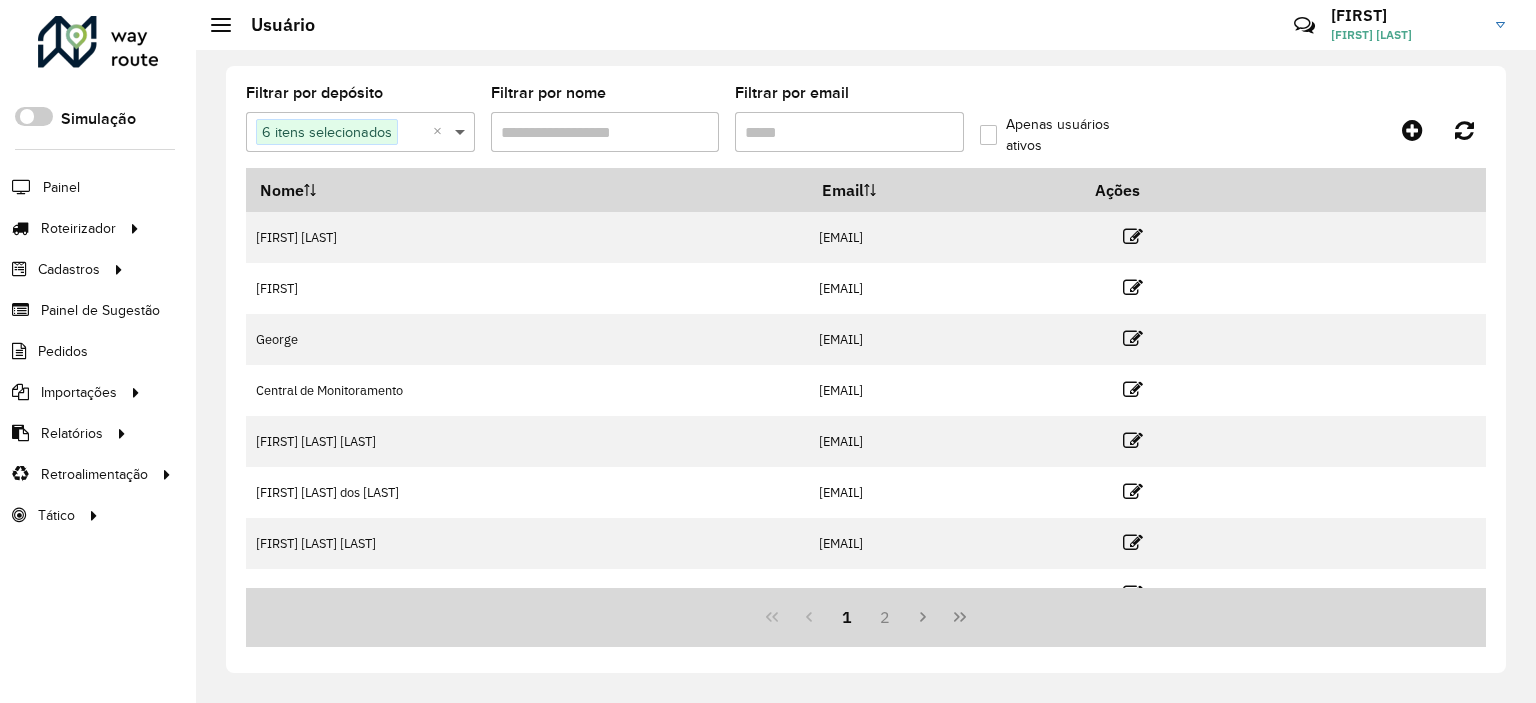 click at bounding box center [462, 132] 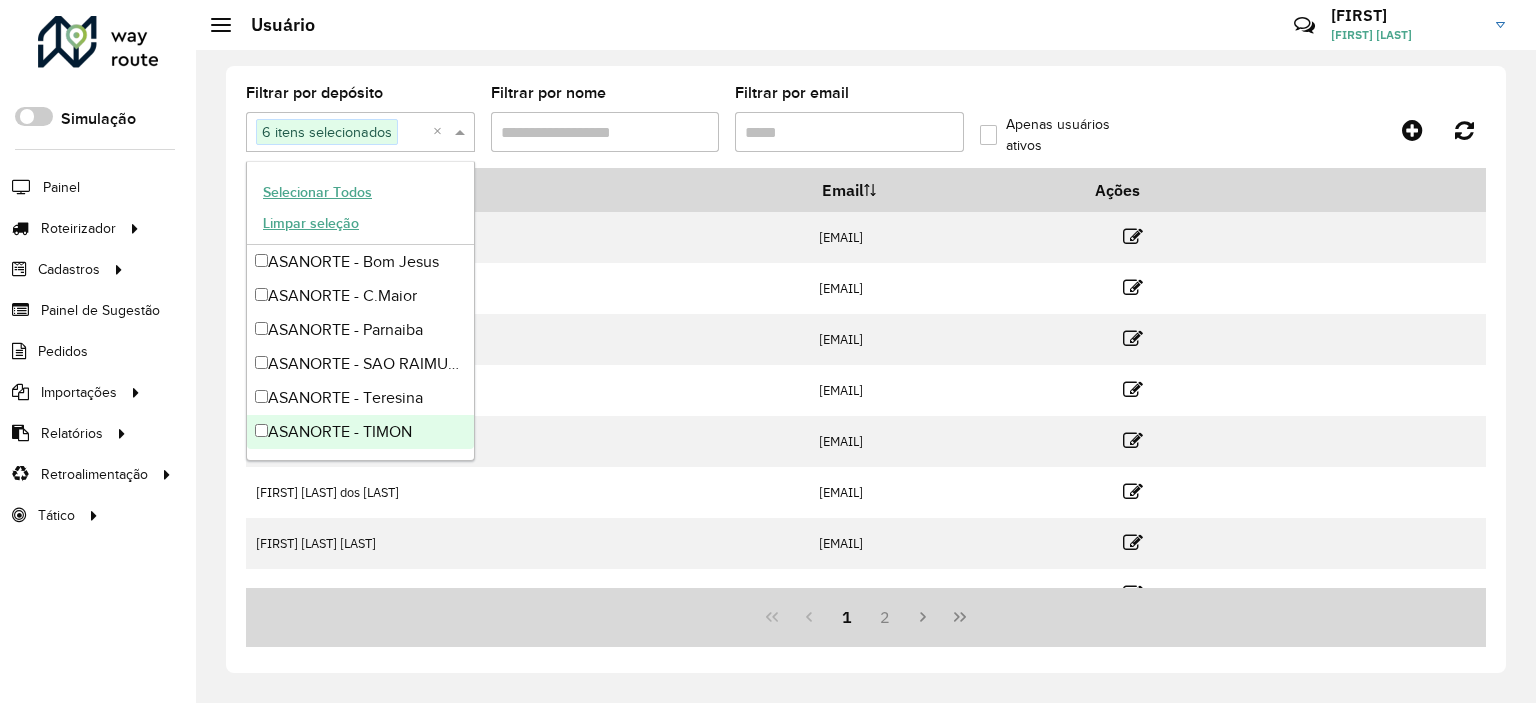 click on "Limpar seleção" at bounding box center (311, 223) 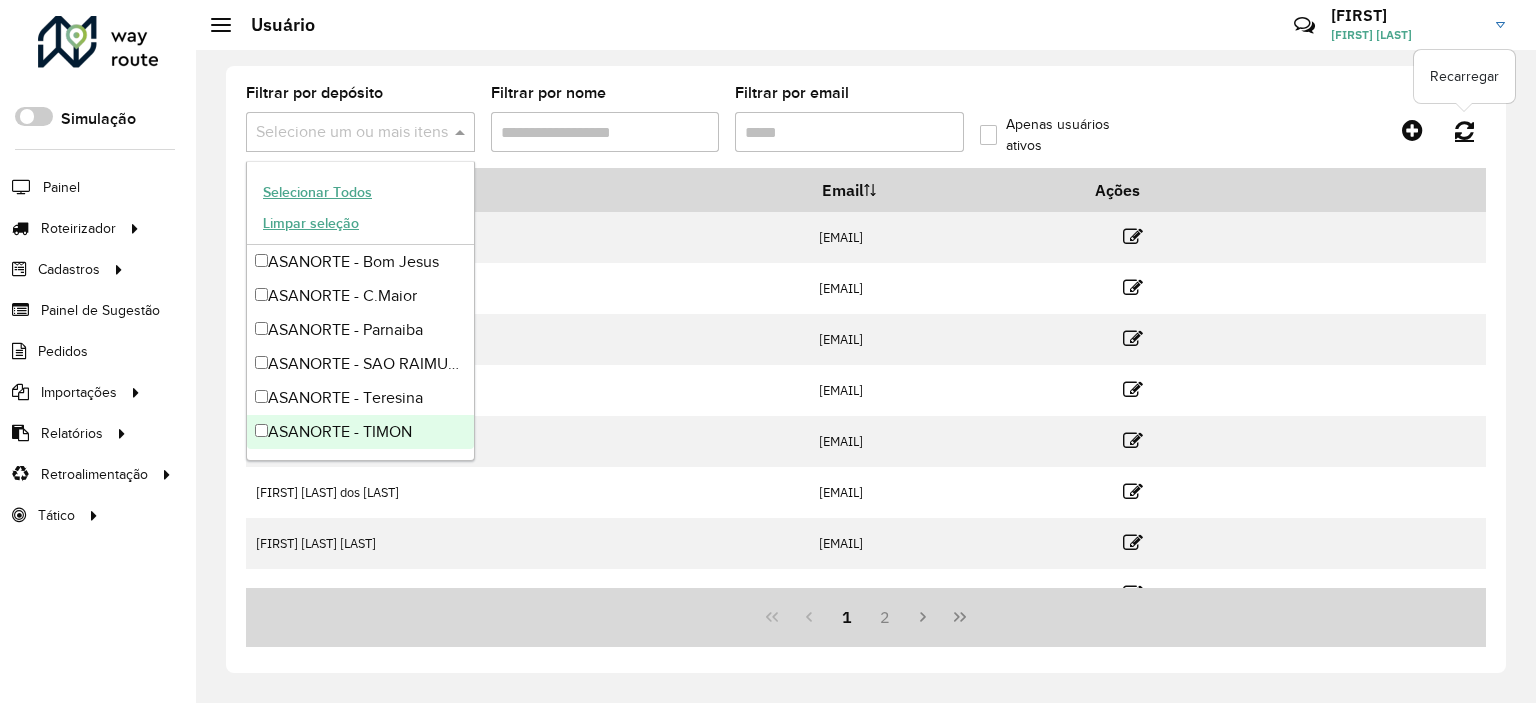 click 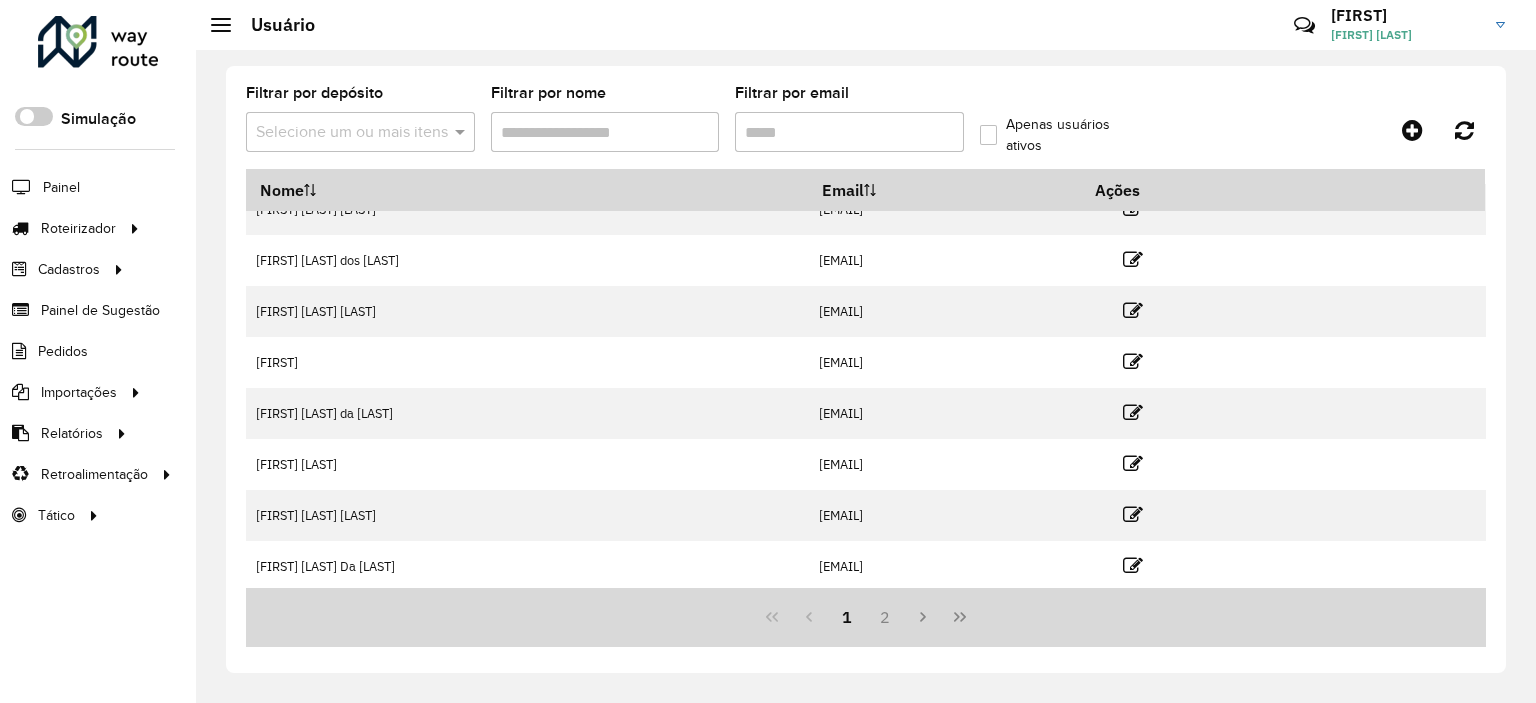 scroll, scrollTop: 0, scrollLeft: 0, axis: both 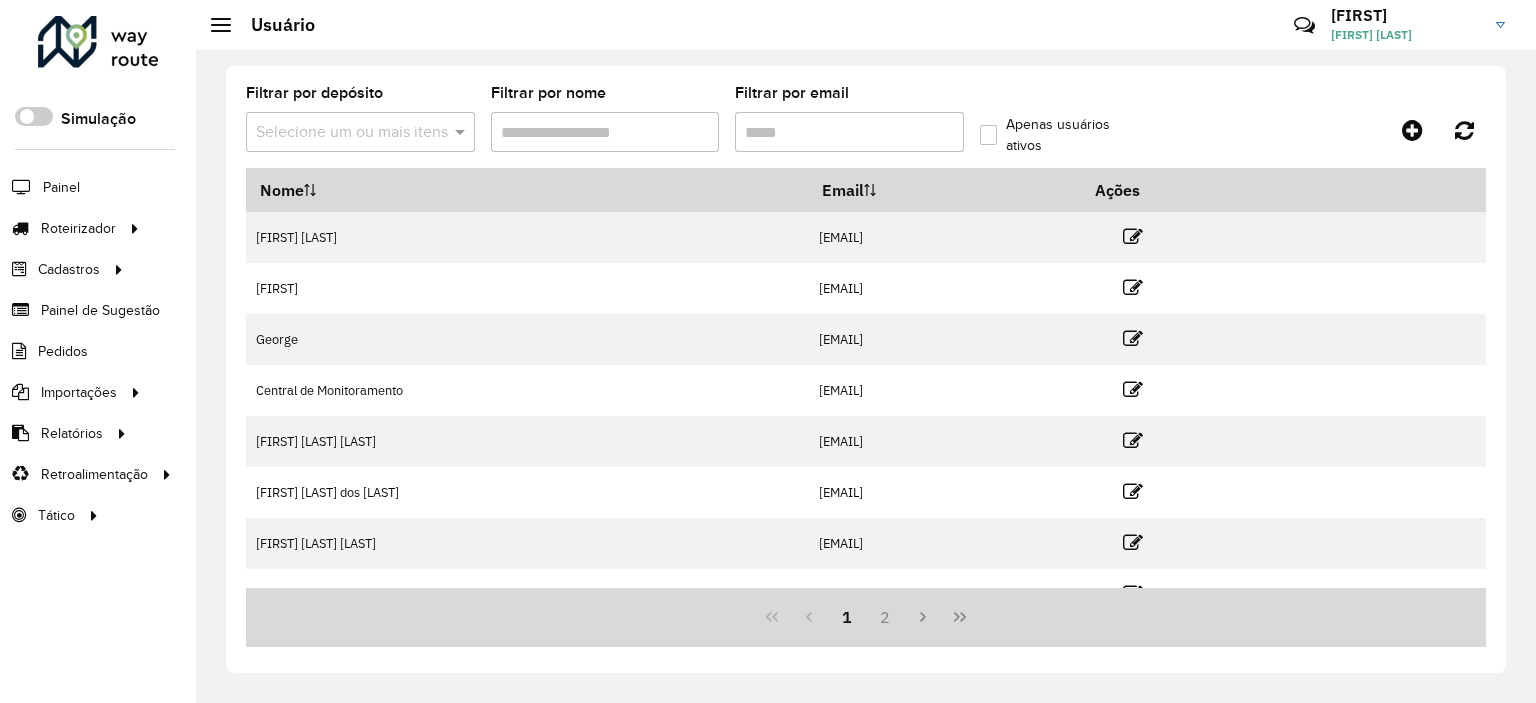 click on "Apenas usuários ativos" 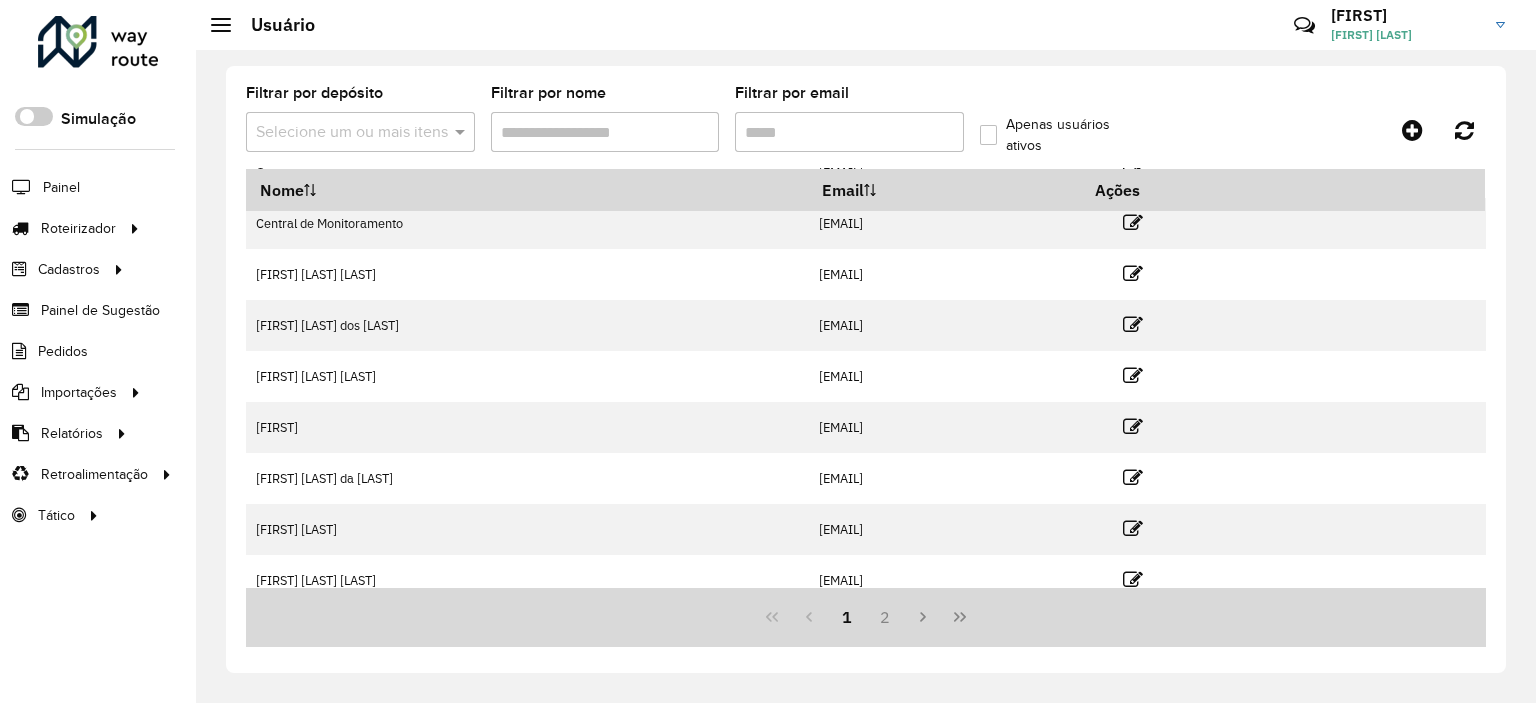 scroll, scrollTop: 232, scrollLeft: 0, axis: vertical 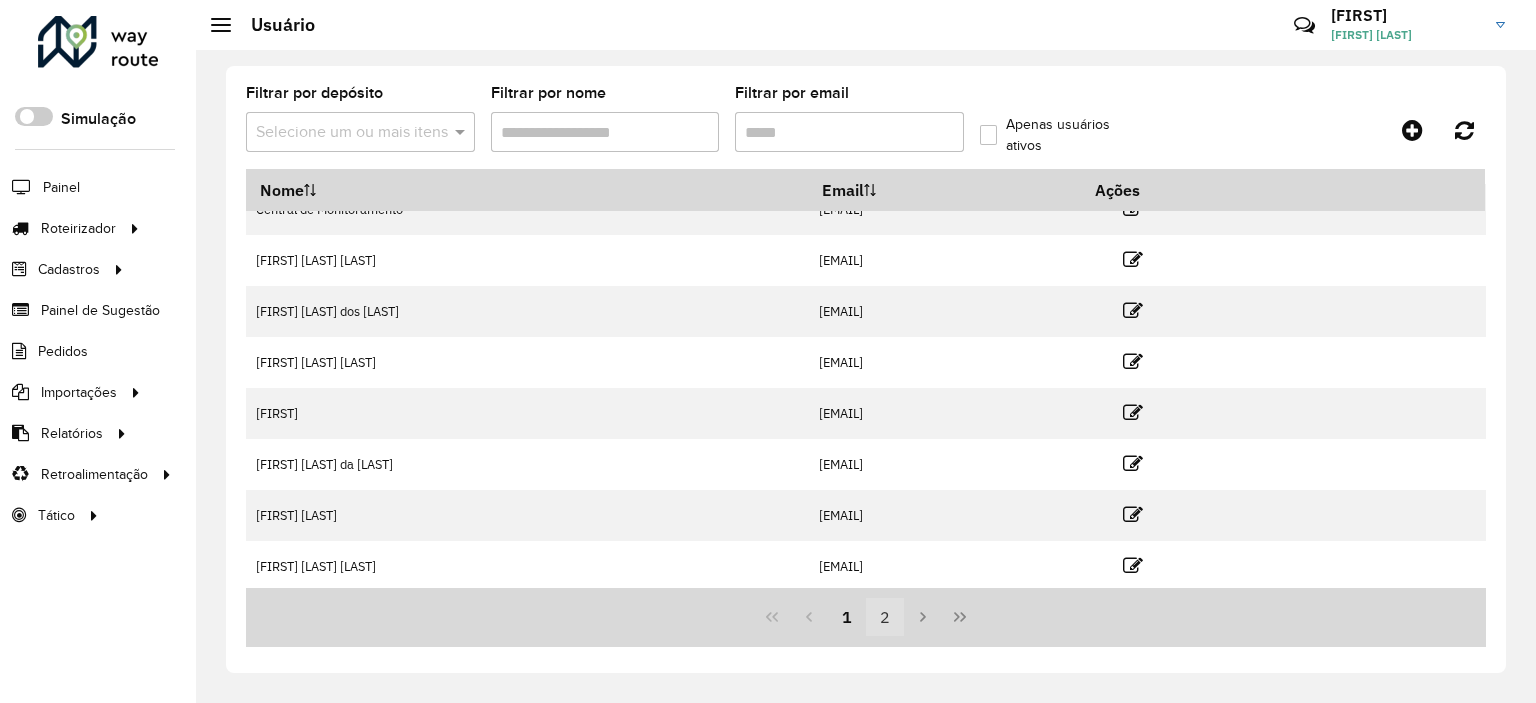click on "2" at bounding box center (885, 617) 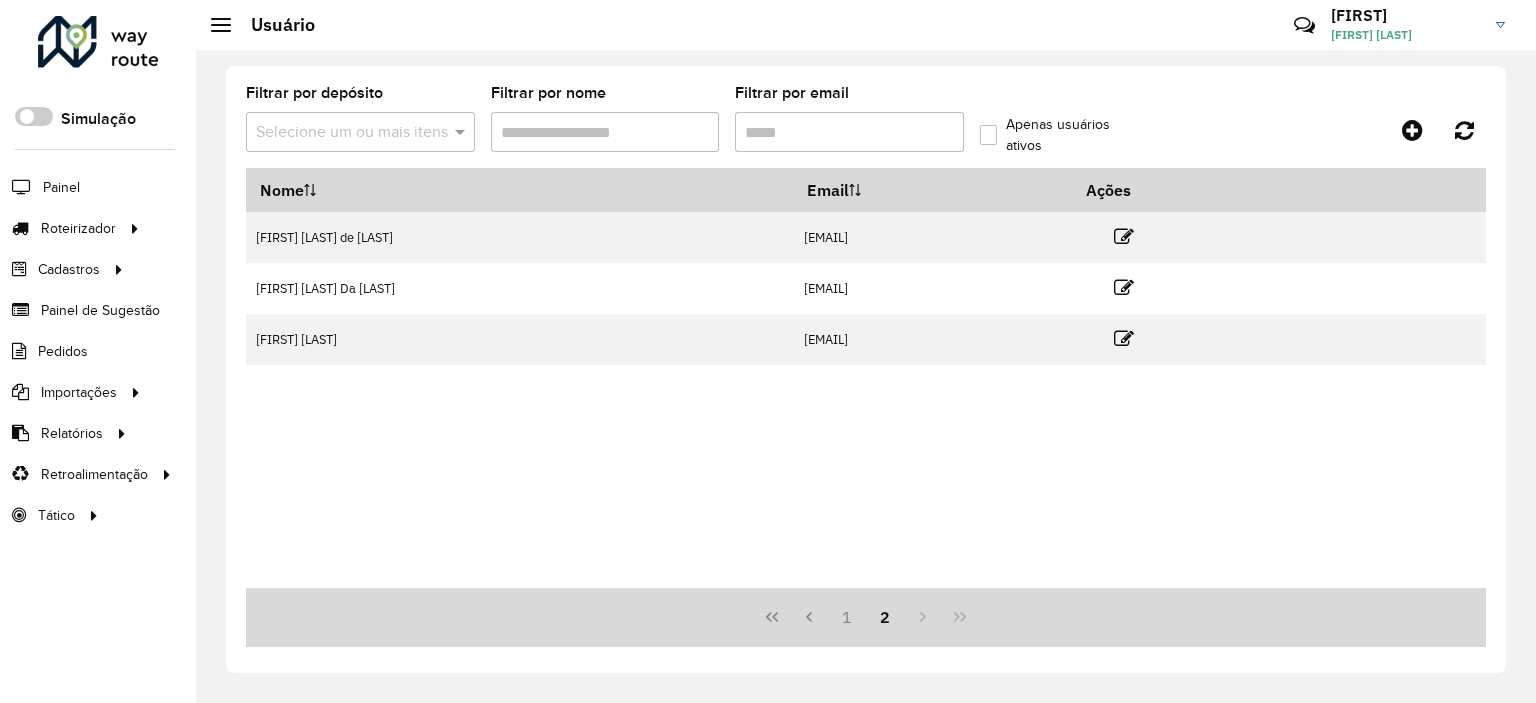 scroll, scrollTop: 0, scrollLeft: 0, axis: both 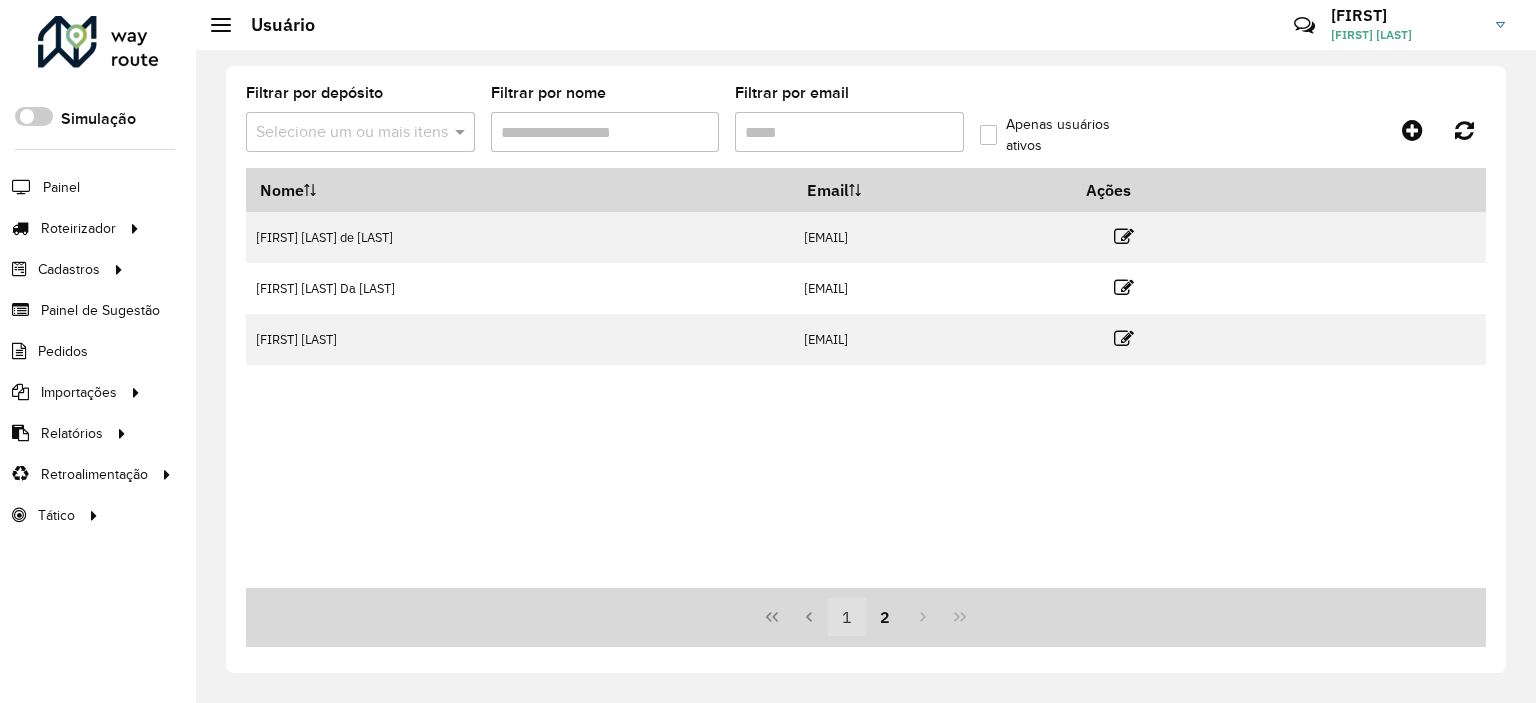click on "1" at bounding box center [847, 617] 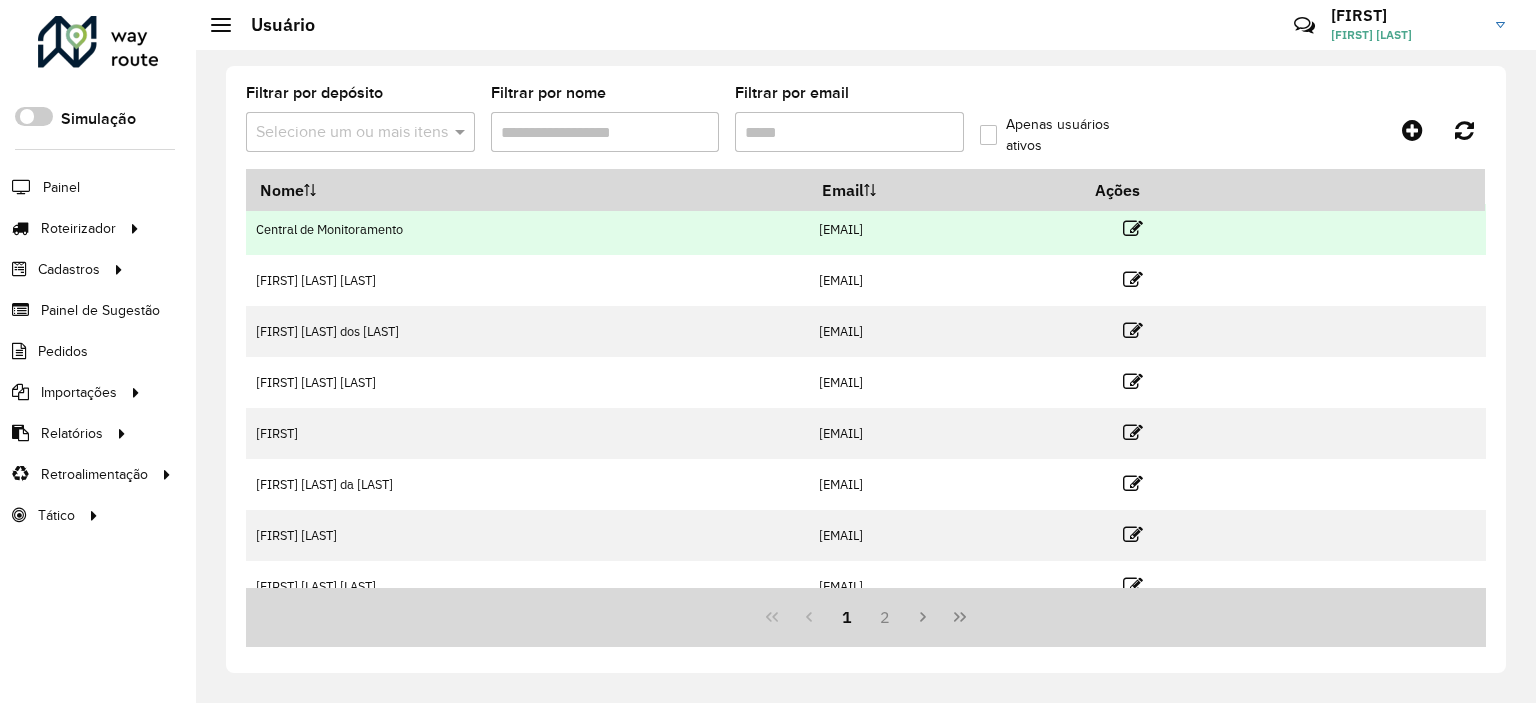 scroll, scrollTop: 232, scrollLeft: 0, axis: vertical 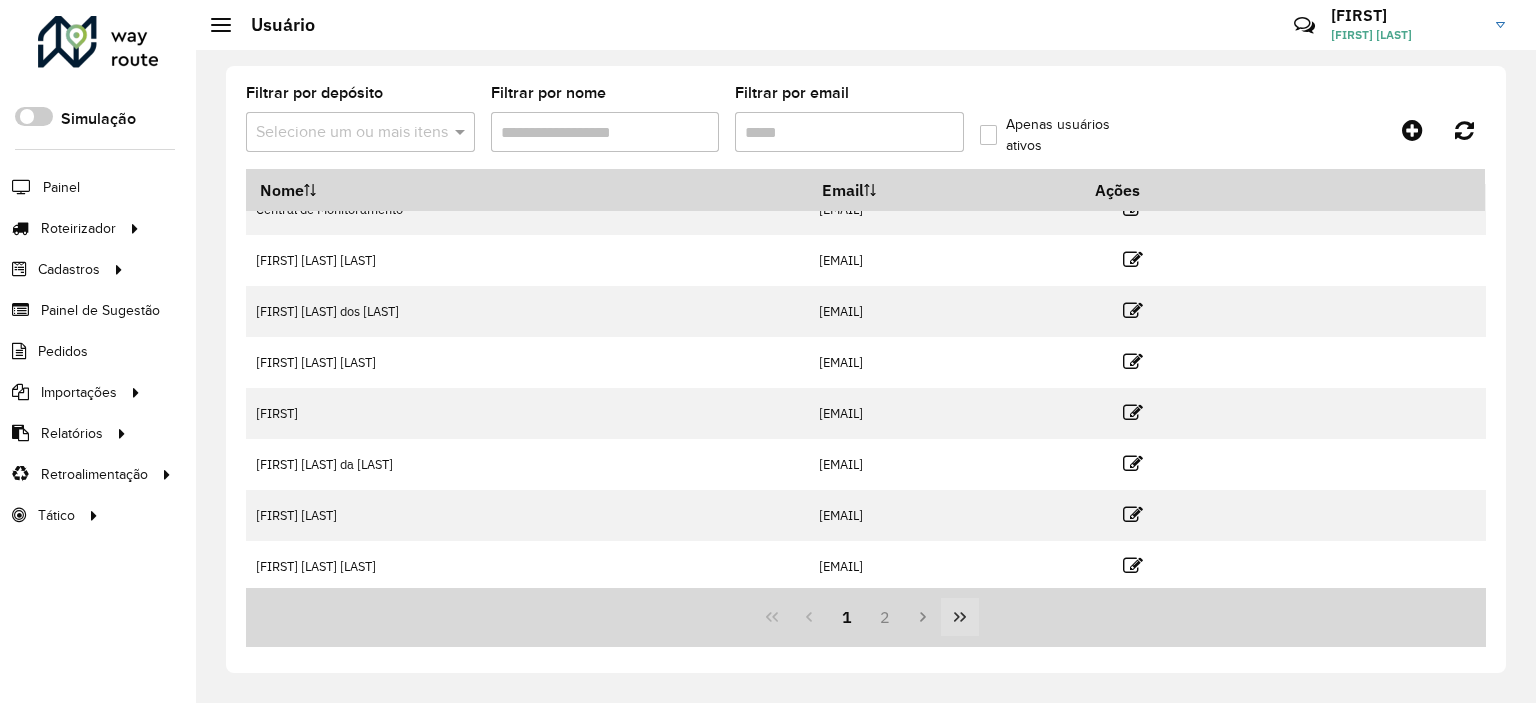 click 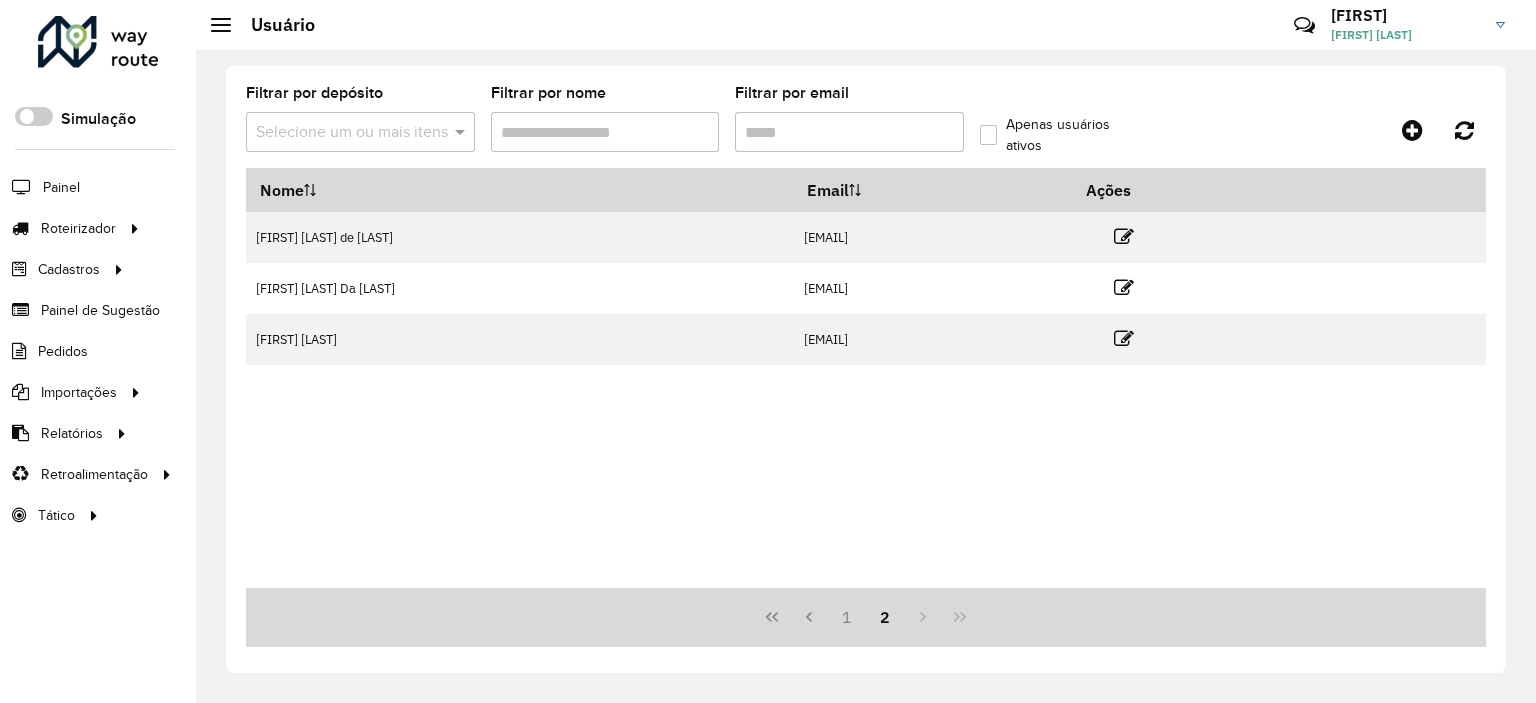 click on "Filtrar por email" at bounding box center [849, 132] 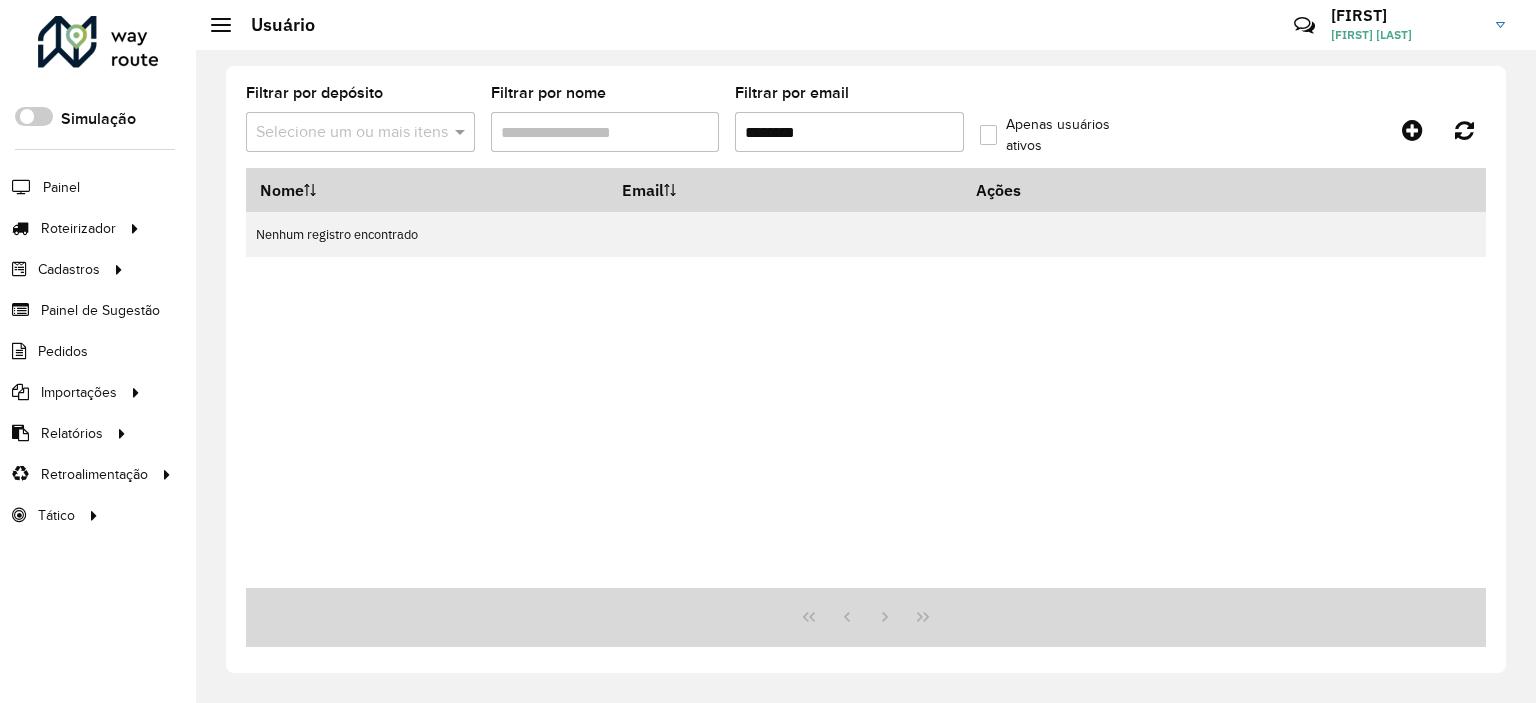 type on "*******" 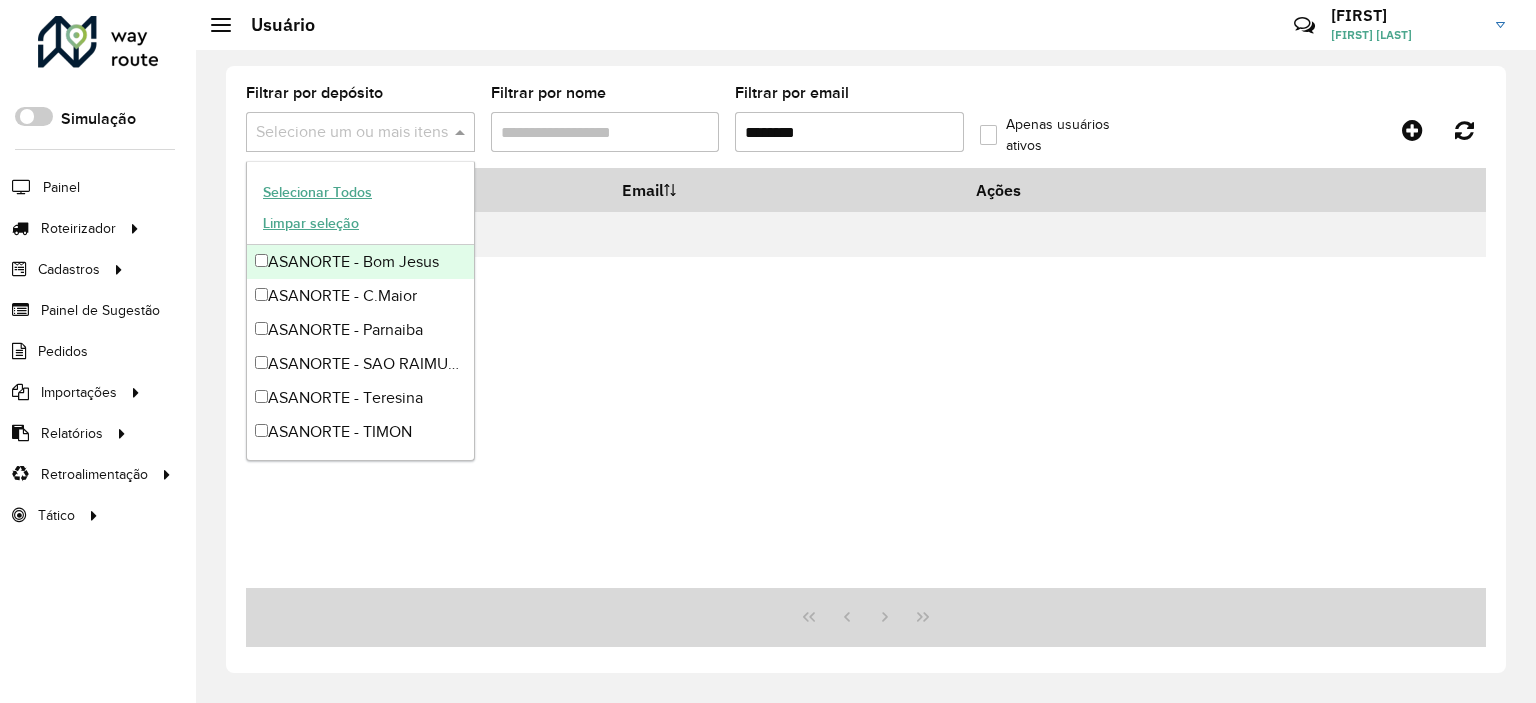 click at bounding box center (350, 133) 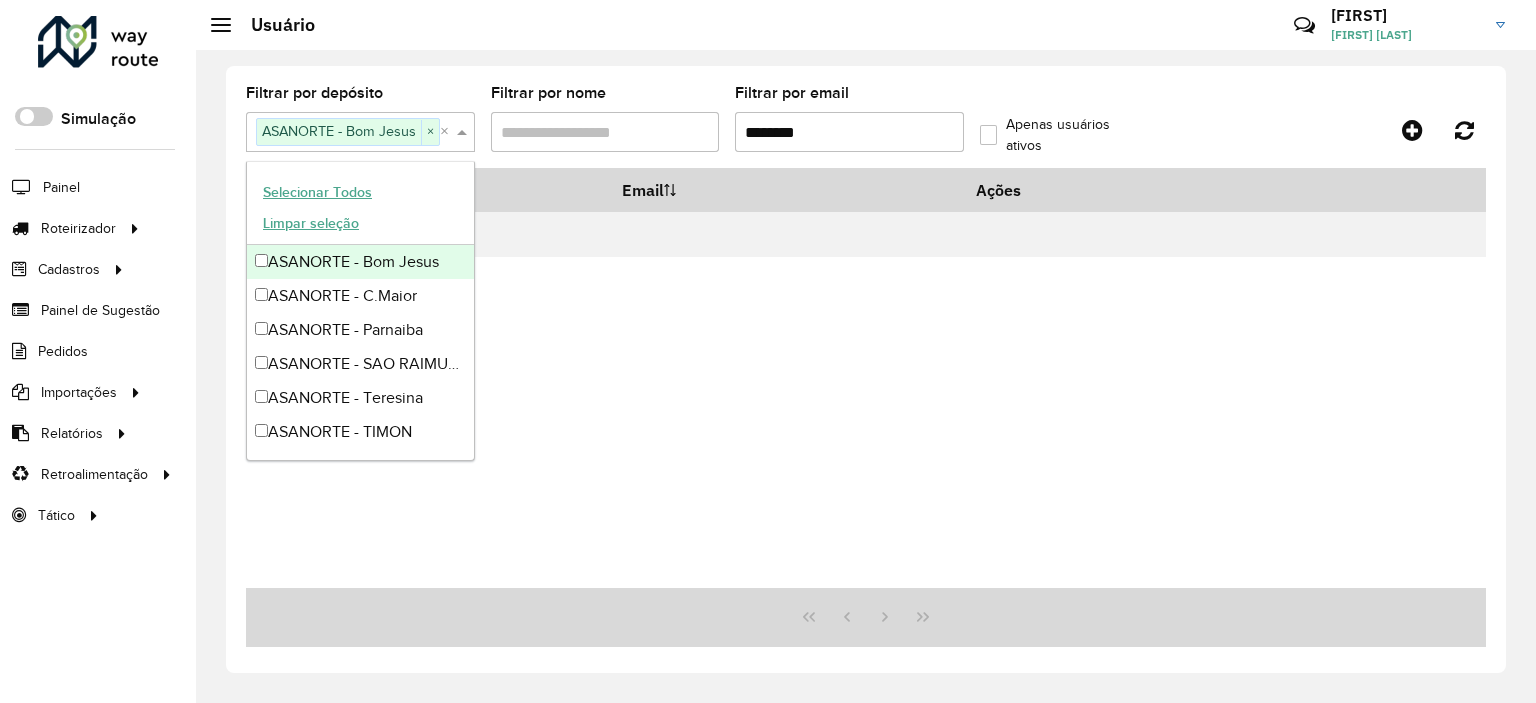 click on "Selecionar Todos" at bounding box center [317, 192] 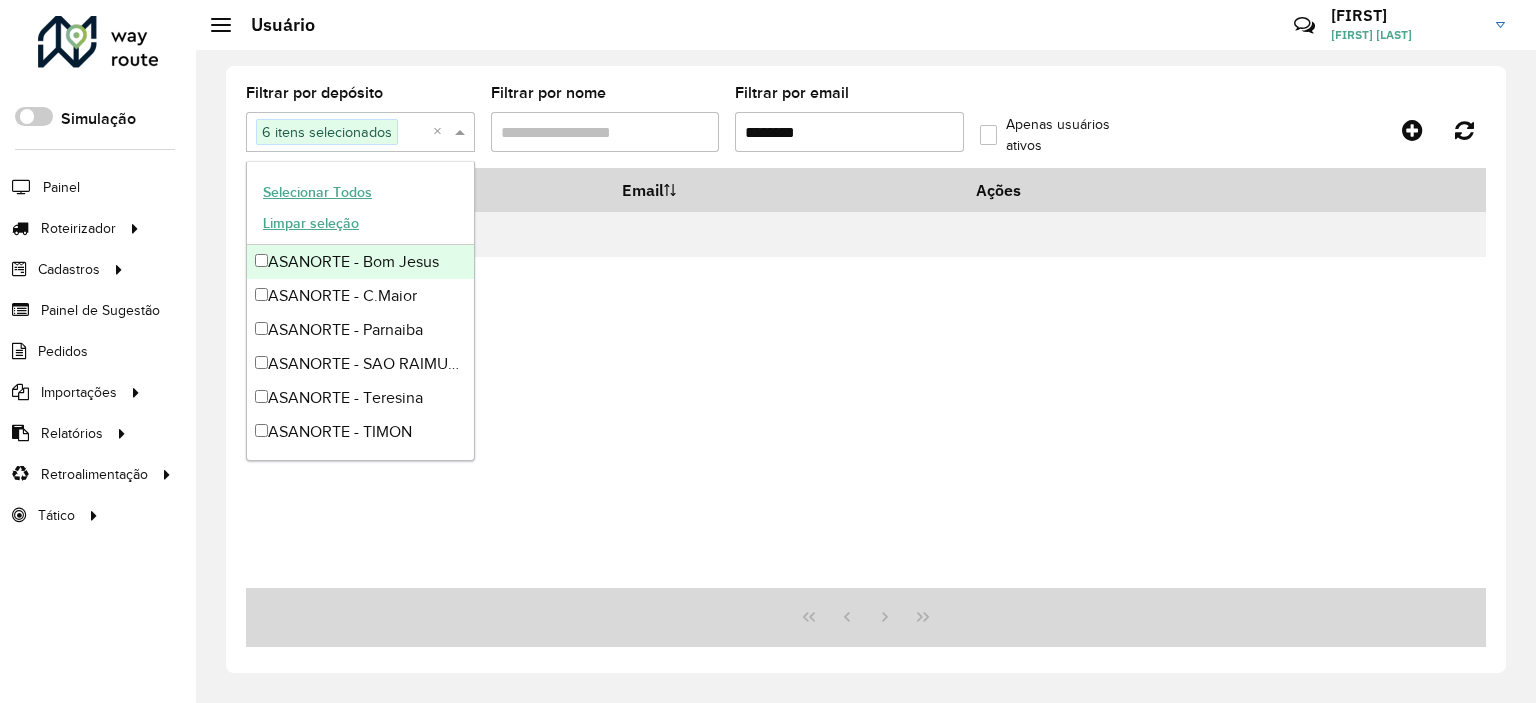 click on "Nome   Email   Ações   Nenhum registro encontrado" at bounding box center (866, 378) 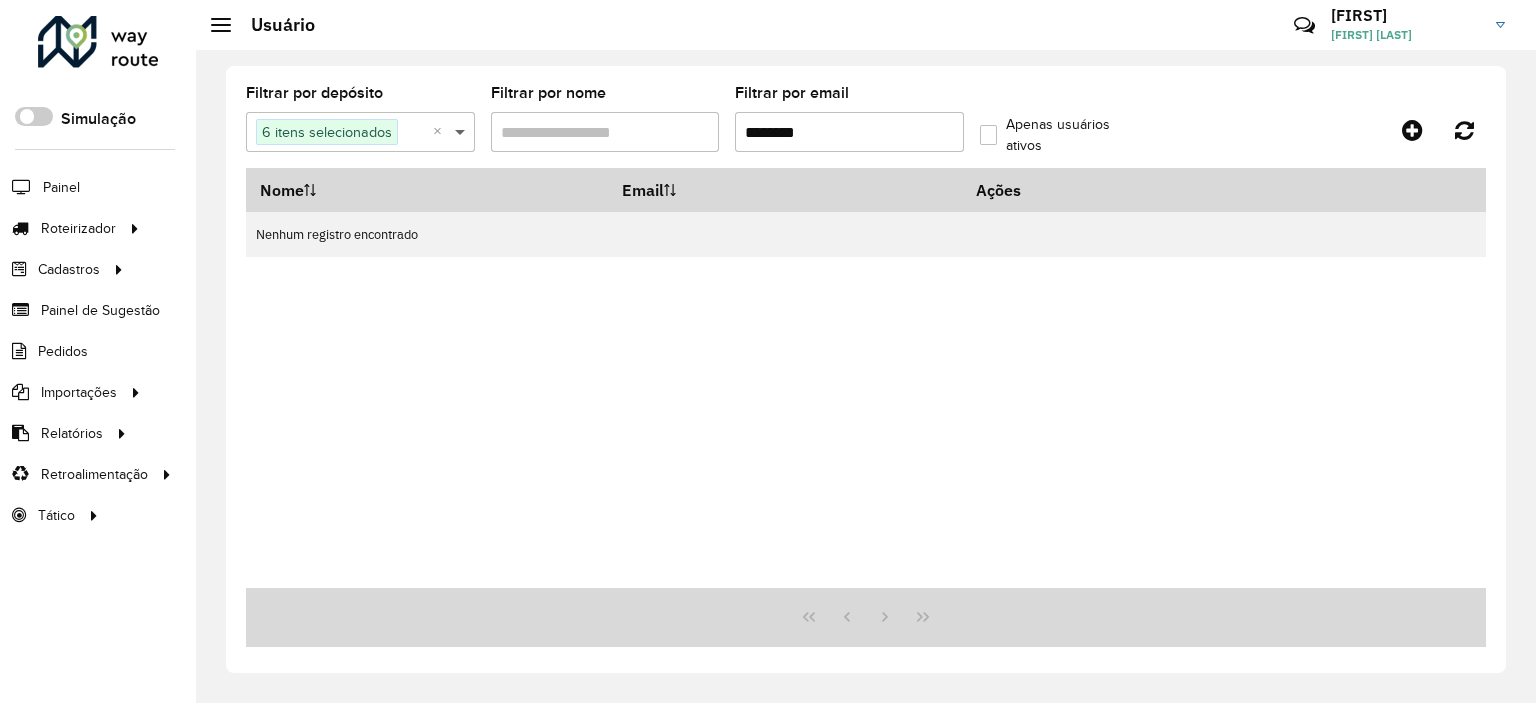 click at bounding box center [462, 132] 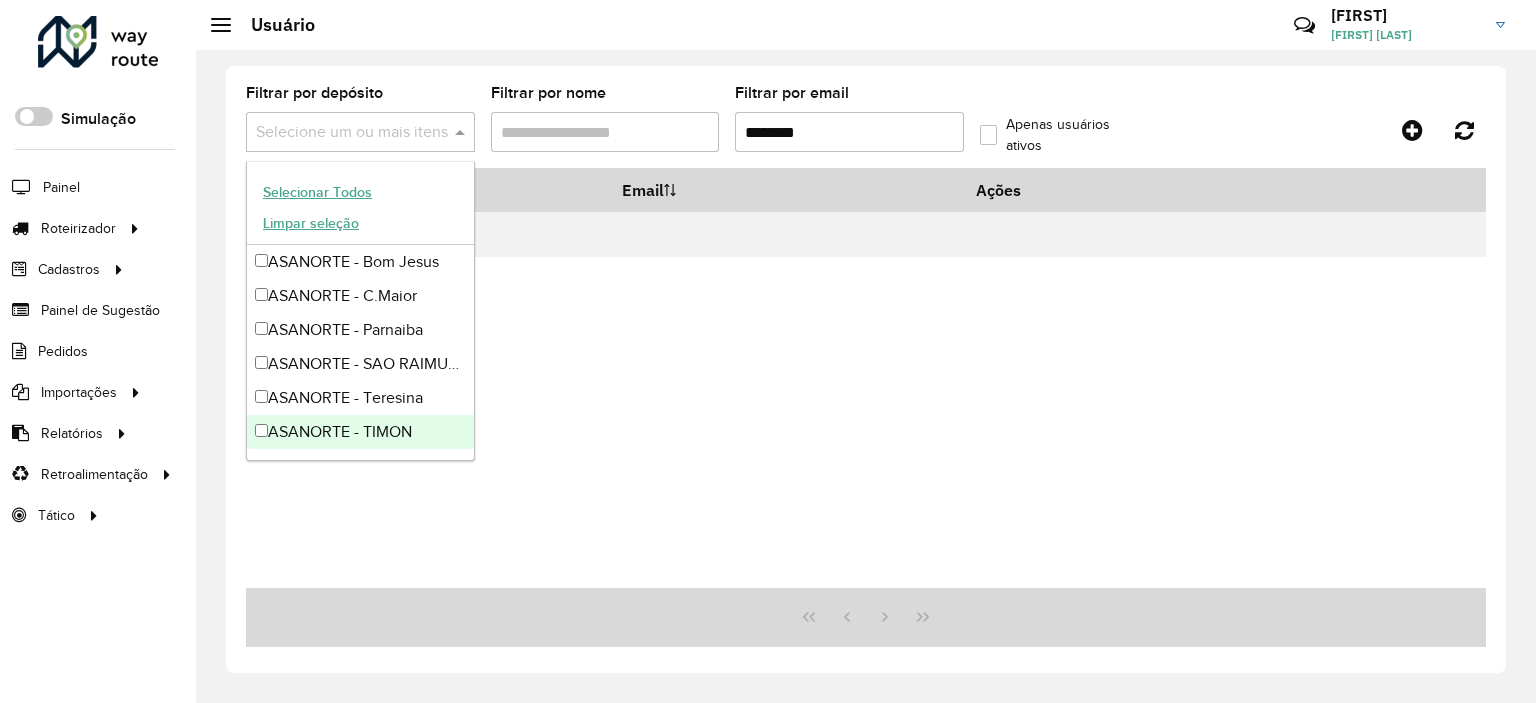 drag, startPoint x: 896, startPoint y: 133, endPoint x: 558, endPoint y: 121, distance: 338.21295 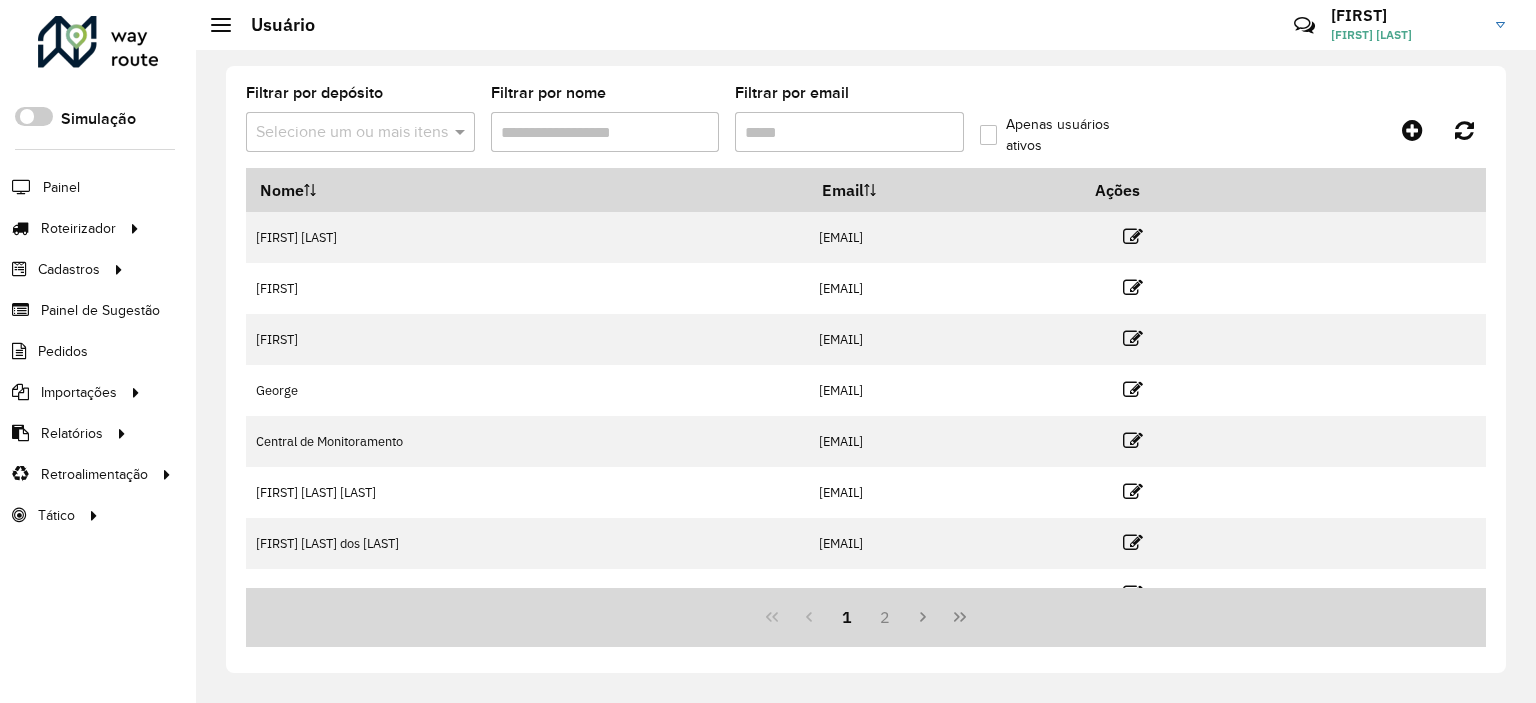 type 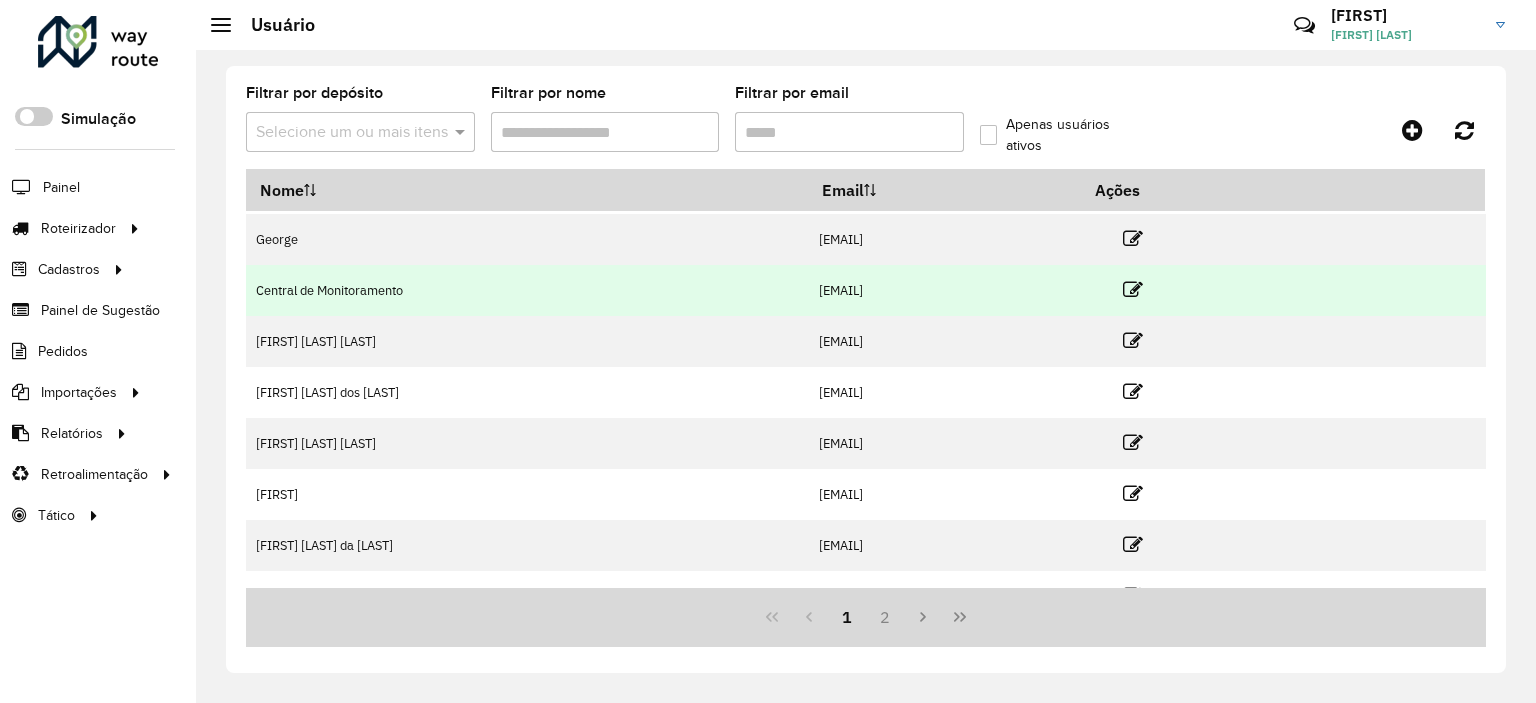 scroll, scrollTop: 200, scrollLeft: 0, axis: vertical 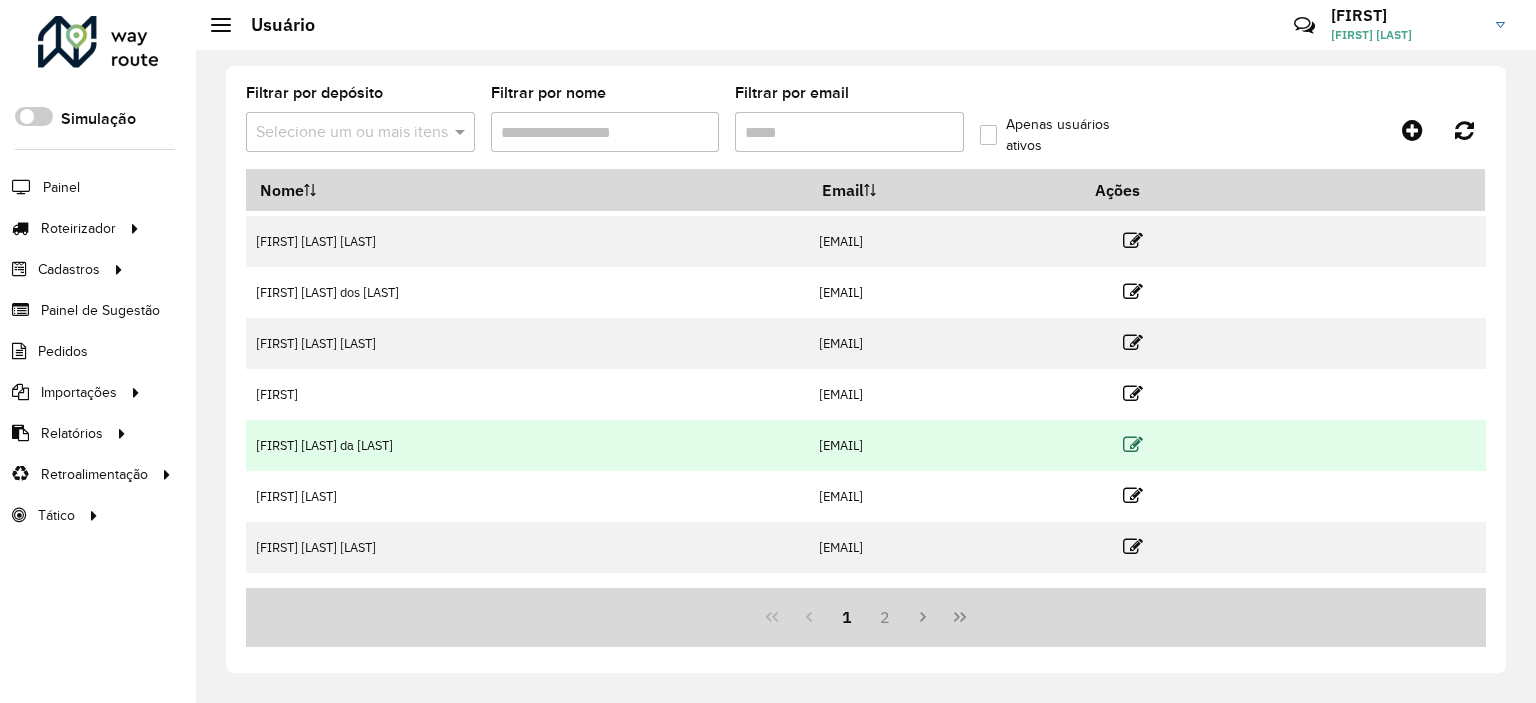 click at bounding box center [1133, 445] 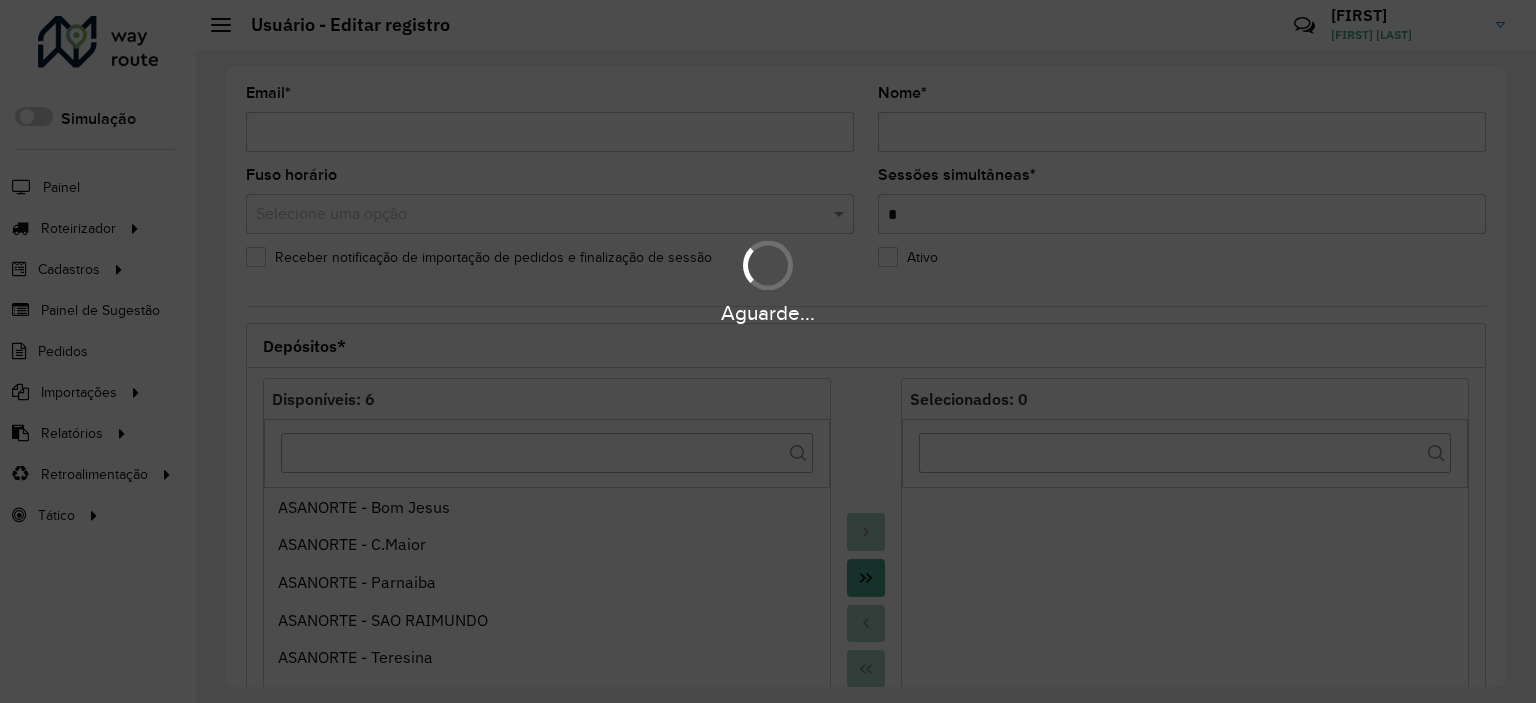 type on "**********" 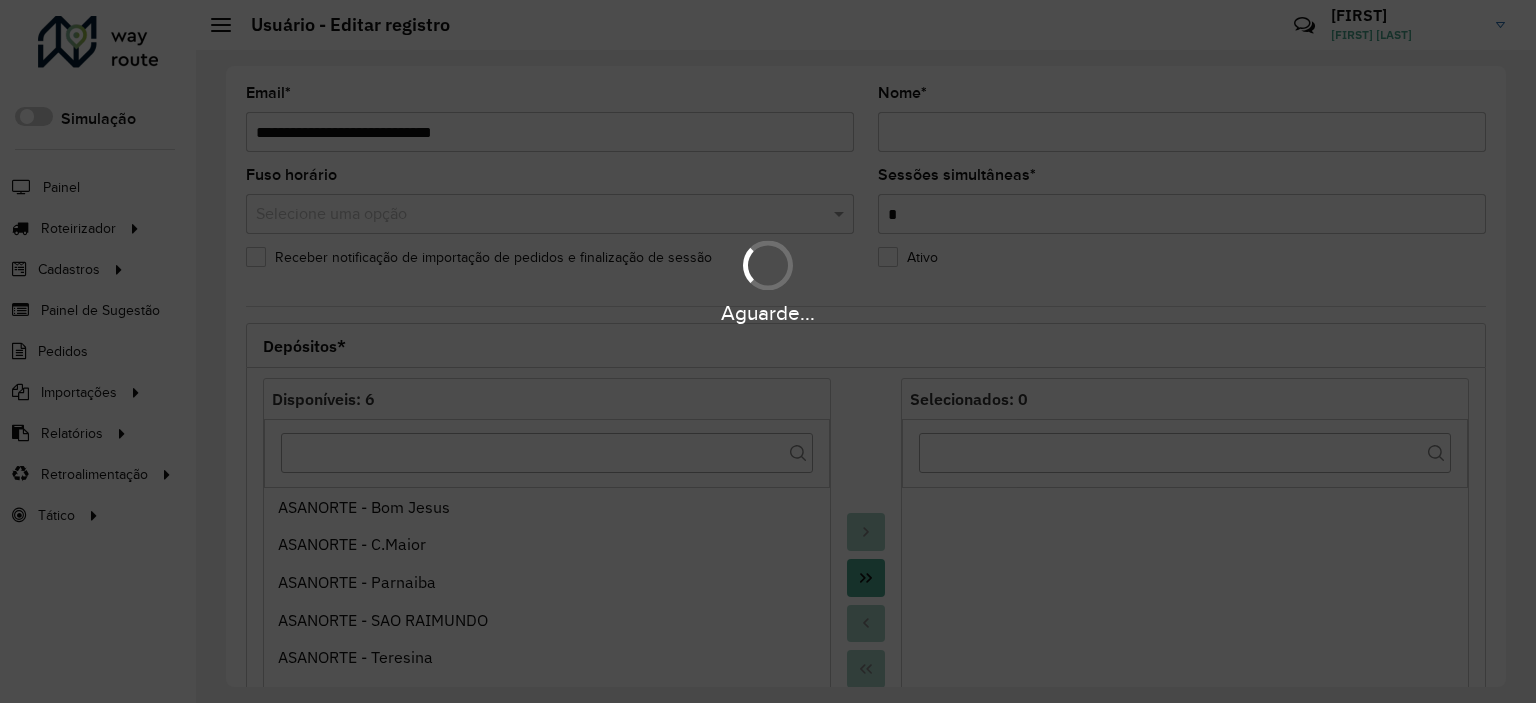 type on "**********" 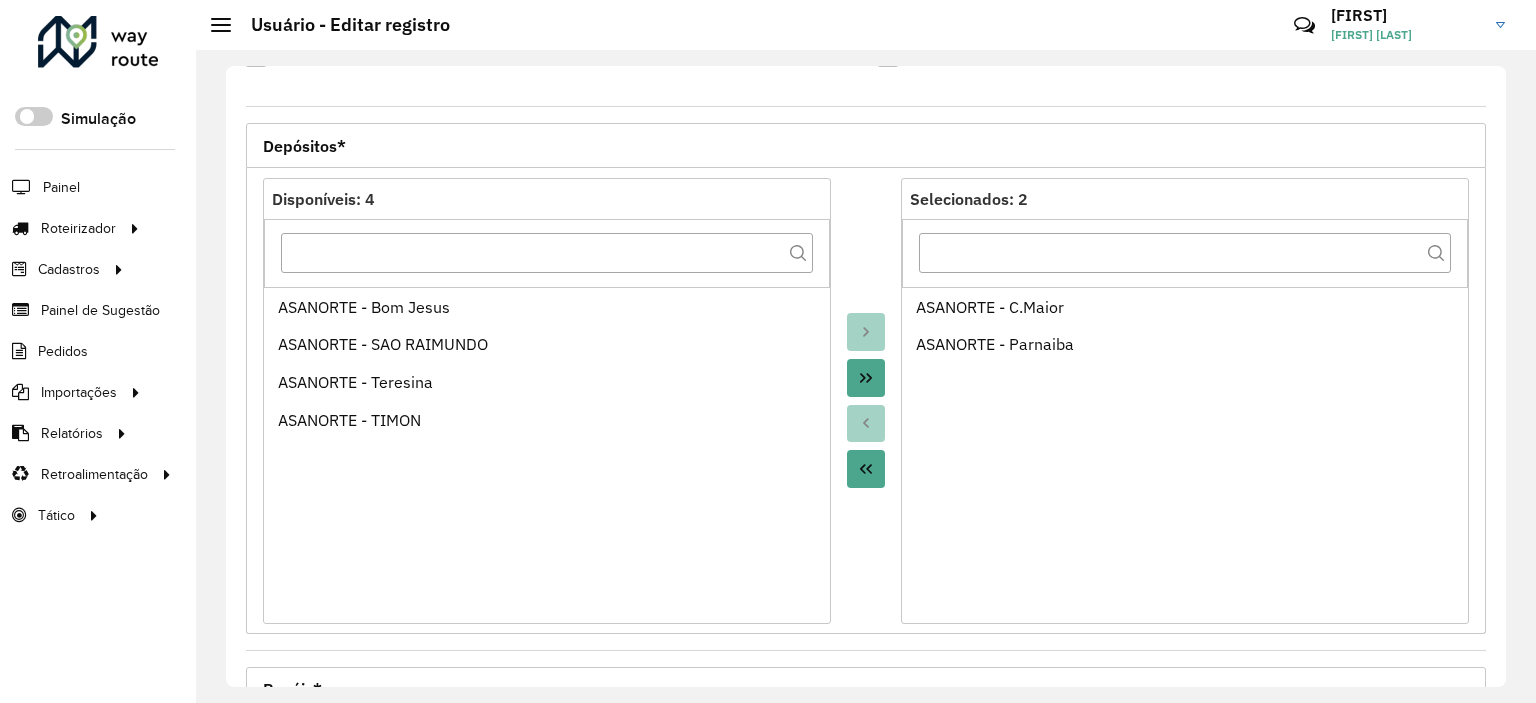 scroll, scrollTop: 300, scrollLeft: 0, axis: vertical 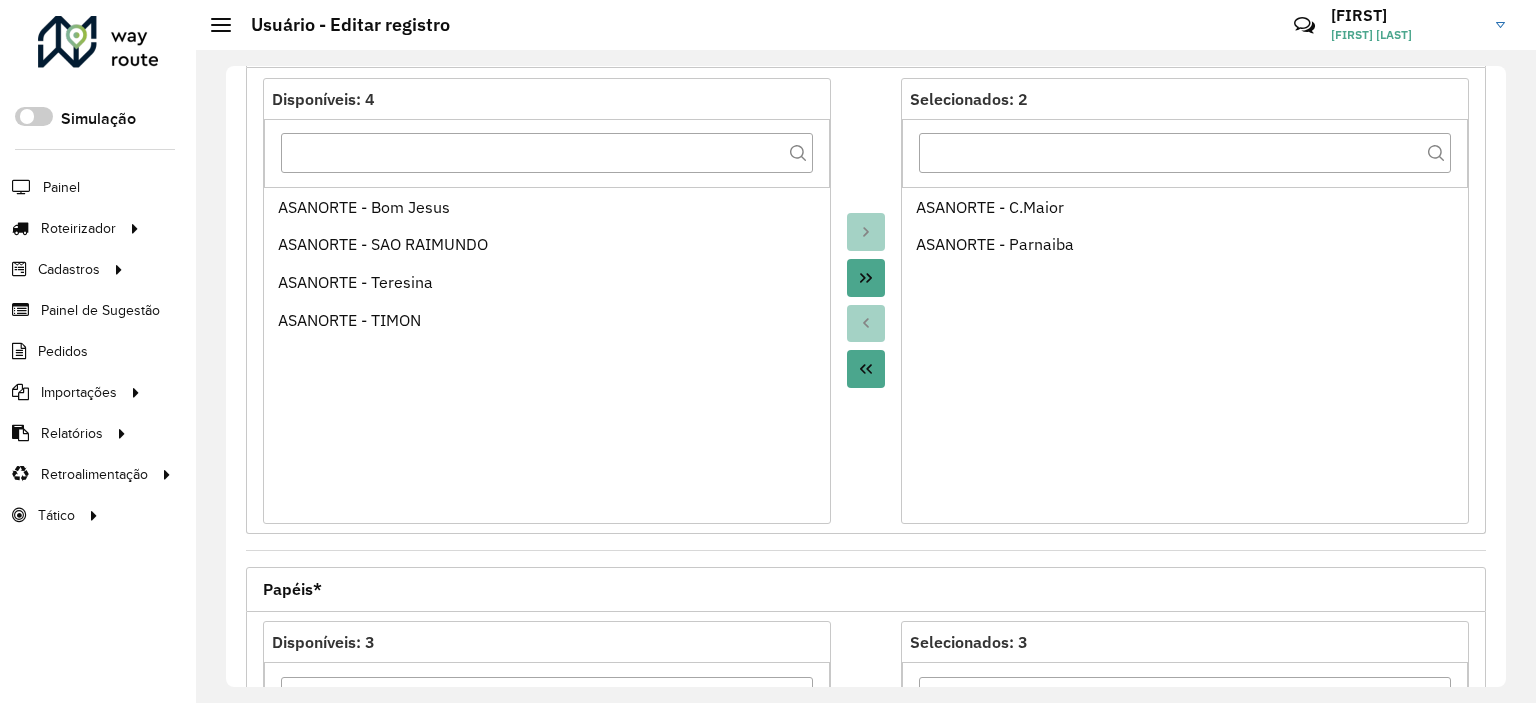 click at bounding box center [866, 278] 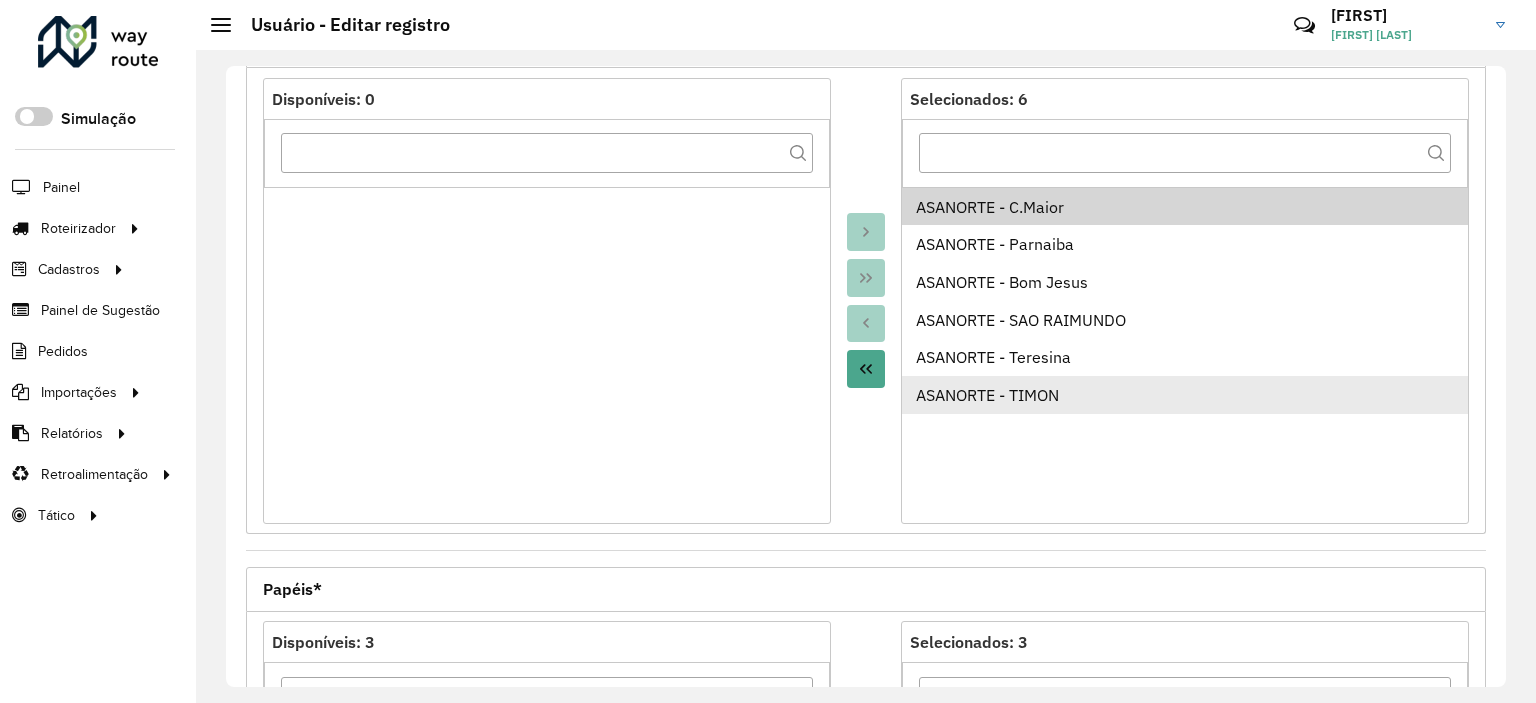 click on "ASANORTE - TIMON" at bounding box center [1185, 395] 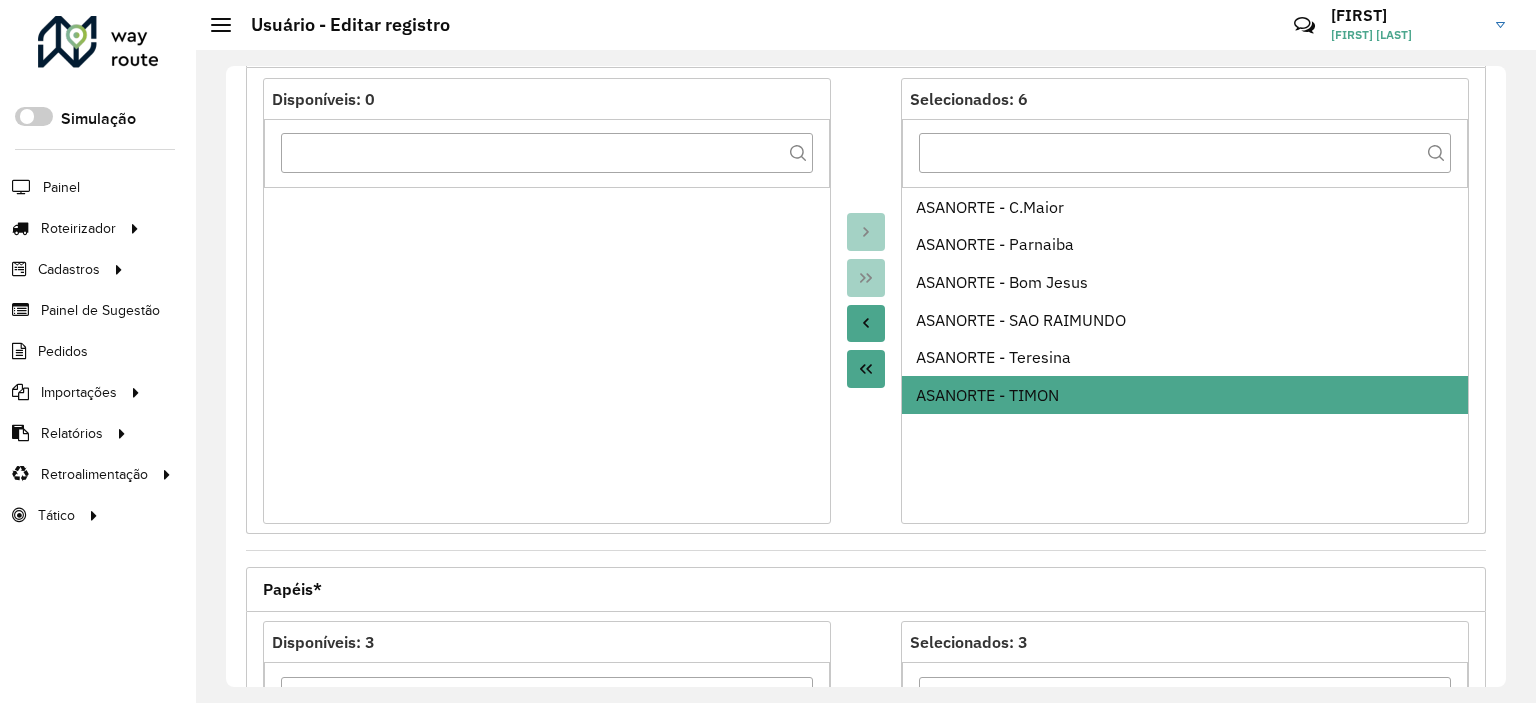 click at bounding box center (866, 369) 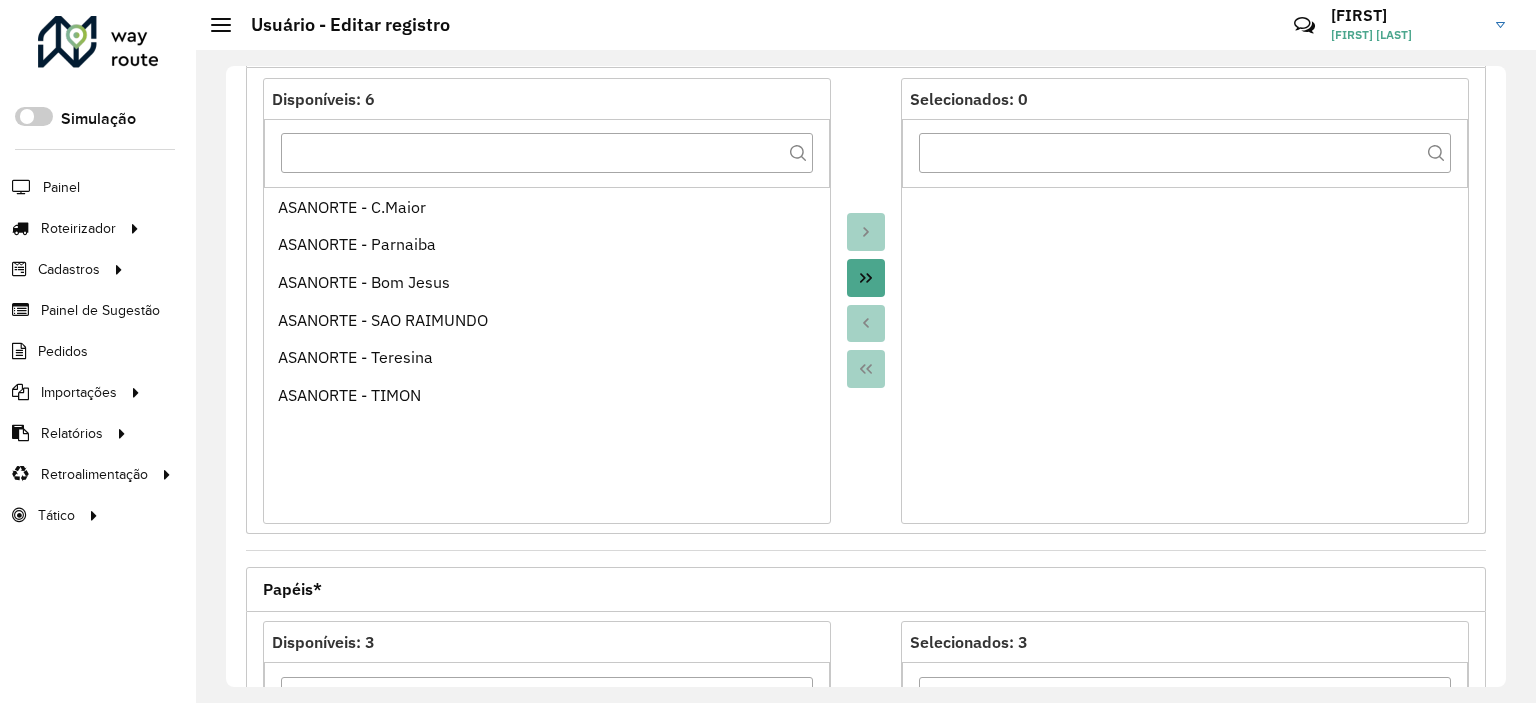 click 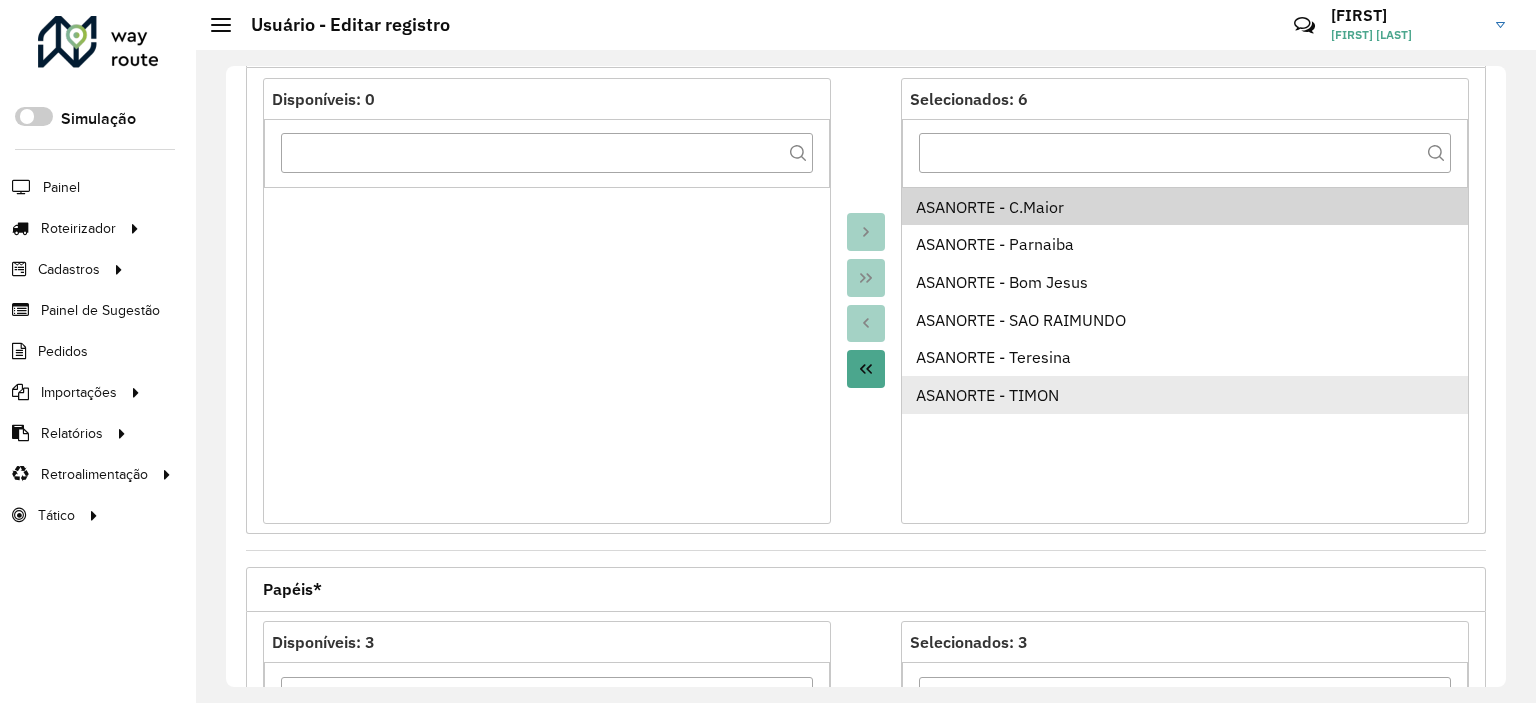 click on "ASANORTE - TIMON" at bounding box center [1185, 395] 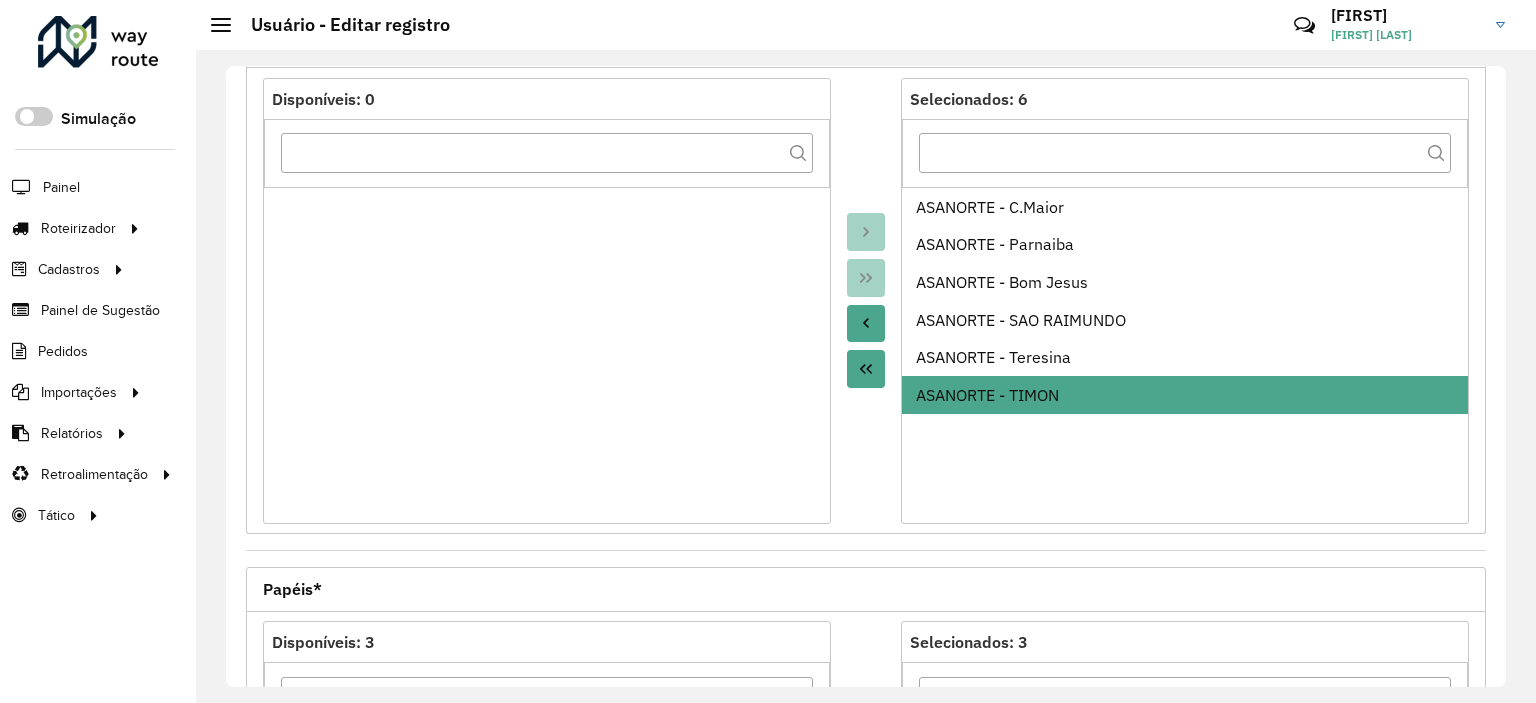 click 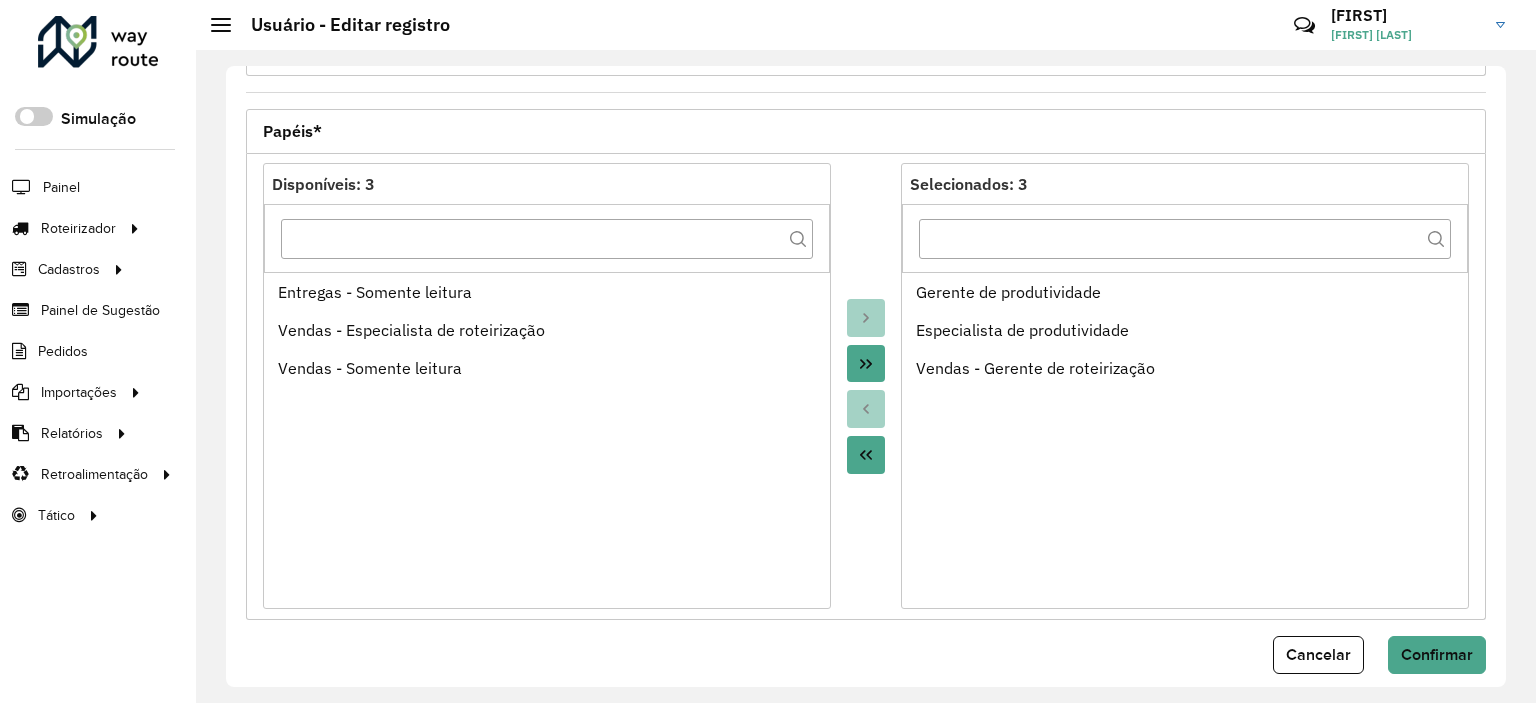 scroll, scrollTop: 774, scrollLeft: 0, axis: vertical 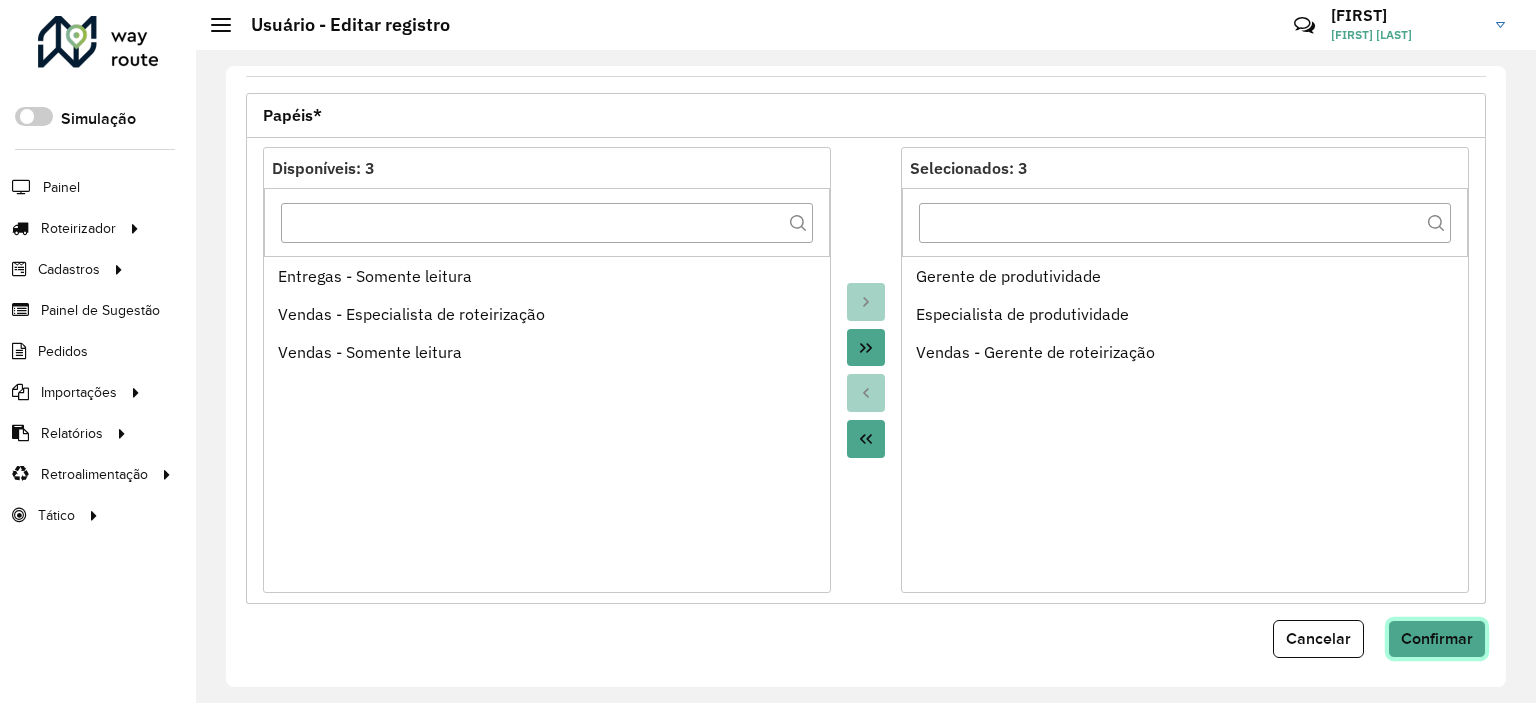 click on "Confirmar" 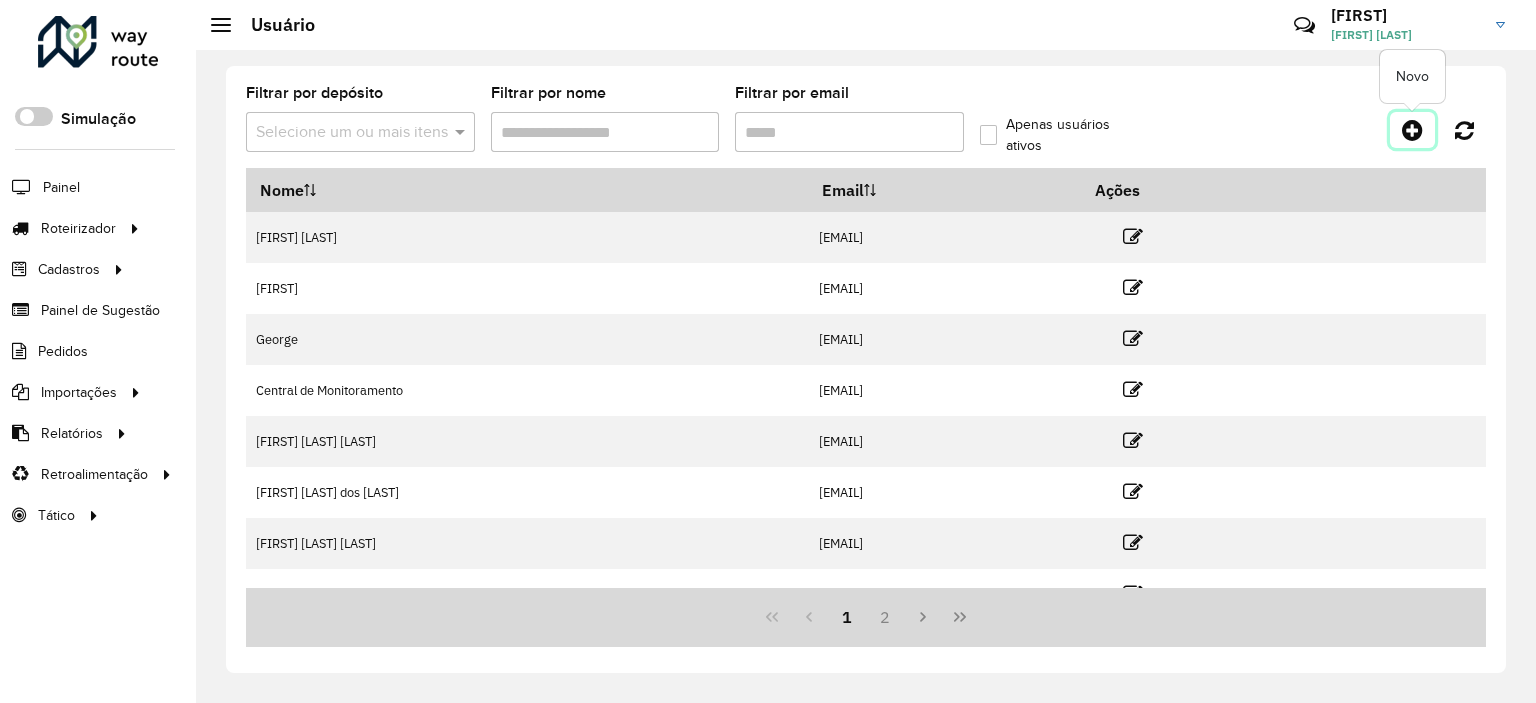 click 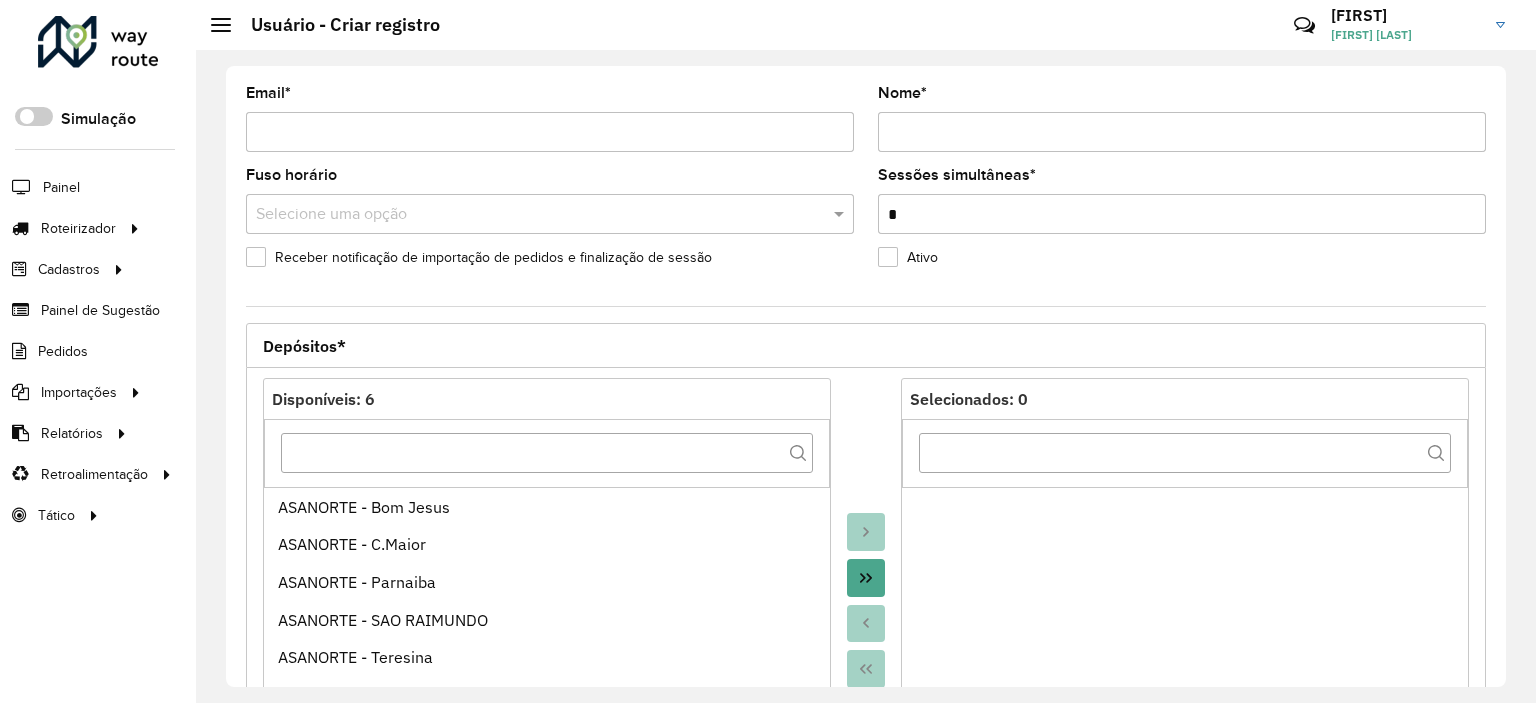 click on "Email  *" at bounding box center (550, 132) 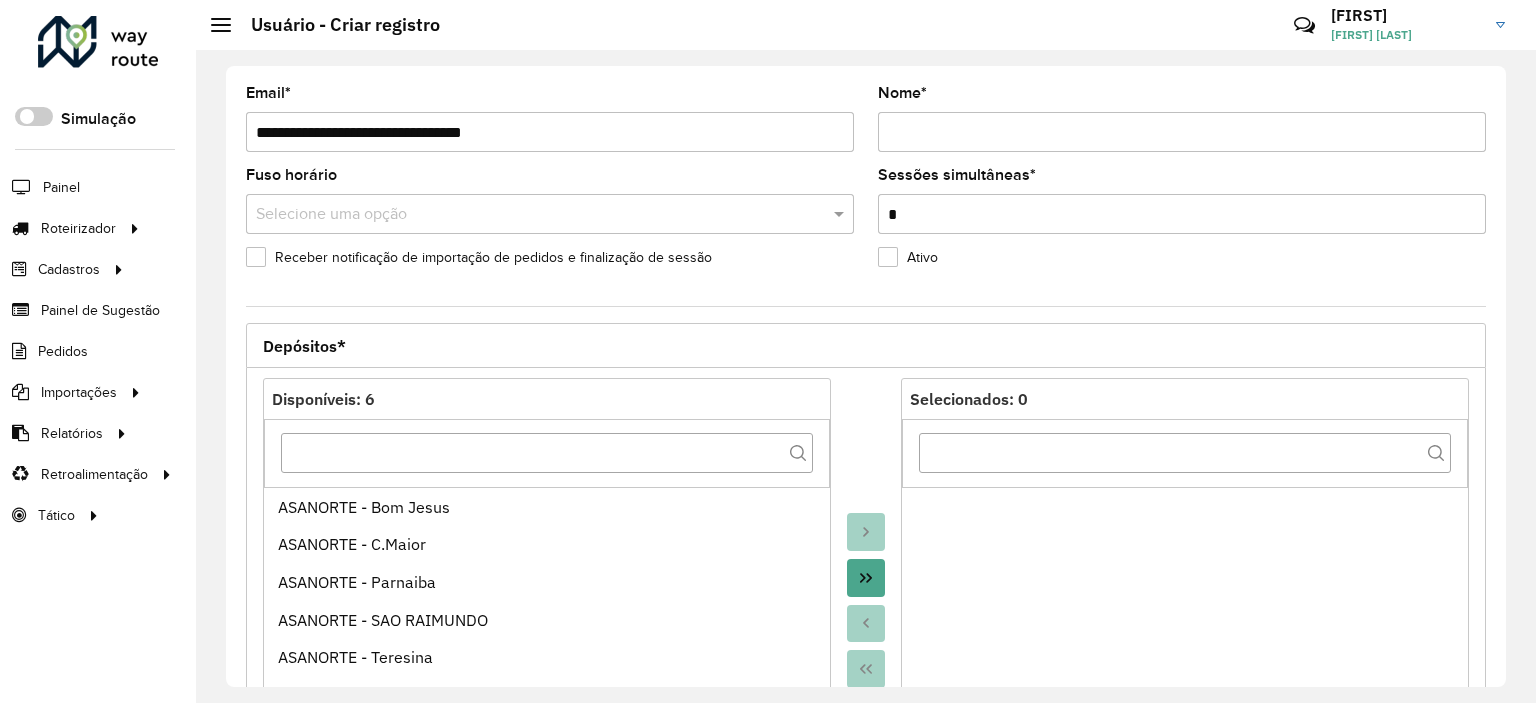 type on "**********" 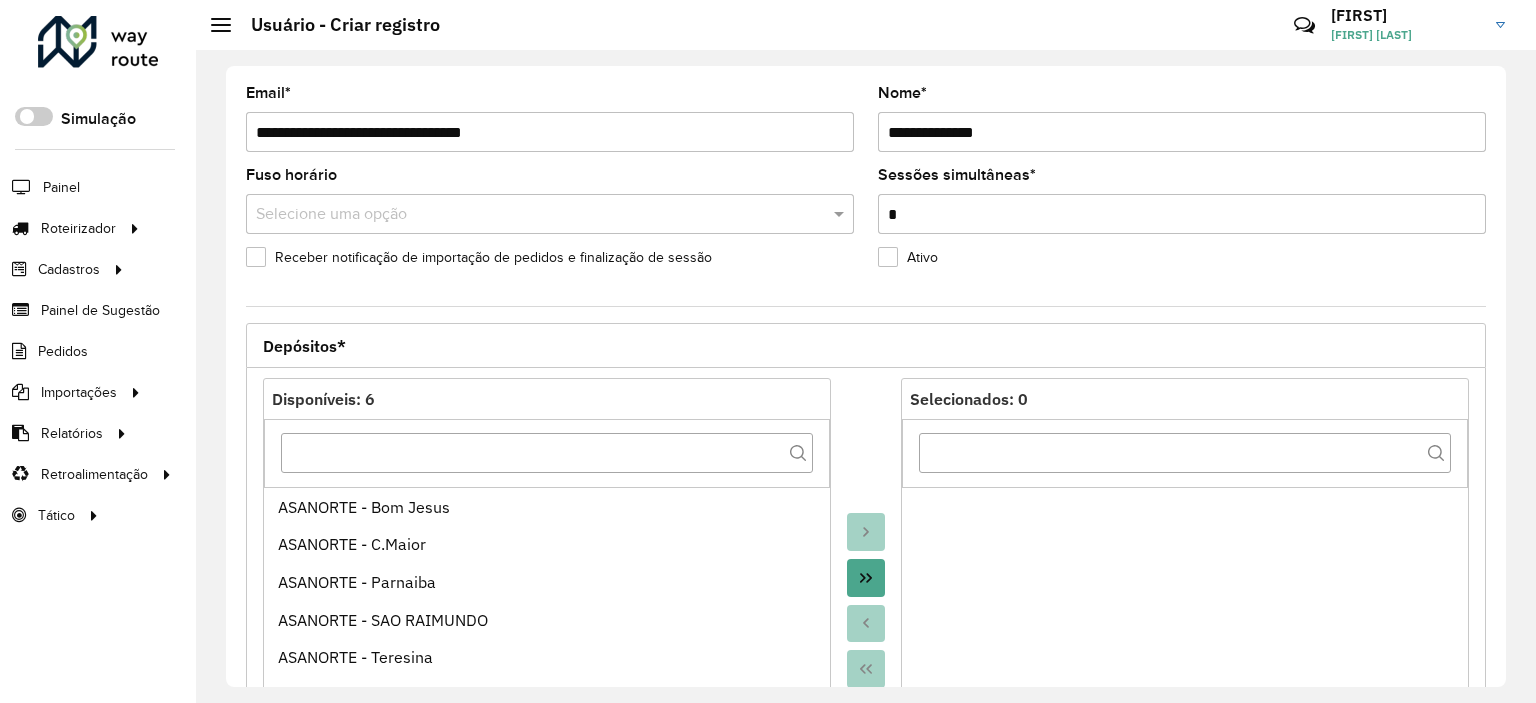 type on "**********" 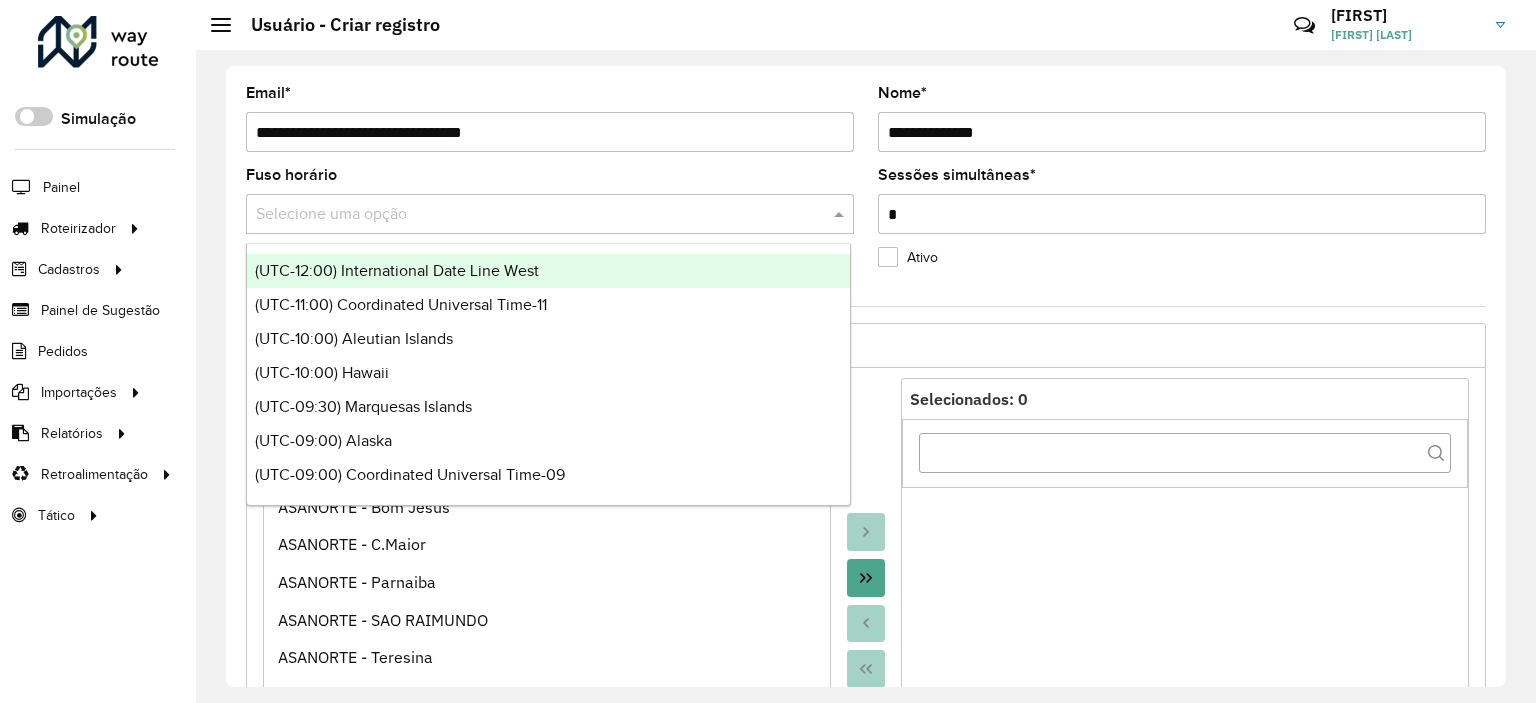 click at bounding box center [530, 215] 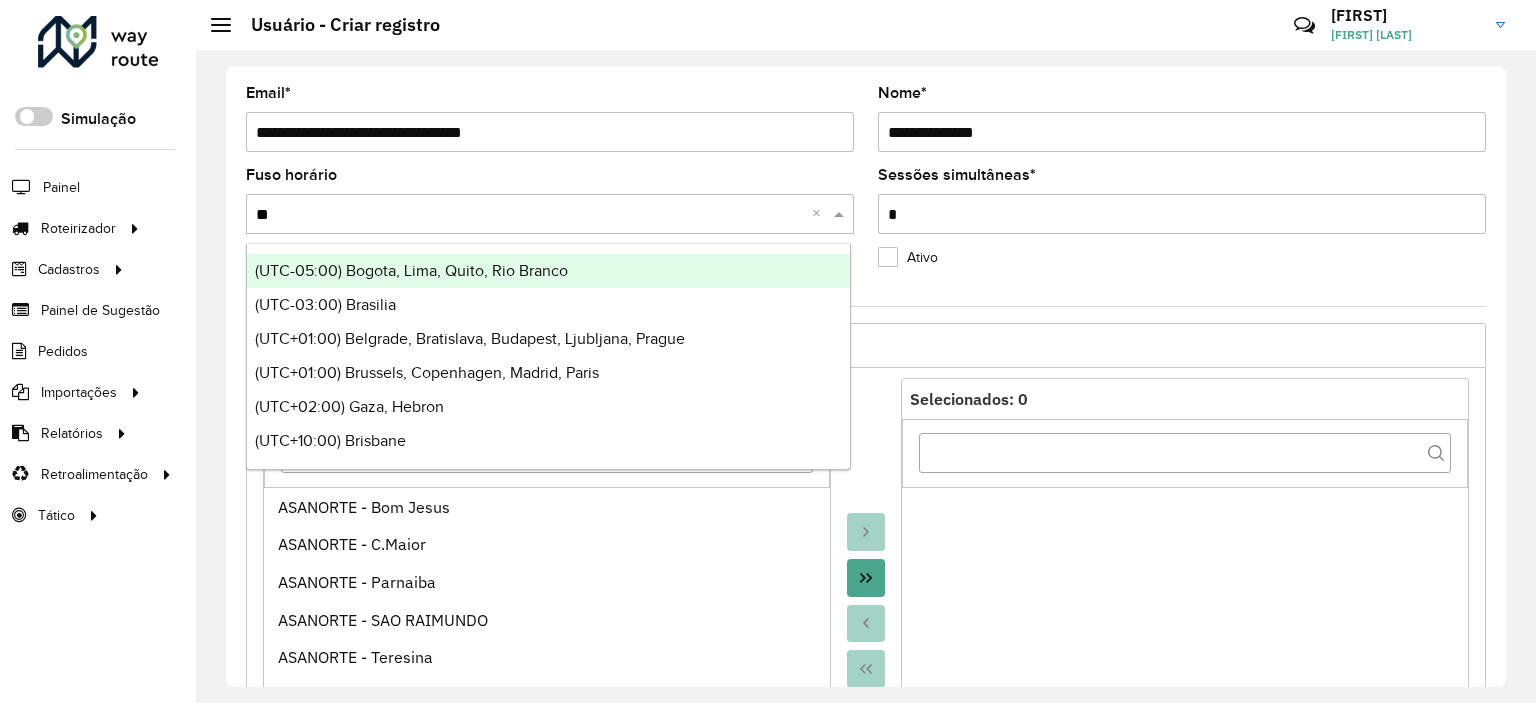 type on "***" 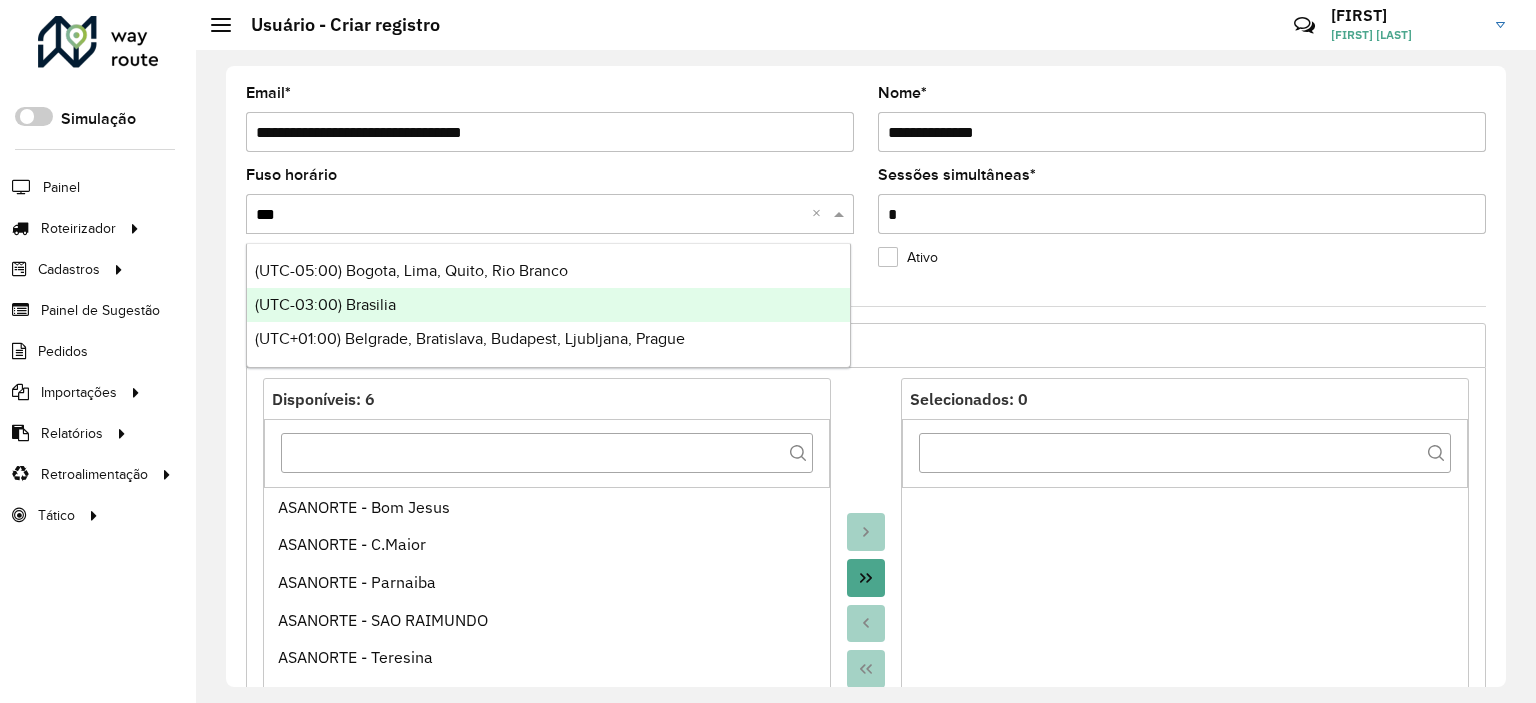 click on "(UTC-03:00) Brasilia" at bounding box center [325, 304] 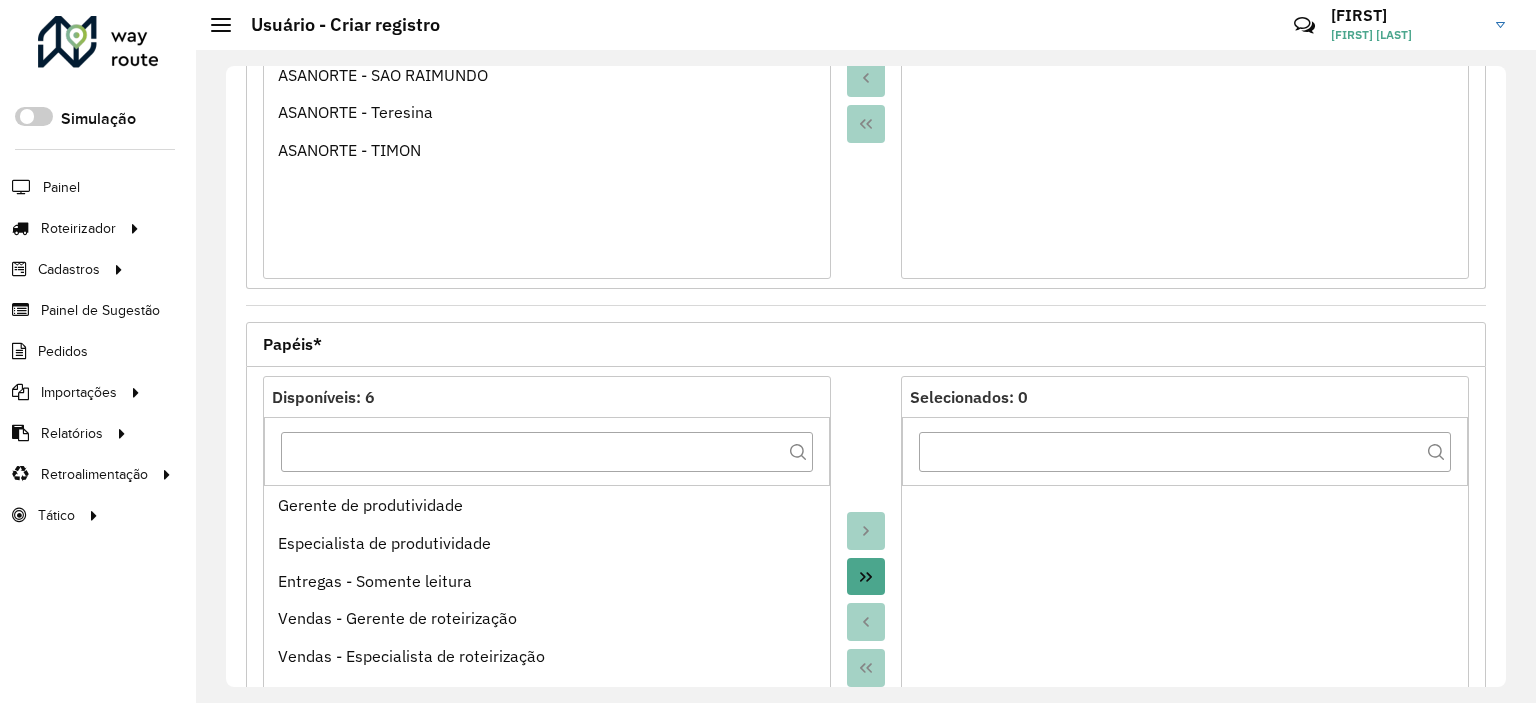 scroll, scrollTop: 774, scrollLeft: 0, axis: vertical 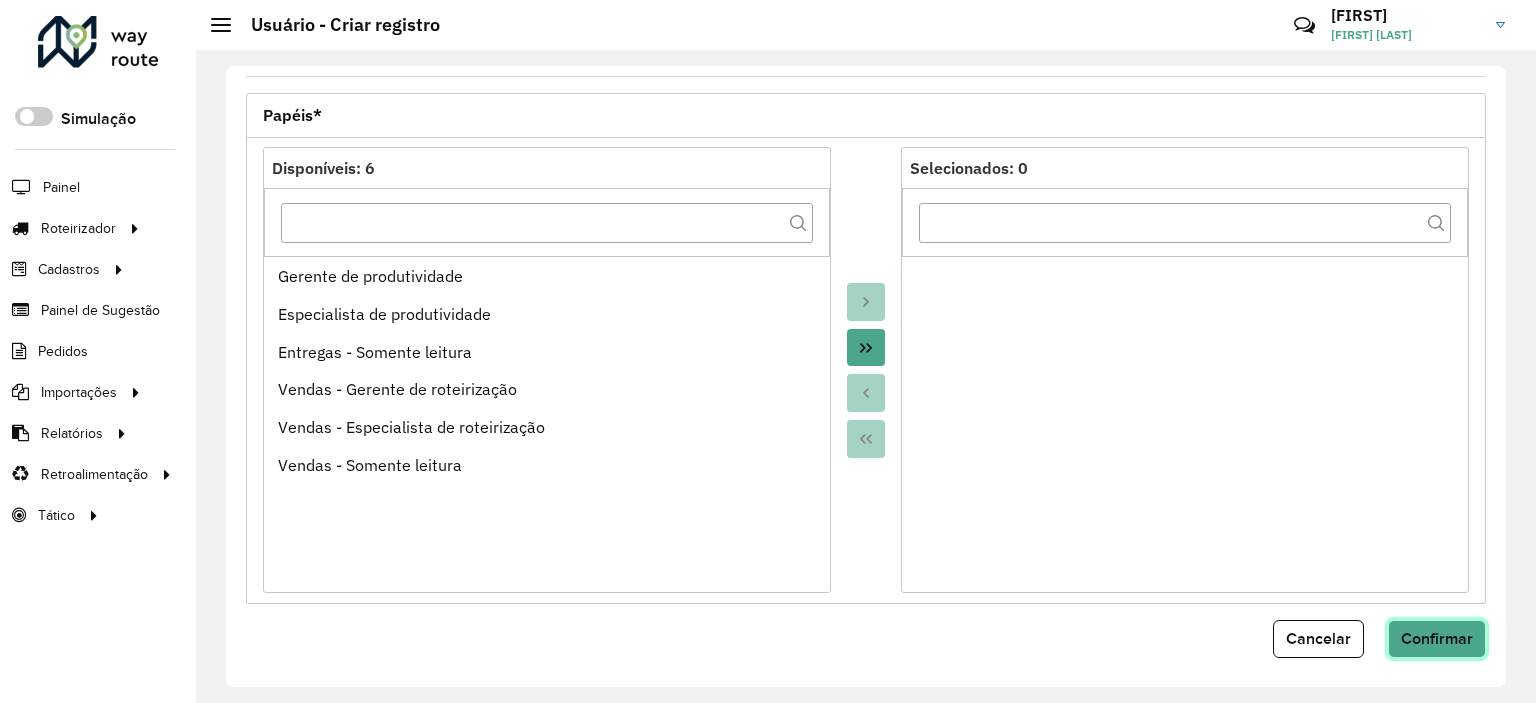 click on "Confirmar" 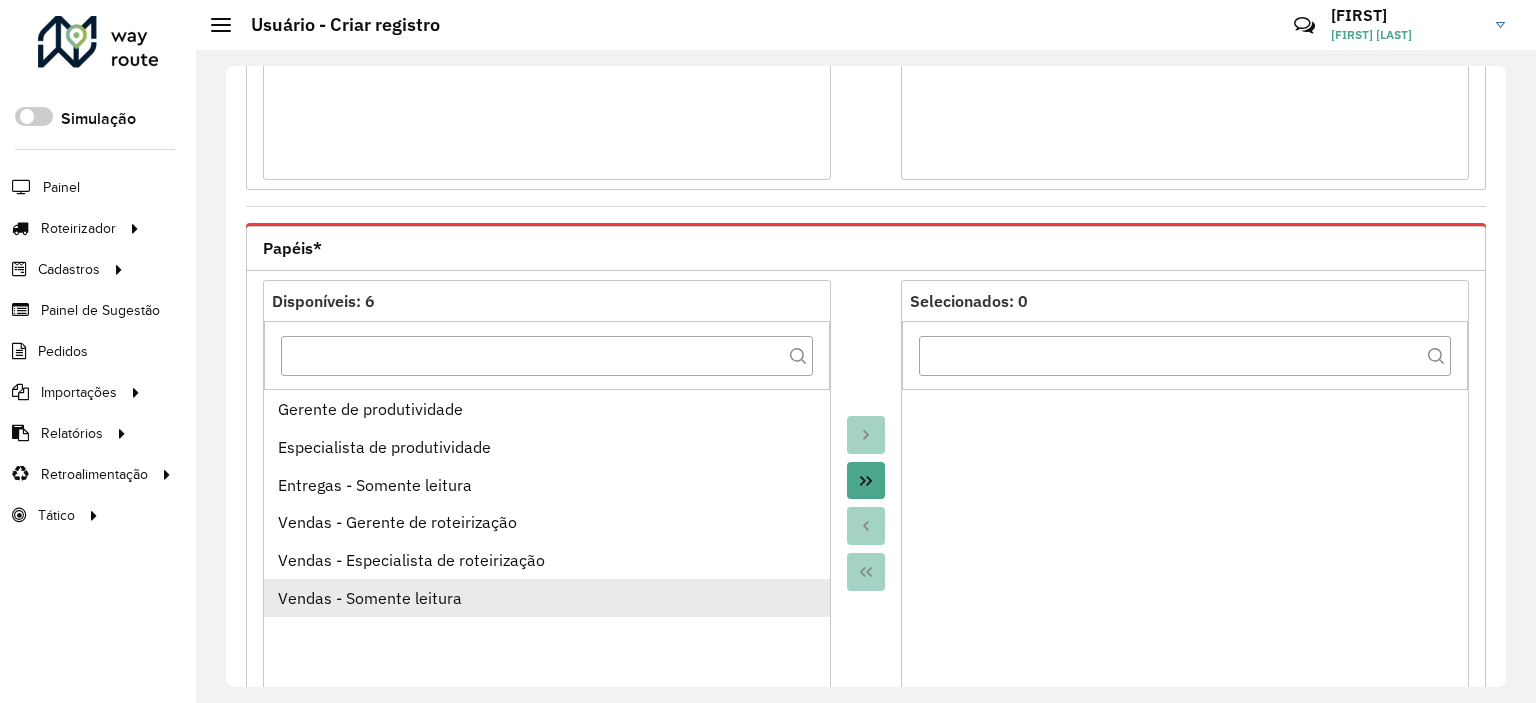 scroll, scrollTop: 674, scrollLeft: 0, axis: vertical 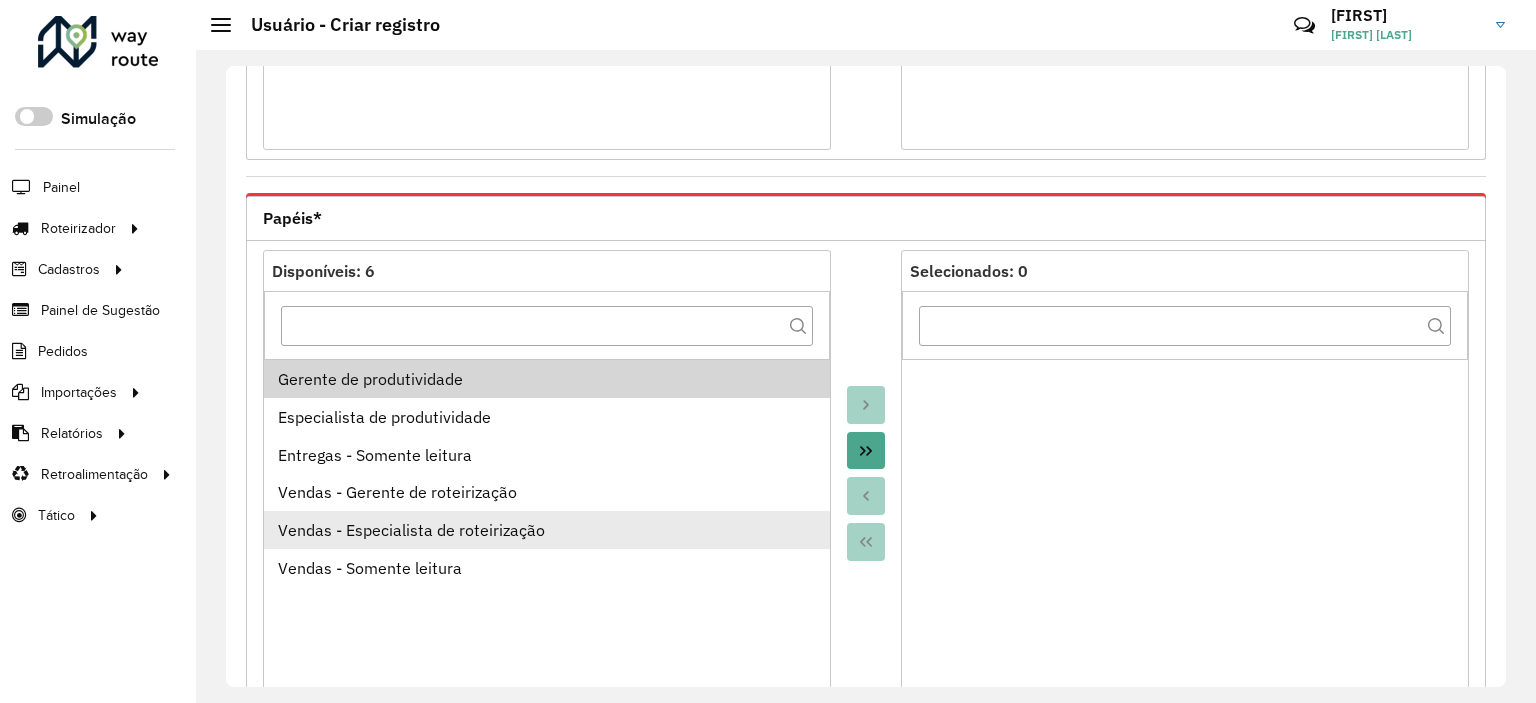 drag, startPoint x: 497, startPoint y: 536, endPoint x: 515, endPoint y: 528, distance: 19.697716 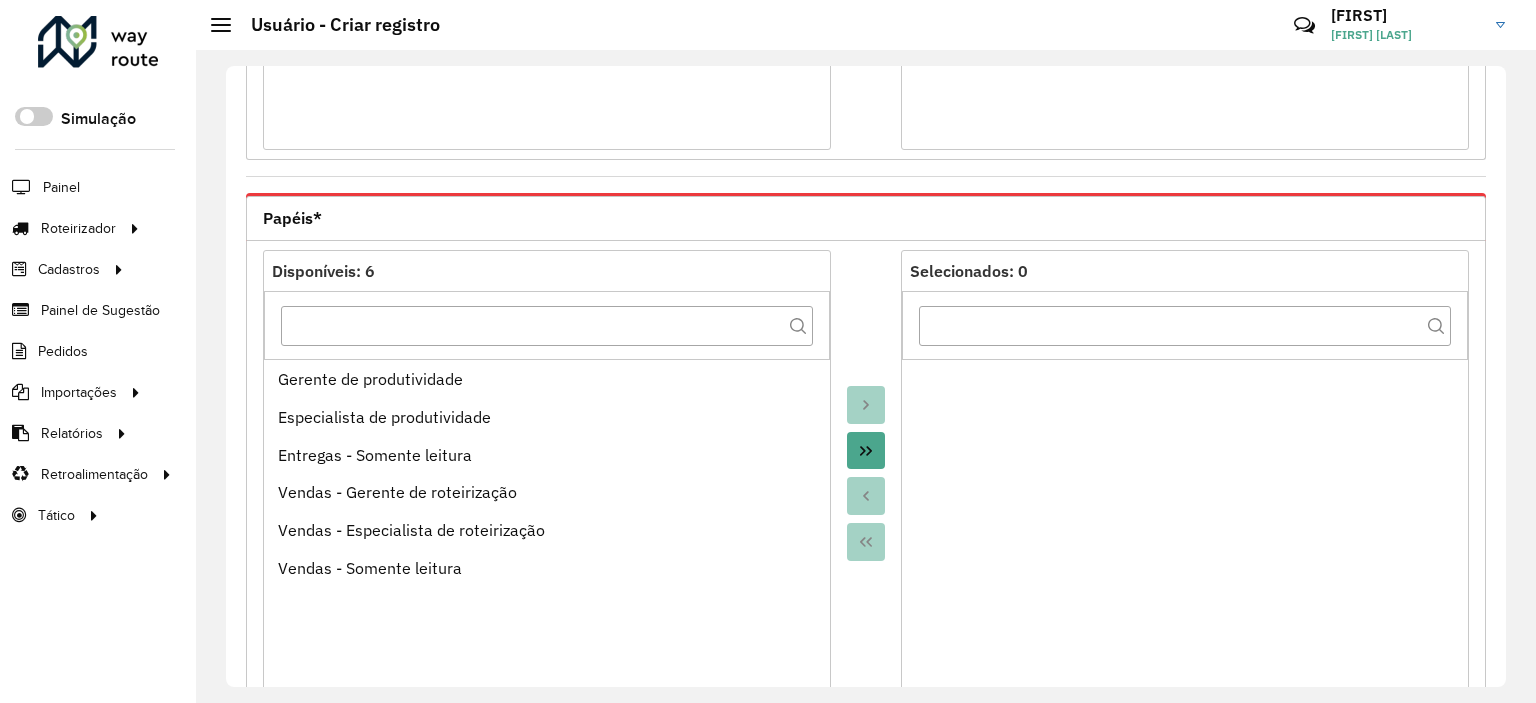 click at bounding box center (866, 451) 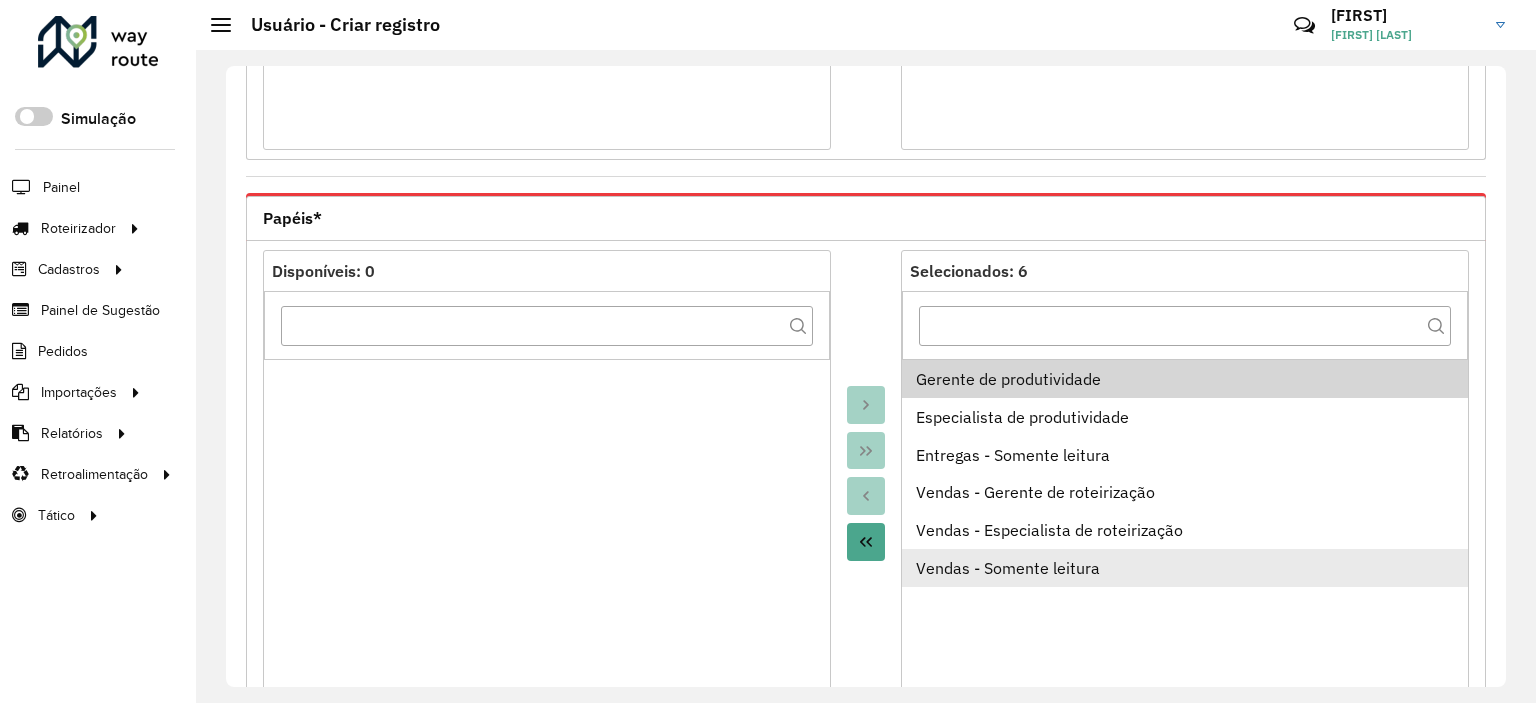 click on "Vendas - Somente leitura" at bounding box center [1185, 568] 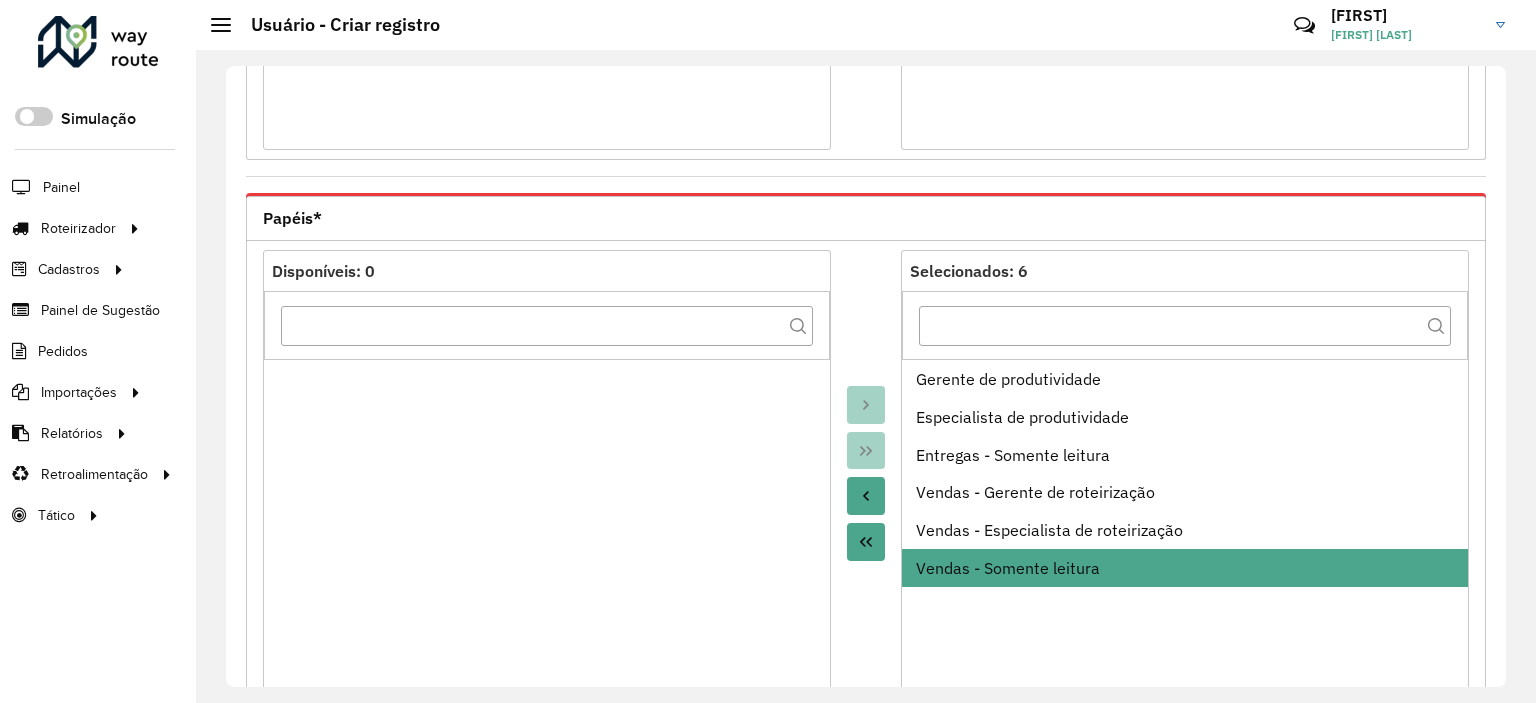 click 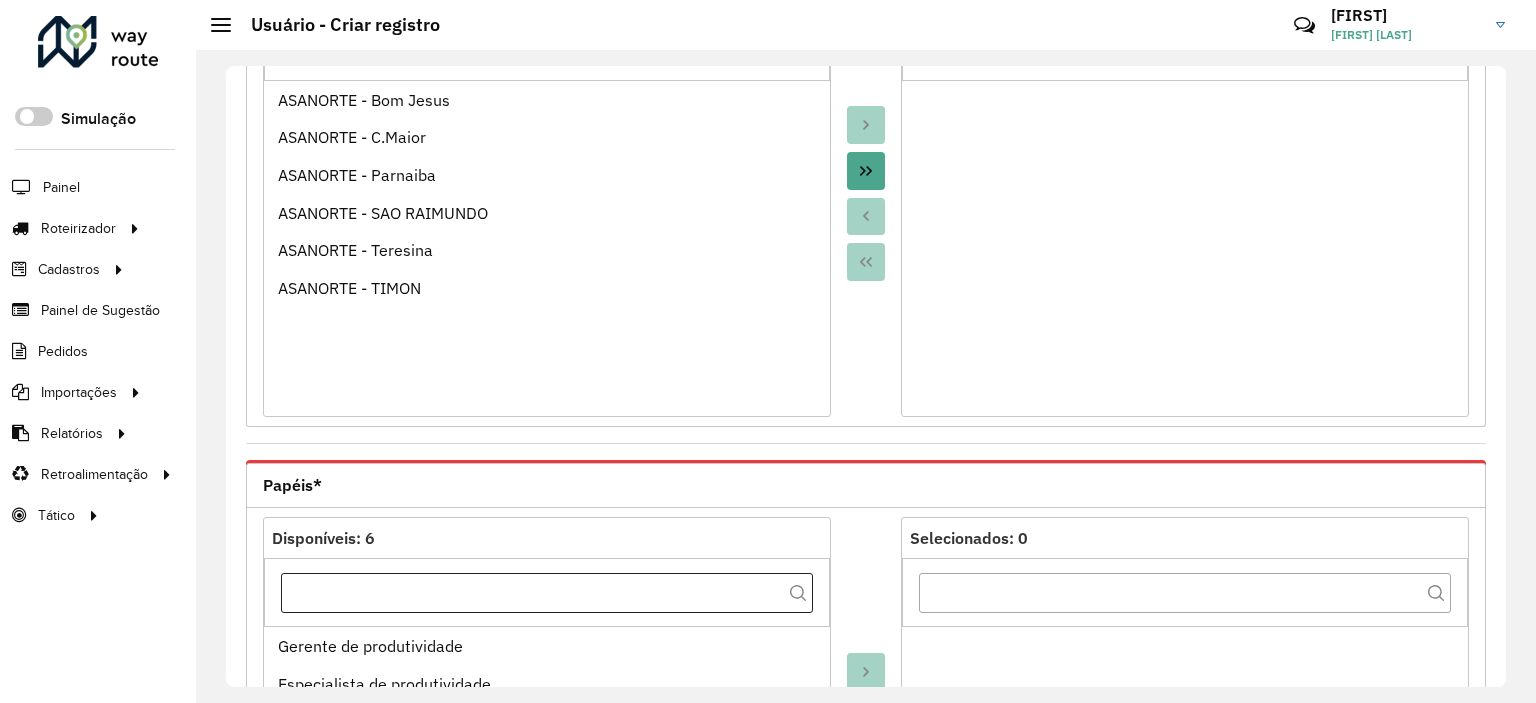 scroll, scrollTop: 374, scrollLeft: 0, axis: vertical 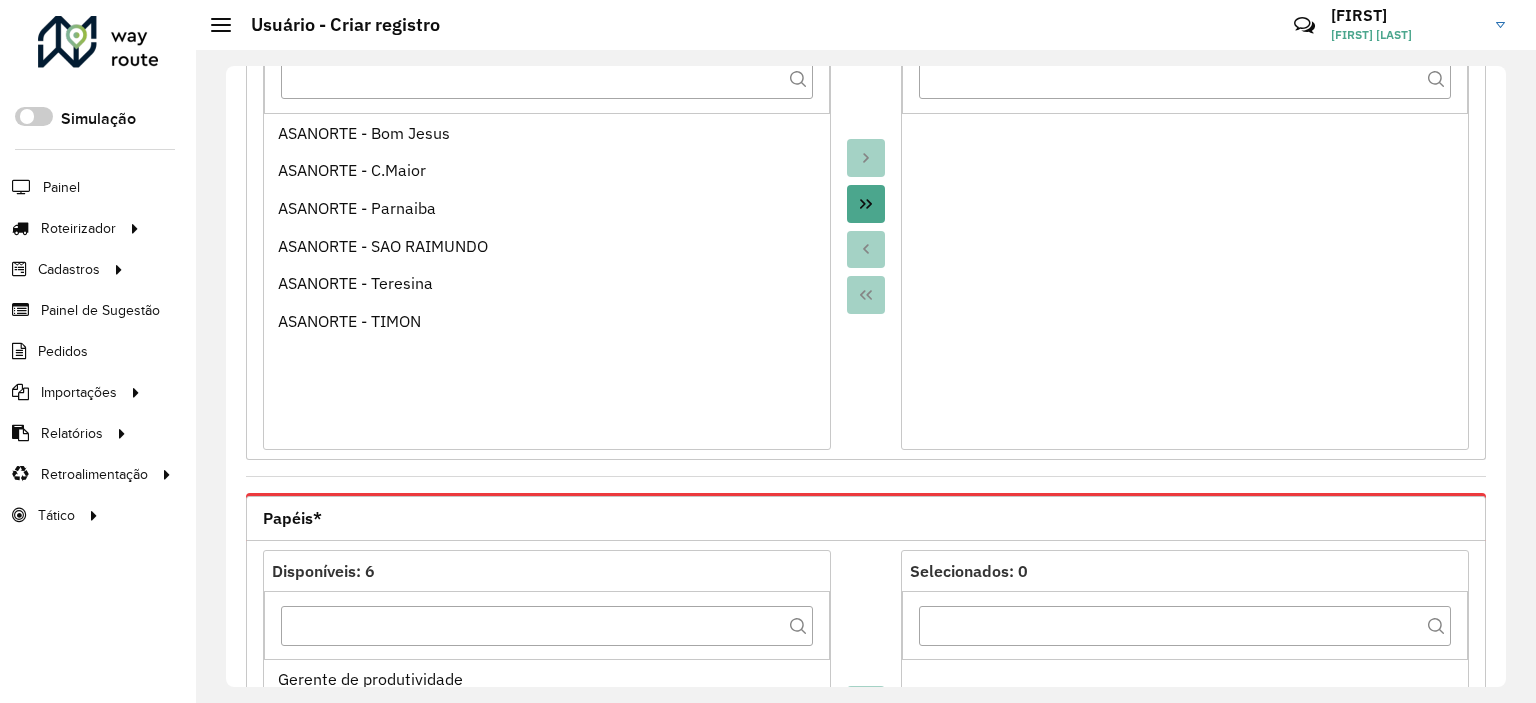 click at bounding box center (866, 204) 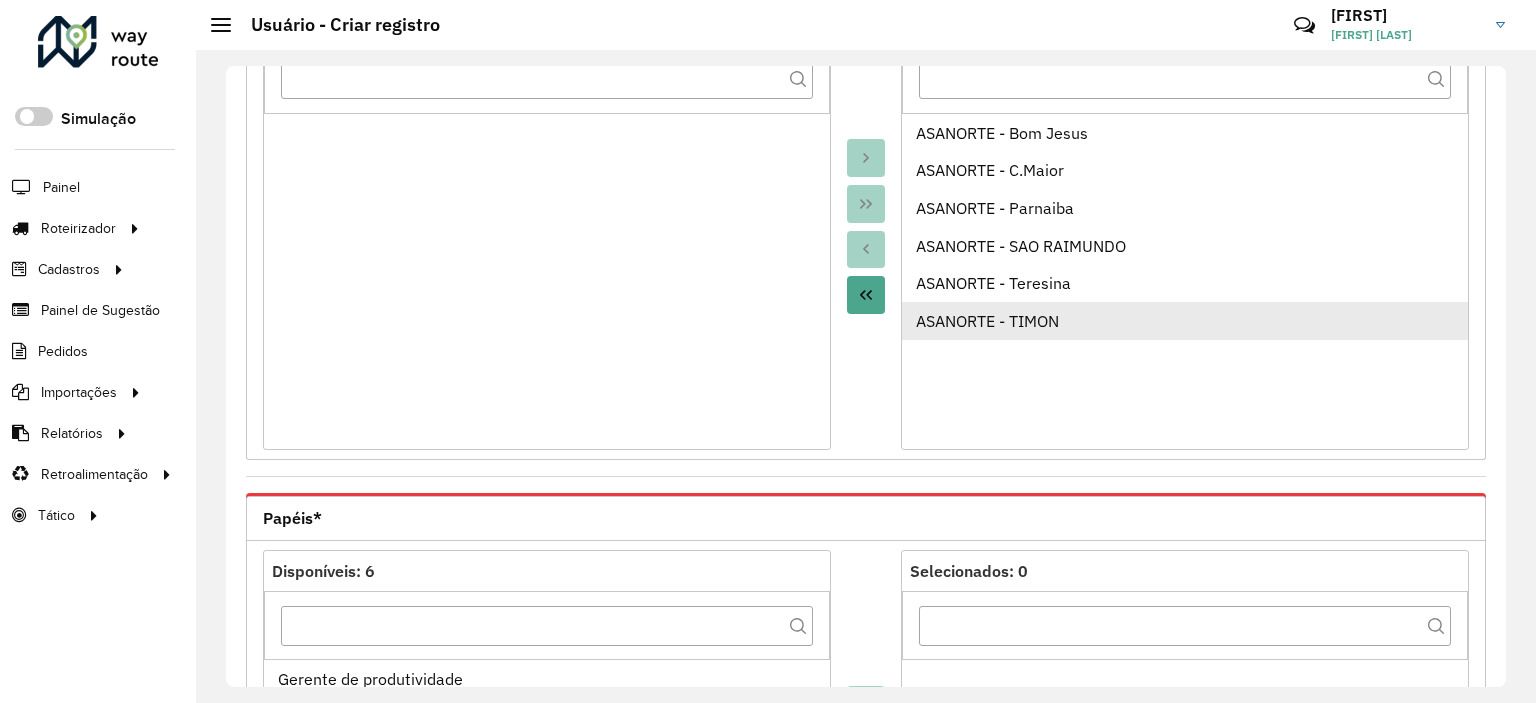 click on "ASANORTE - TIMON" at bounding box center [1185, 321] 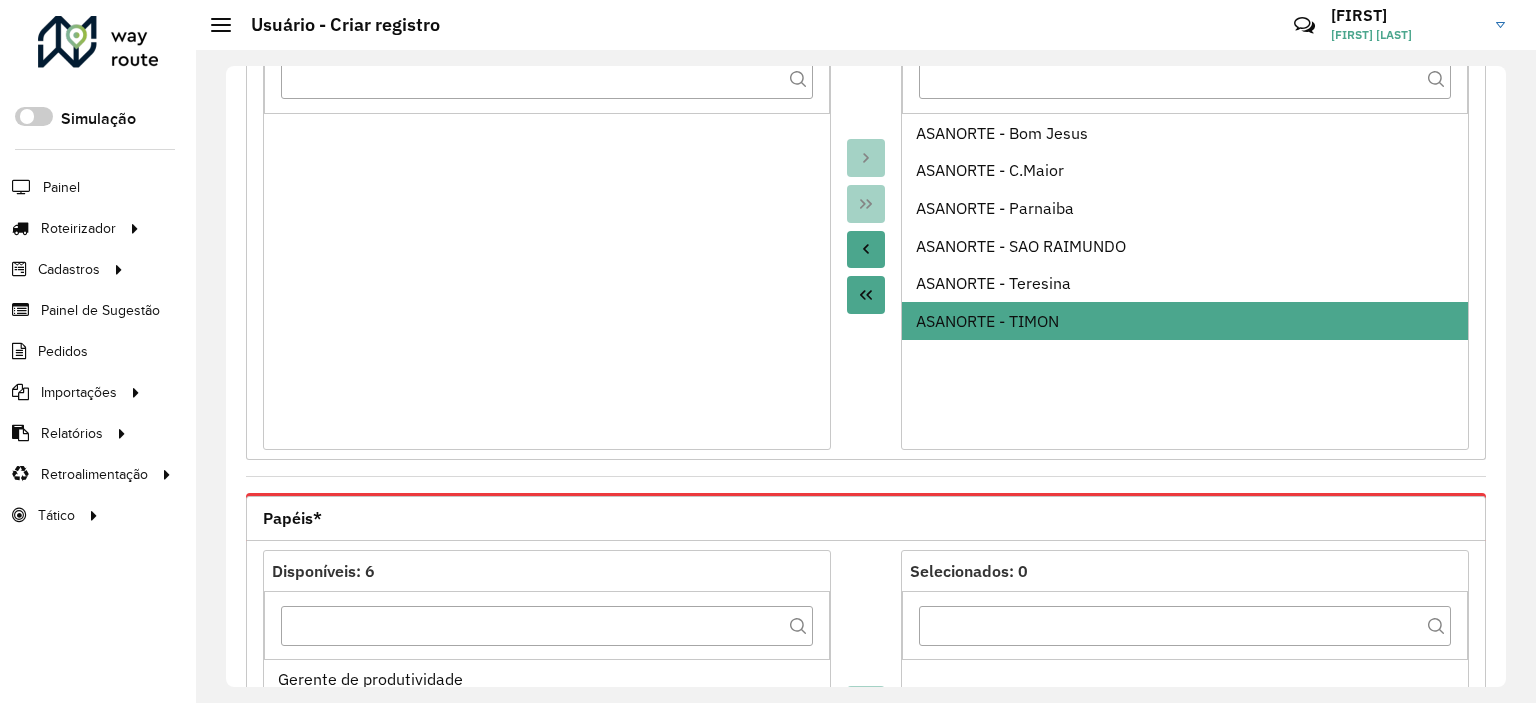 click at bounding box center [866, 250] 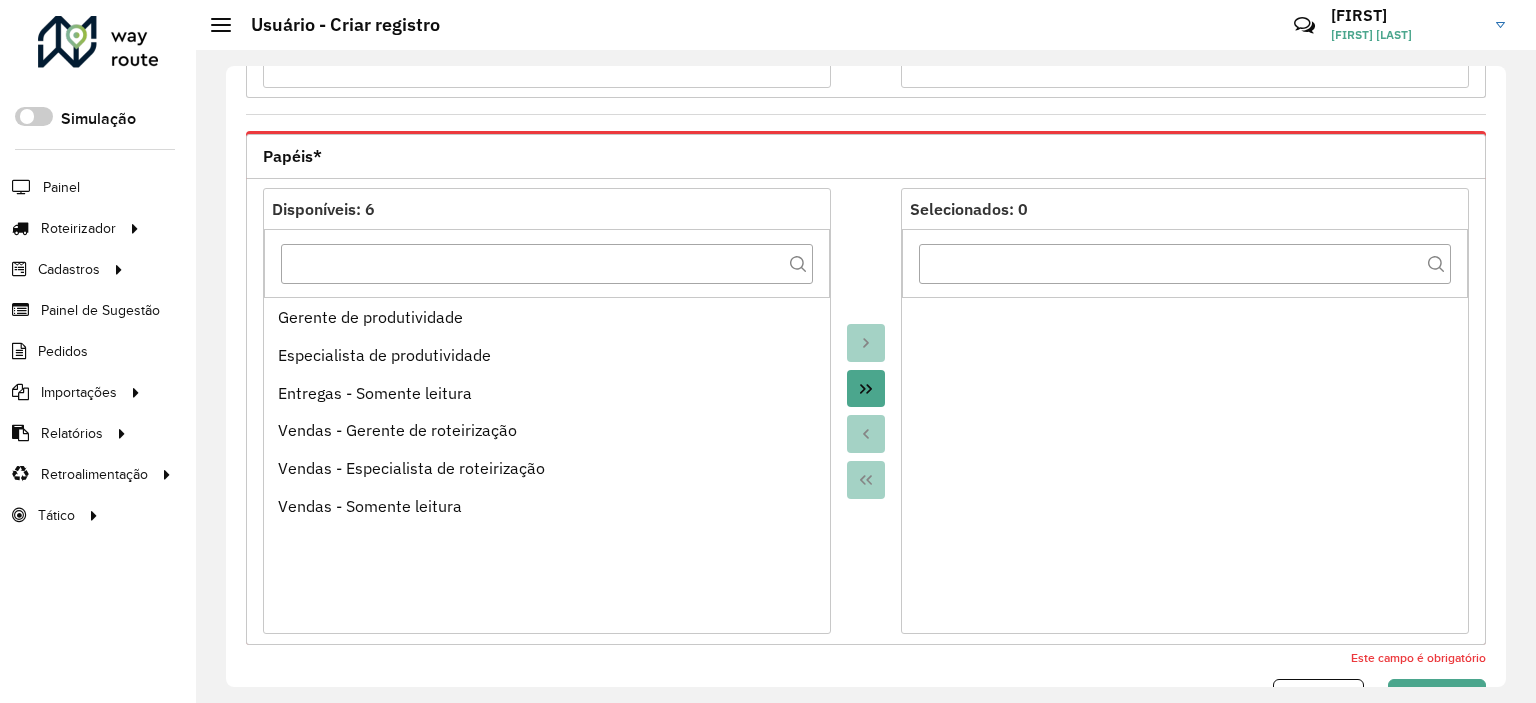 scroll, scrollTop: 774, scrollLeft: 0, axis: vertical 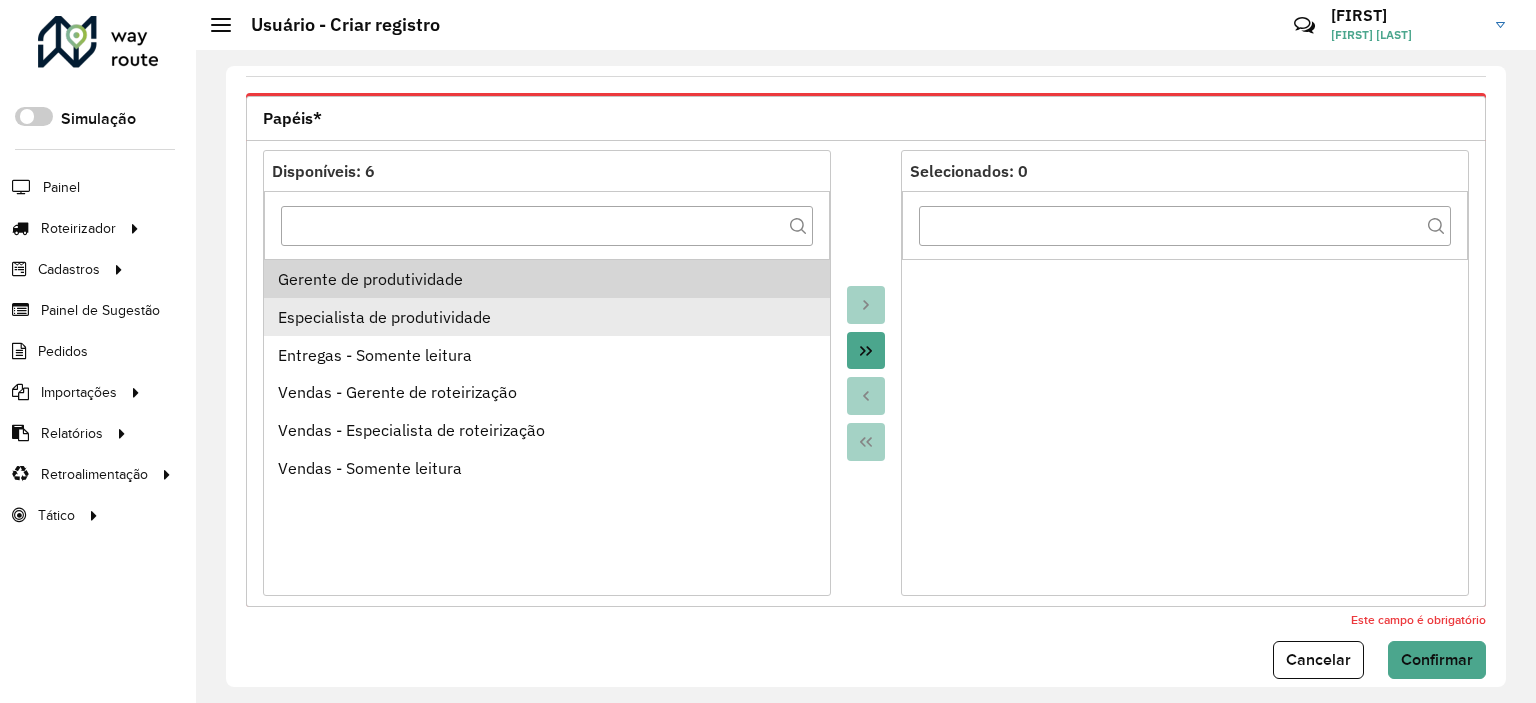 click on "Especialista de produtividade" at bounding box center [547, 317] 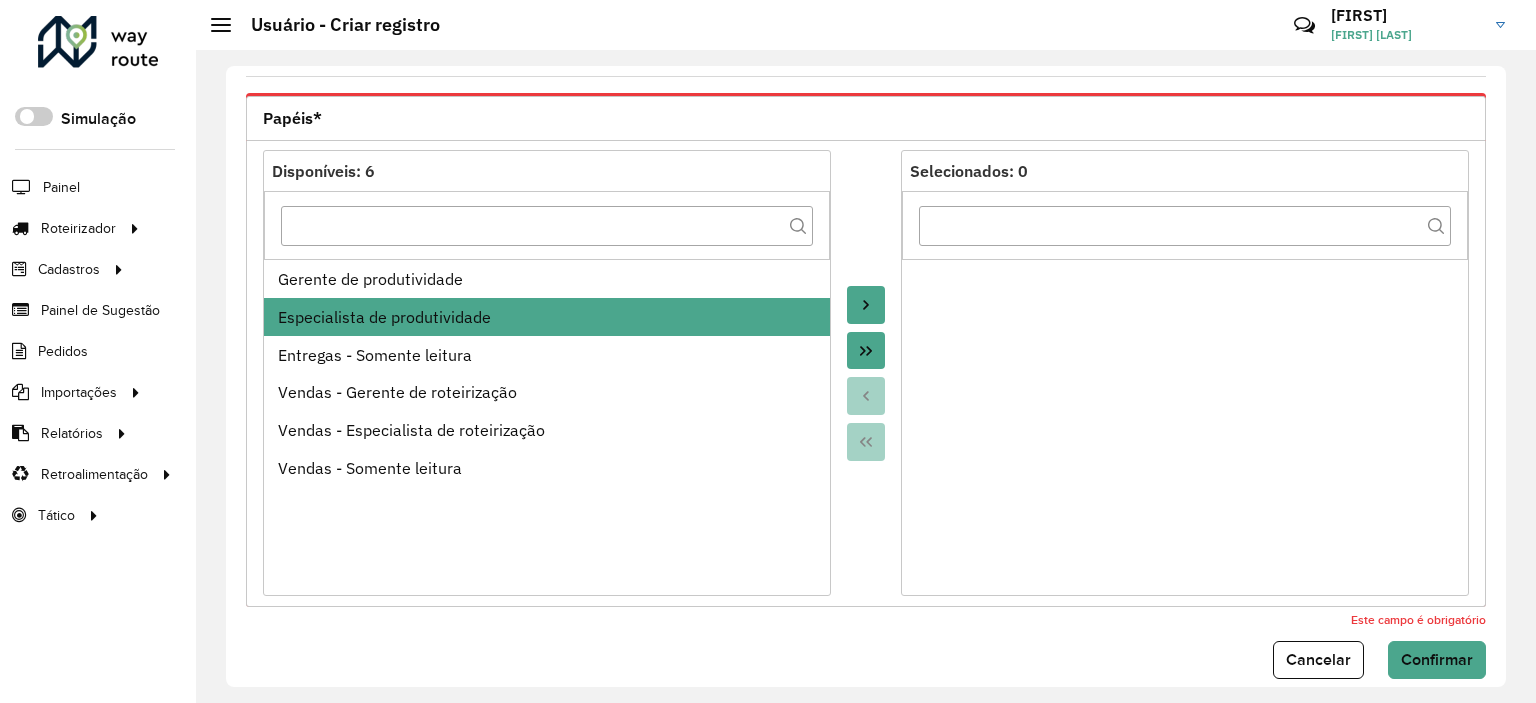 click 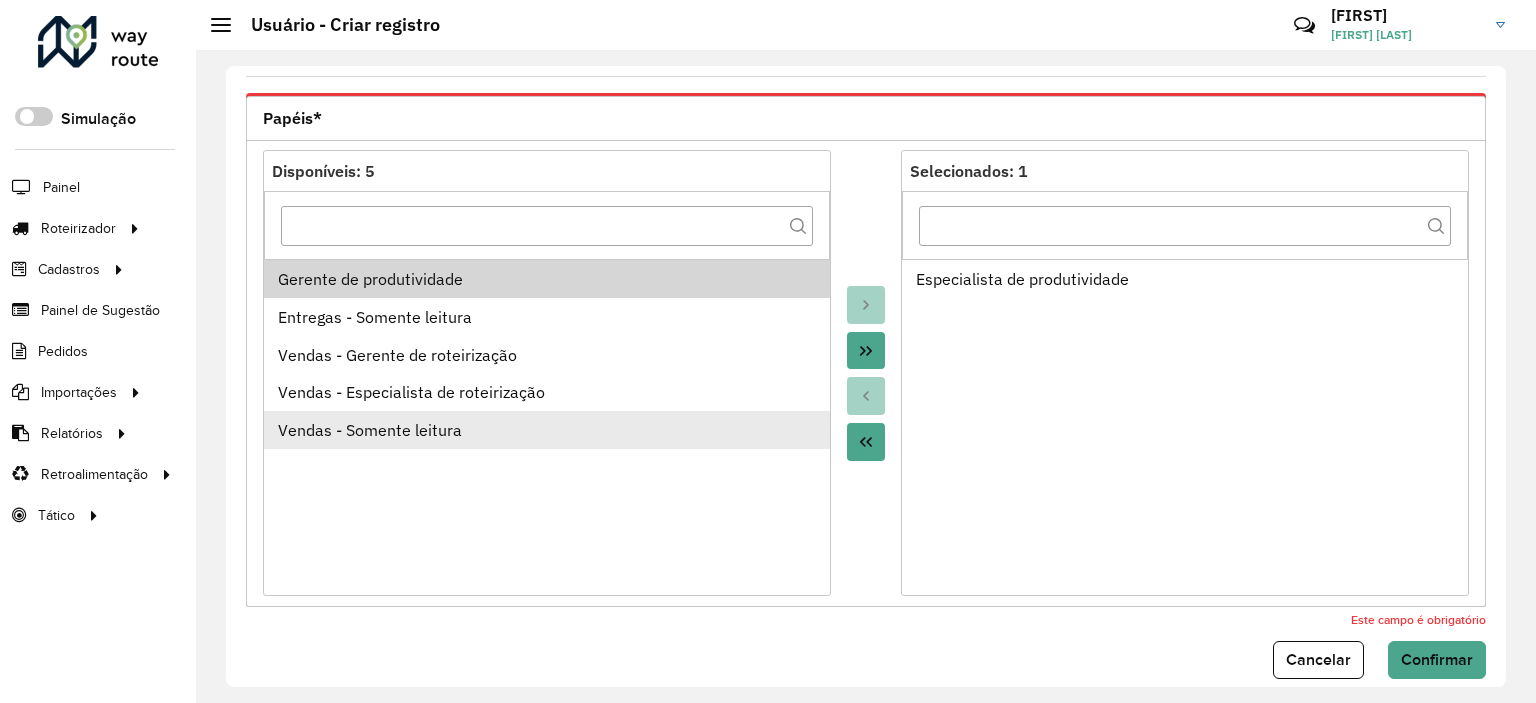 click on "Vendas - Somente leitura" at bounding box center [547, 430] 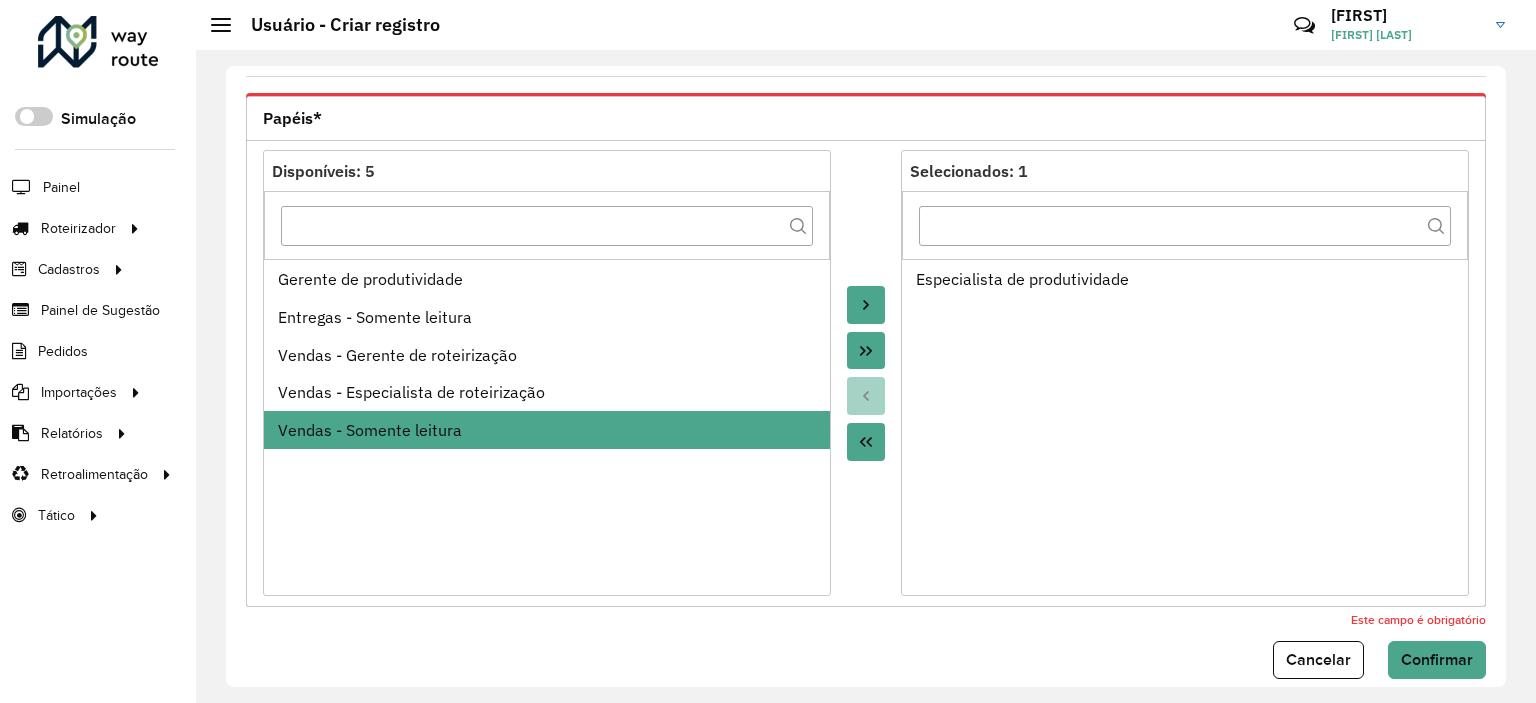 click 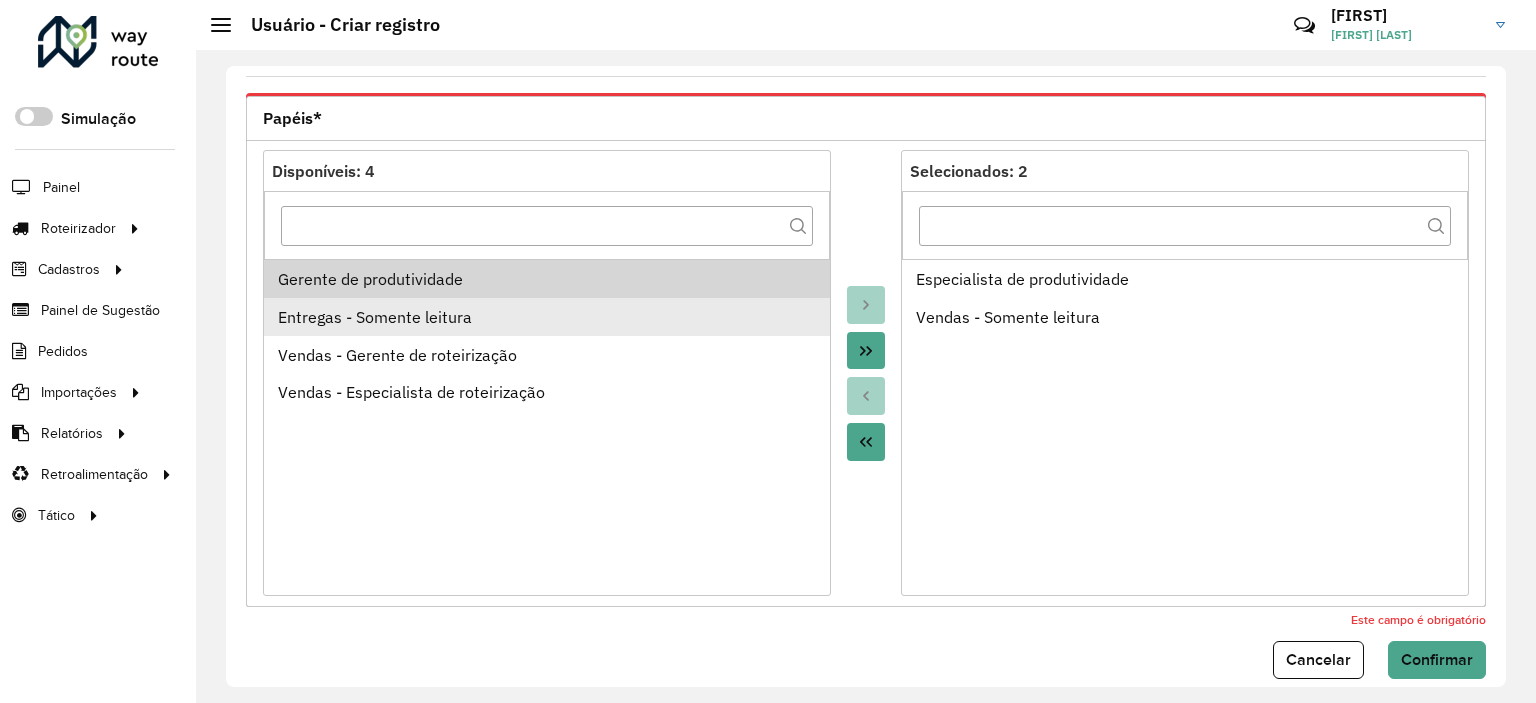 click on "Entregas - Somente leitura" at bounding box center [547, 317] 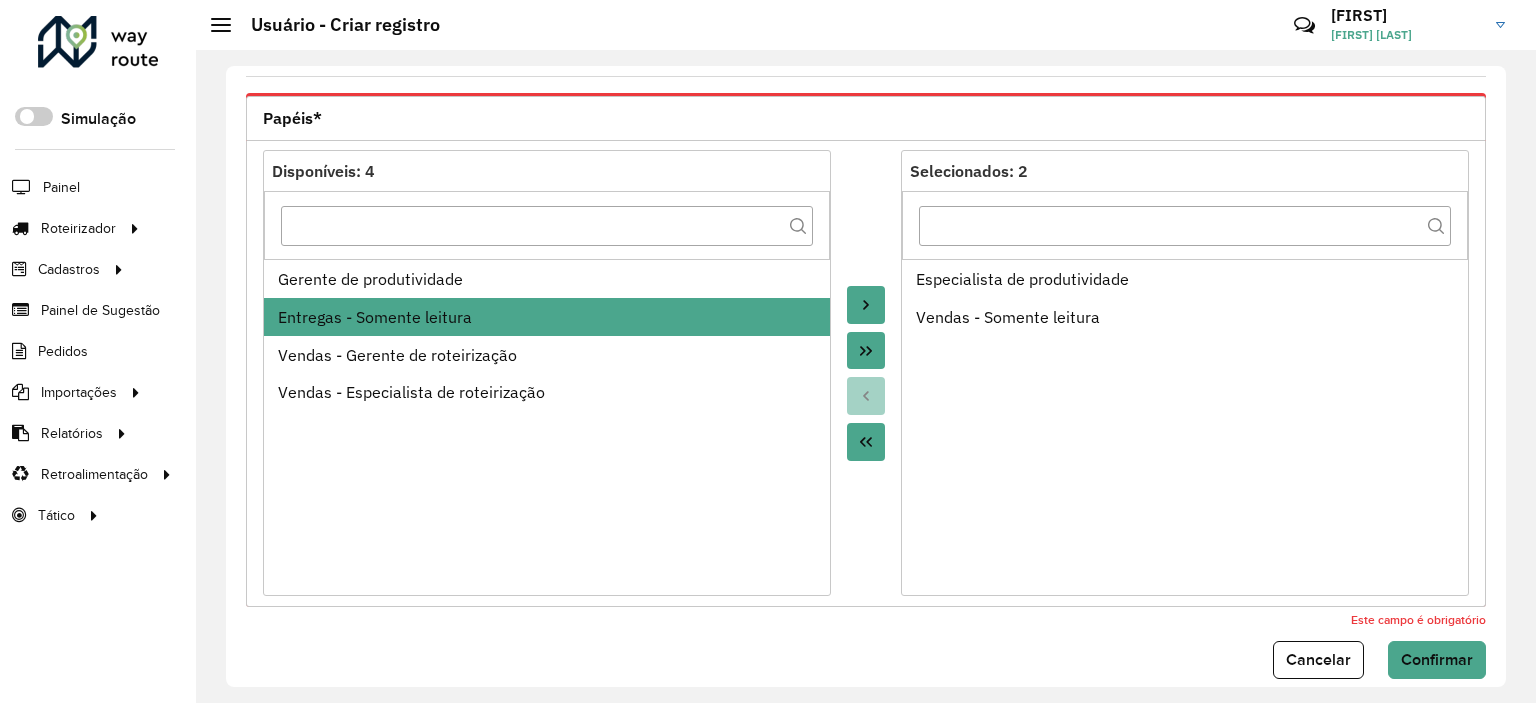 click 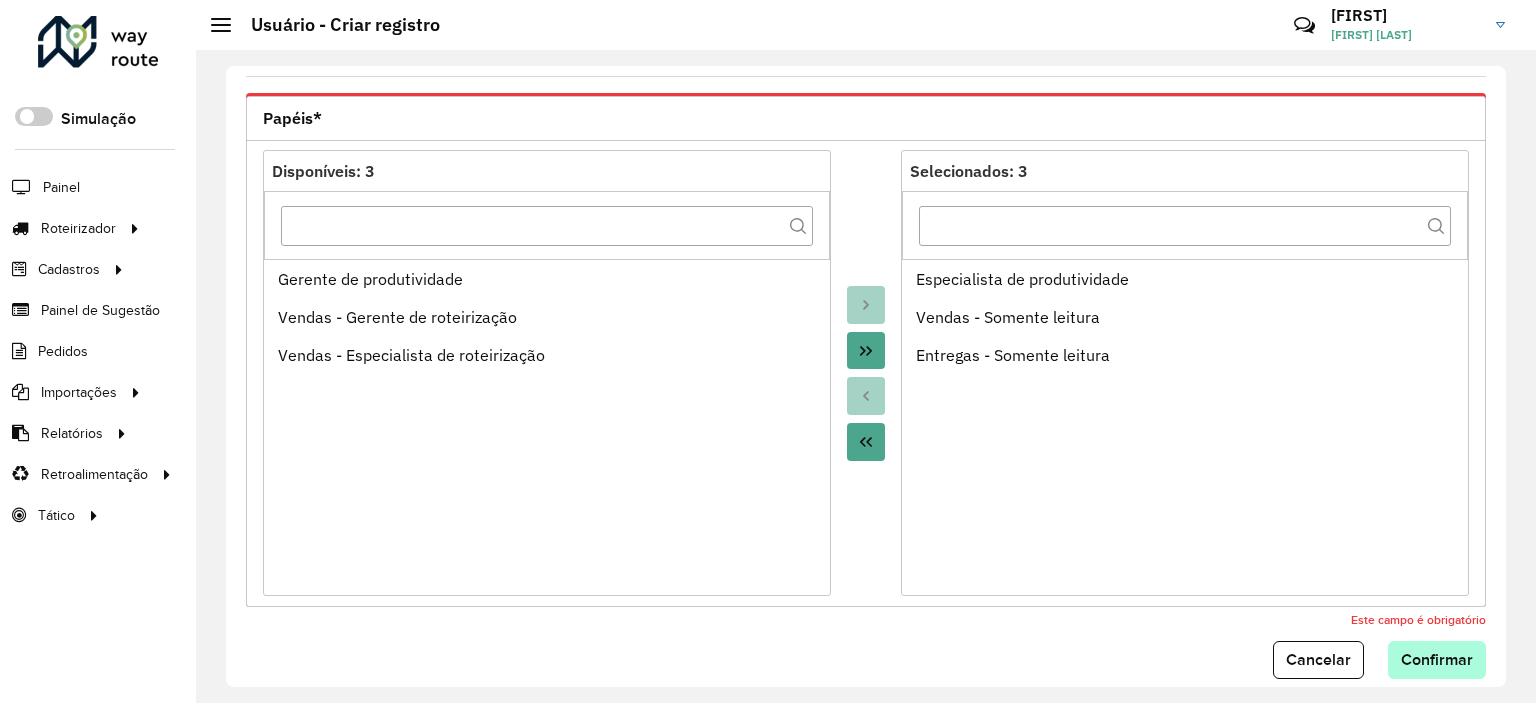 scroll, scrollTop: 796, scrollLeft: 0, axis: vertical 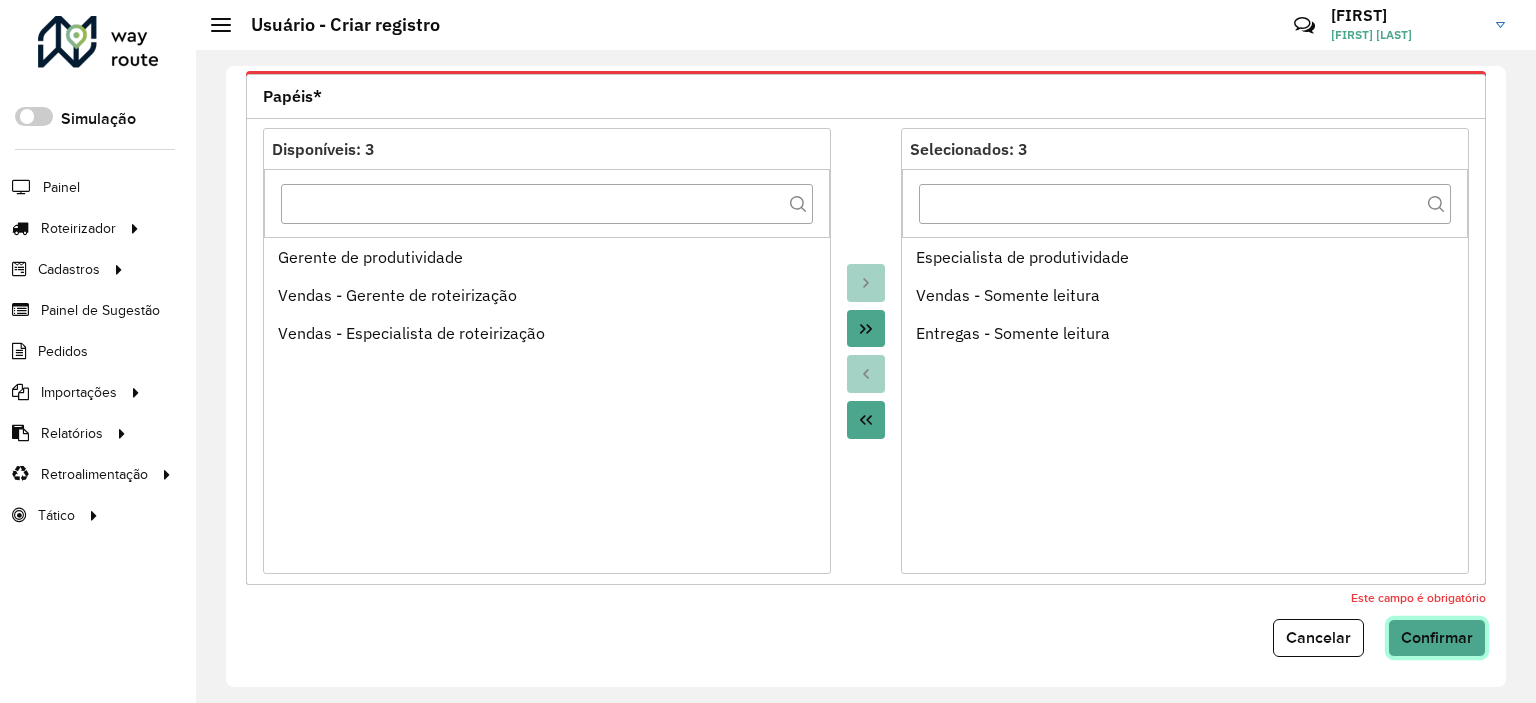 click on "Confirmar" 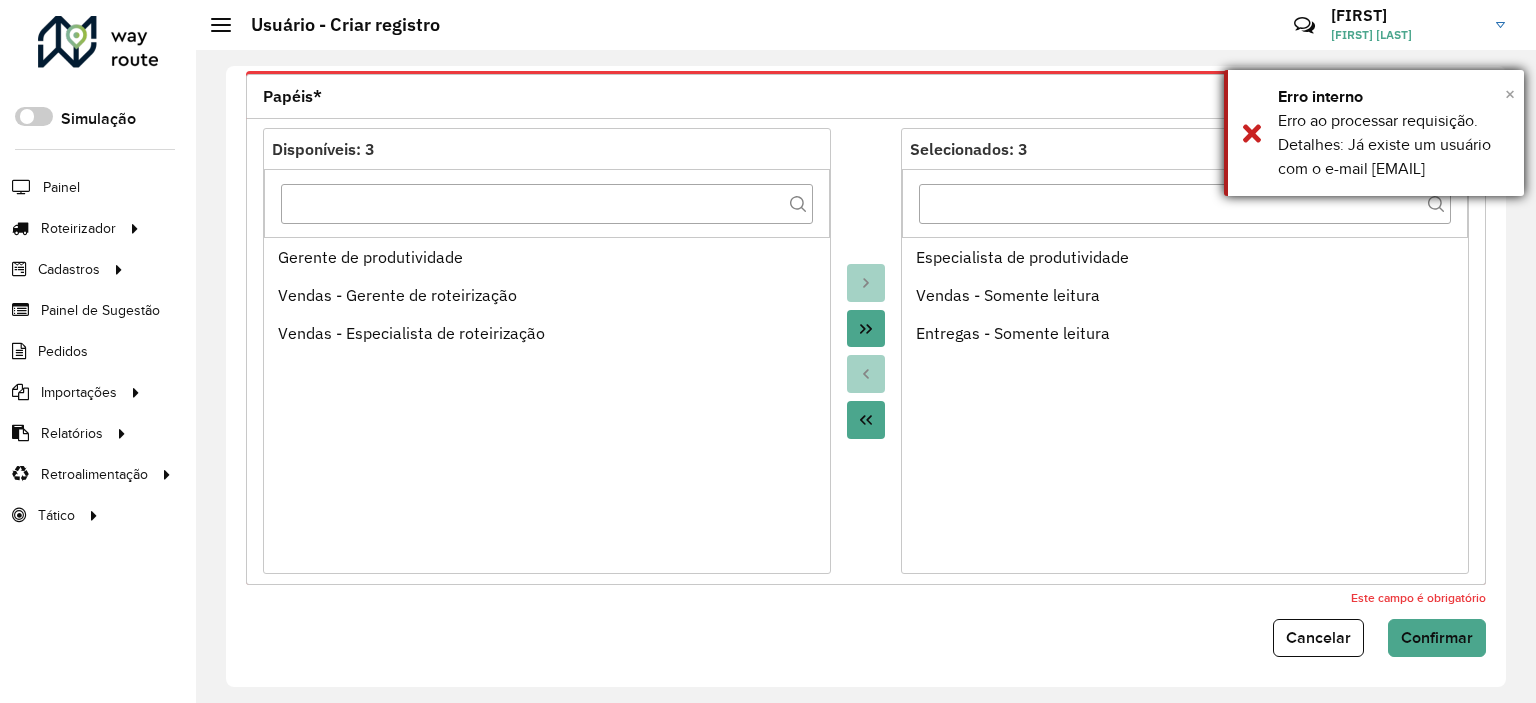 click on "×" at bounding box center (1510, 94) 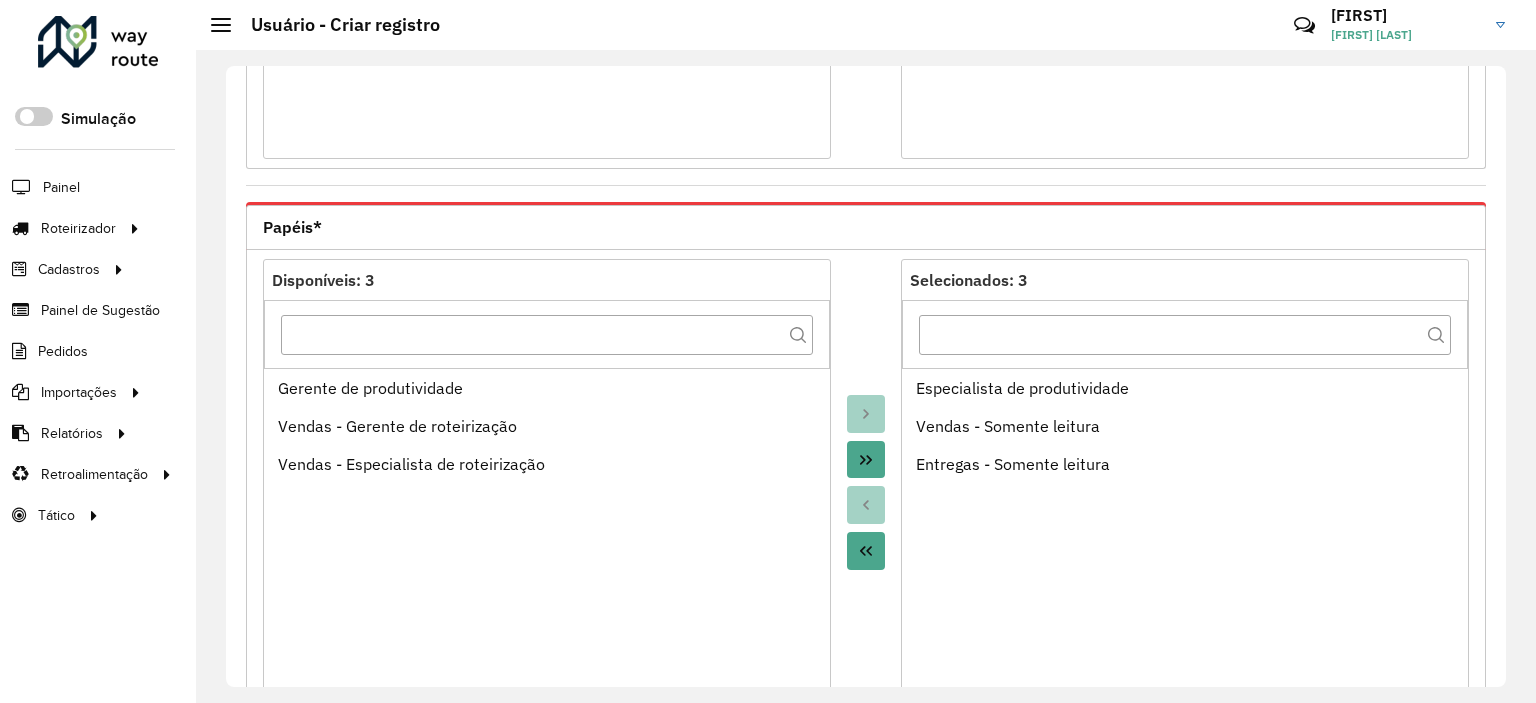 scroll, scrollTop: 796, scrollLeft: 0, axis: vertical 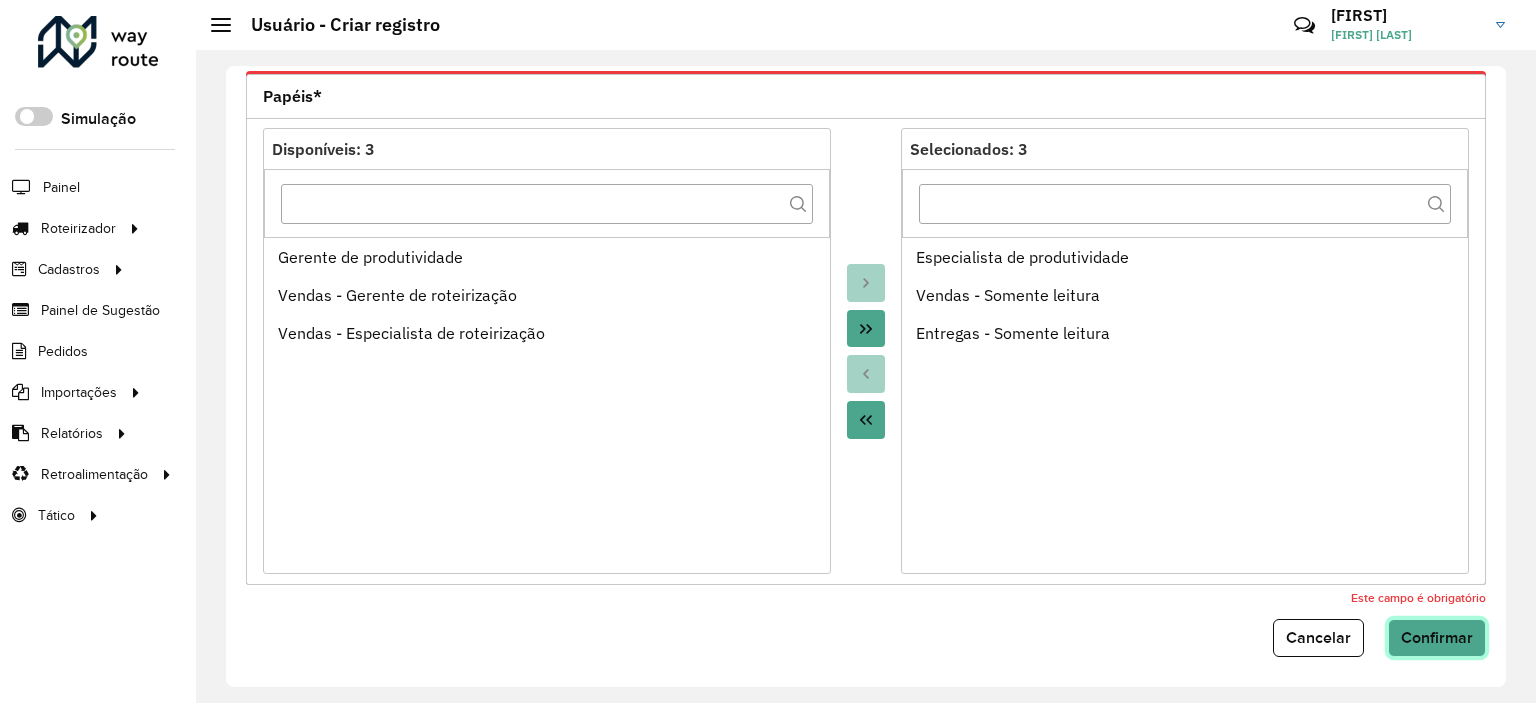 click on "Confirmar" 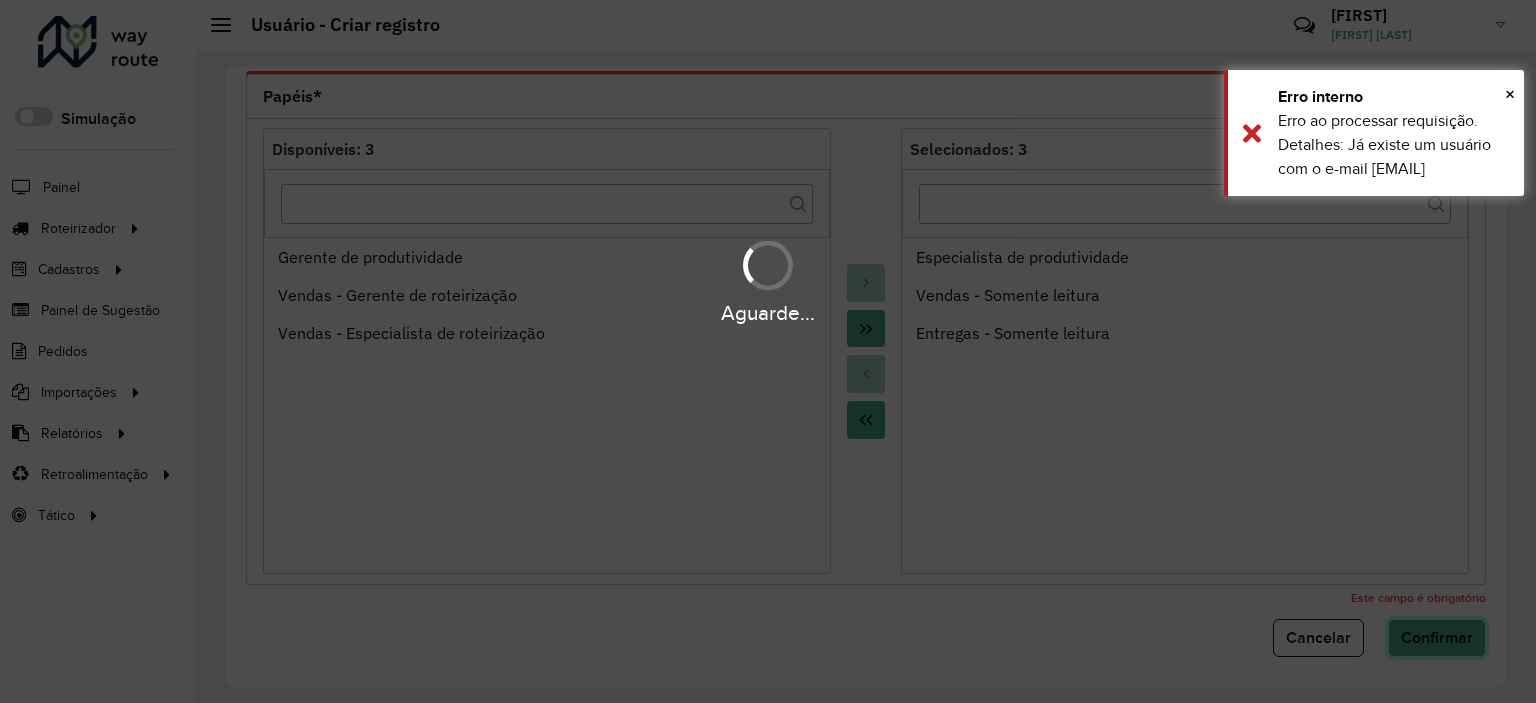 type 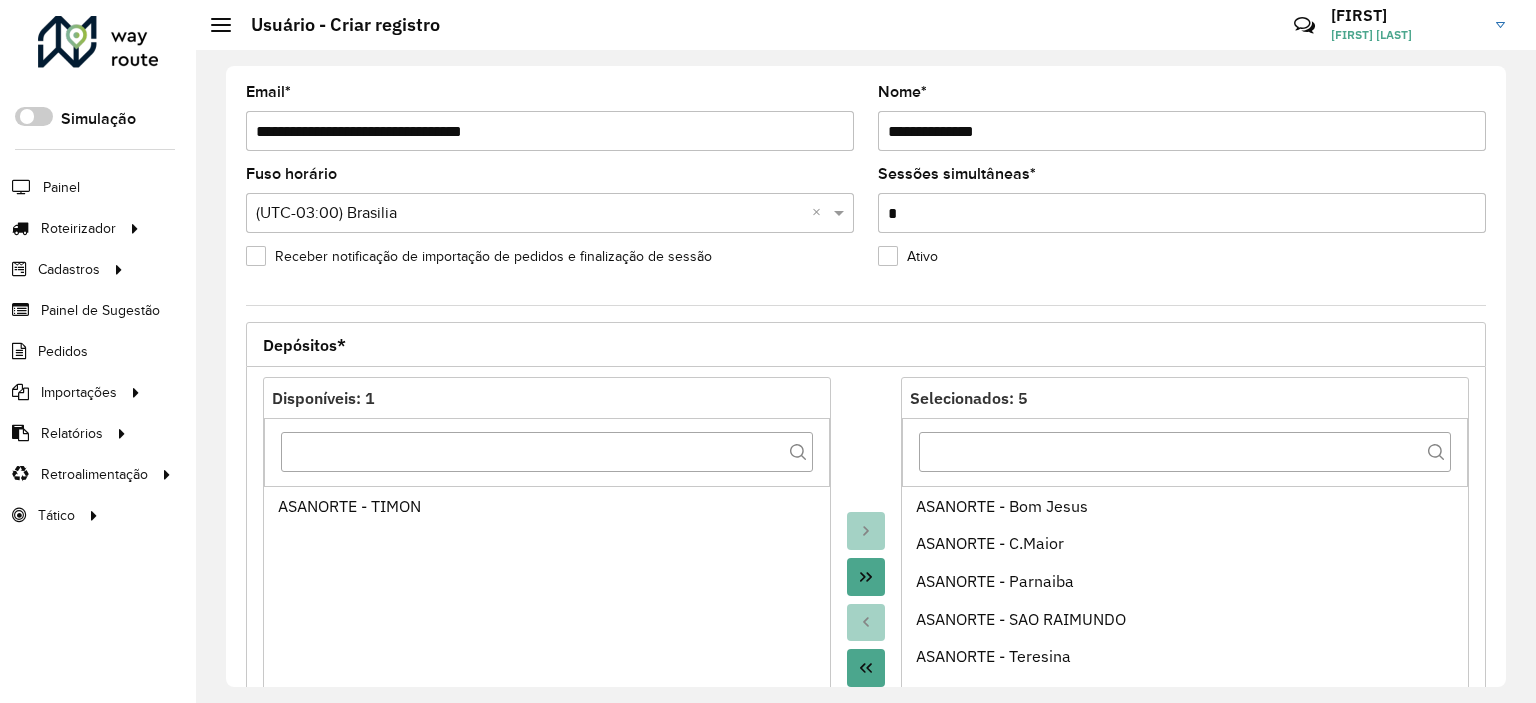 scroll, scrollTop: 0, scrollLeft: 0, axis: both 